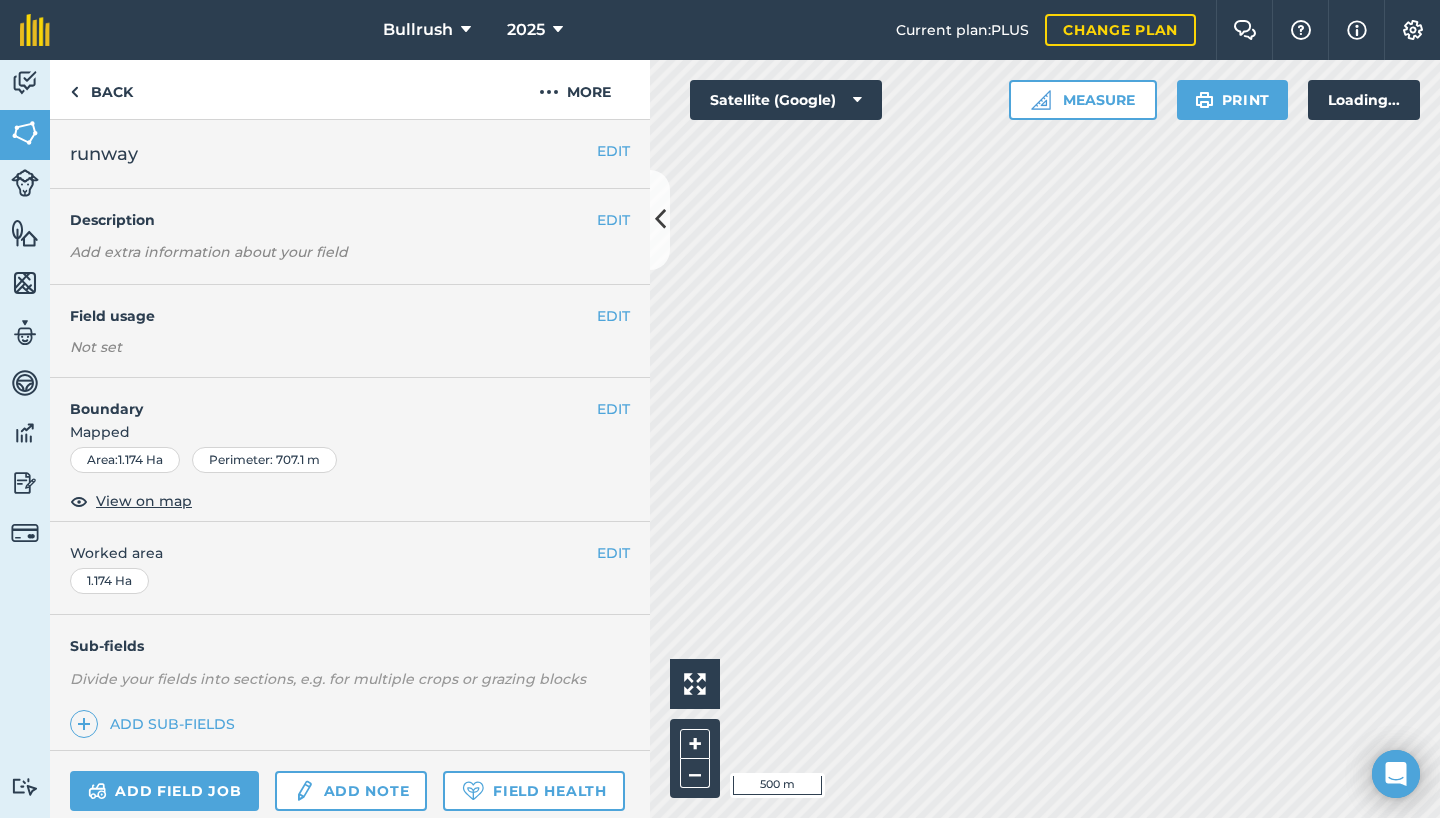 scroll, scrollTop: 0, scrollLeft: 0, axis: both 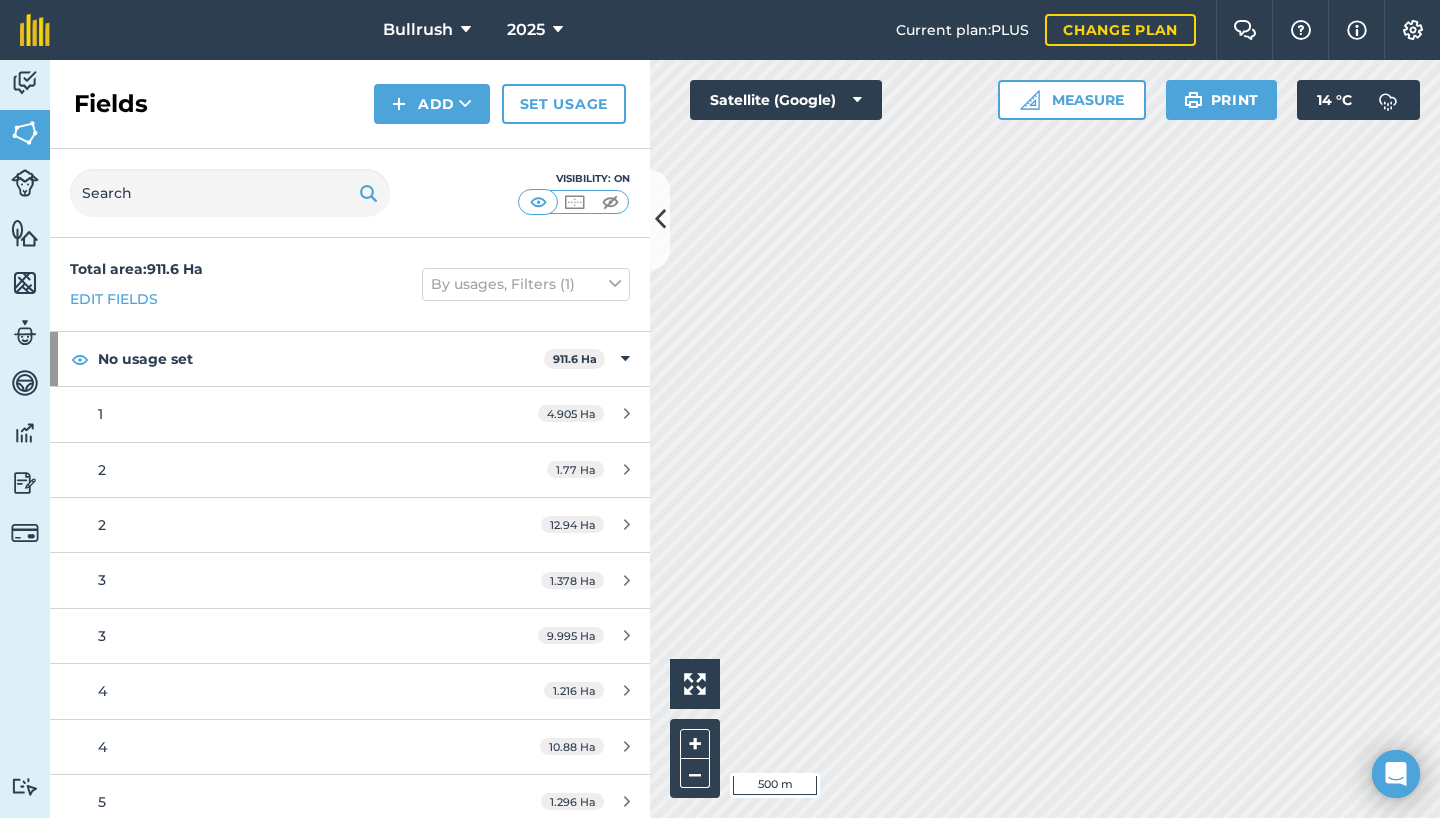 click on "Bullrush 2025 Current plan :  PLUS   Change plan Farm Chat Help Info Settings Bullrush  -  2025 Printed on  [DATE] Field usages No usage set Crop Flats Gully Hills Holding paddock New Grass Prime  Rolling county Stock Feature types back yards [PERSON_NAME] [PERSON_NAME] Pepes Corner Pine Tree Block Trees Water yards Activity Fields Livestock Features Maps Team Vehicles Data Reporting Billing Tutorials Tutorials Fields   Add   Set usage Visibility: On Total area :  911.6   Ha Edit fields By usages, Filters (1) No usage set 911.6   Ha 1 4.905   Ha 2 1.77   Ha 2 12.94   Ha 3 1.378   Ha 3 9.995   Ha 4 1.216   Ha 4 10.88   Ha 5 1.296   Ha 6 8.165   Ha 7 6.234   Ha 8 9.241   Ha 9 10.13   Ha 16 9.843   Ha 17 8.127   Ha 18 9.987   Ha 19 7.766   Ha 20 7.294   Ha 21 12.13   Ha 22 4.322   Ha 23 7.157   Ha 28 7.138   Ha 29 8.348   Ha 30 9.272   Ha 31 12.36   Ha 32 7.178   Ha 33 13.86   Ha 34 7.186   Ha 37 7.818   Ha - 7.207   Ha . 6.237   Ha 1/2 barn 5.219   Ha 18 a 2.477   Ha 31 A 2.127   Ha 5 A 3.599   Ha 5 B" at bounding box center [720, 409] 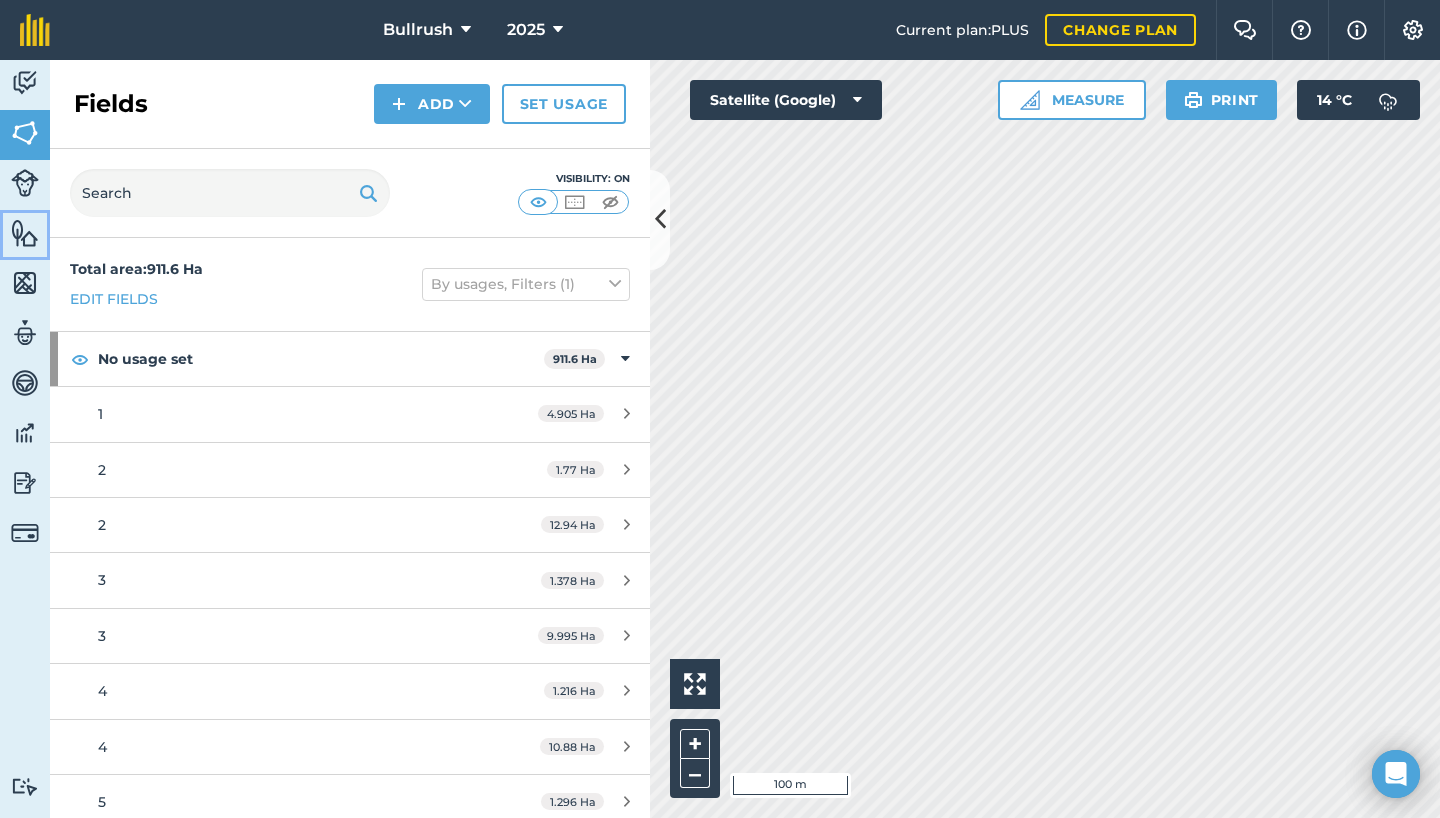 click at bounding box center (25, 233) 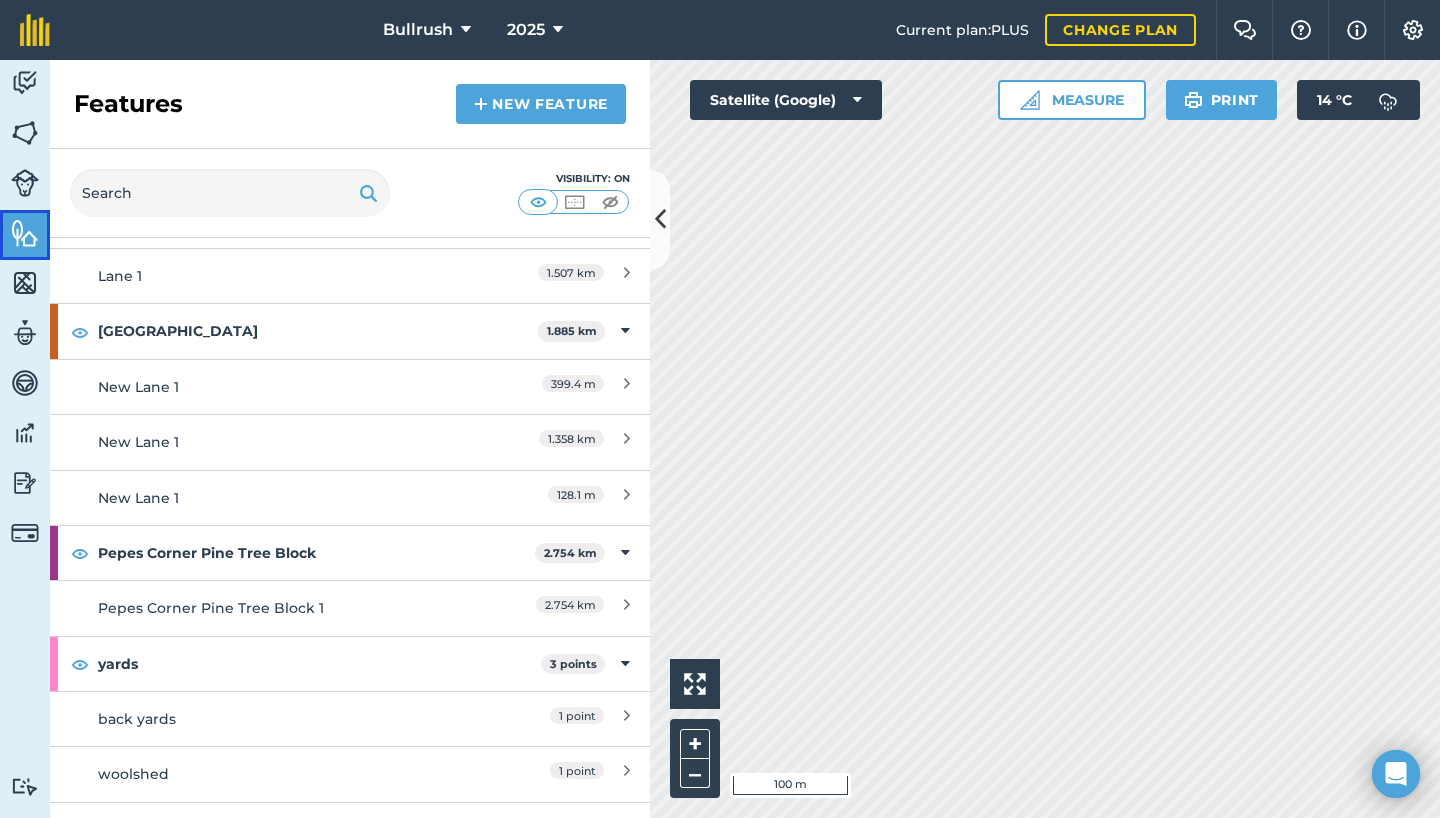 scroll, scrollTop: 367, scrollLeft: 0, axis: vertical 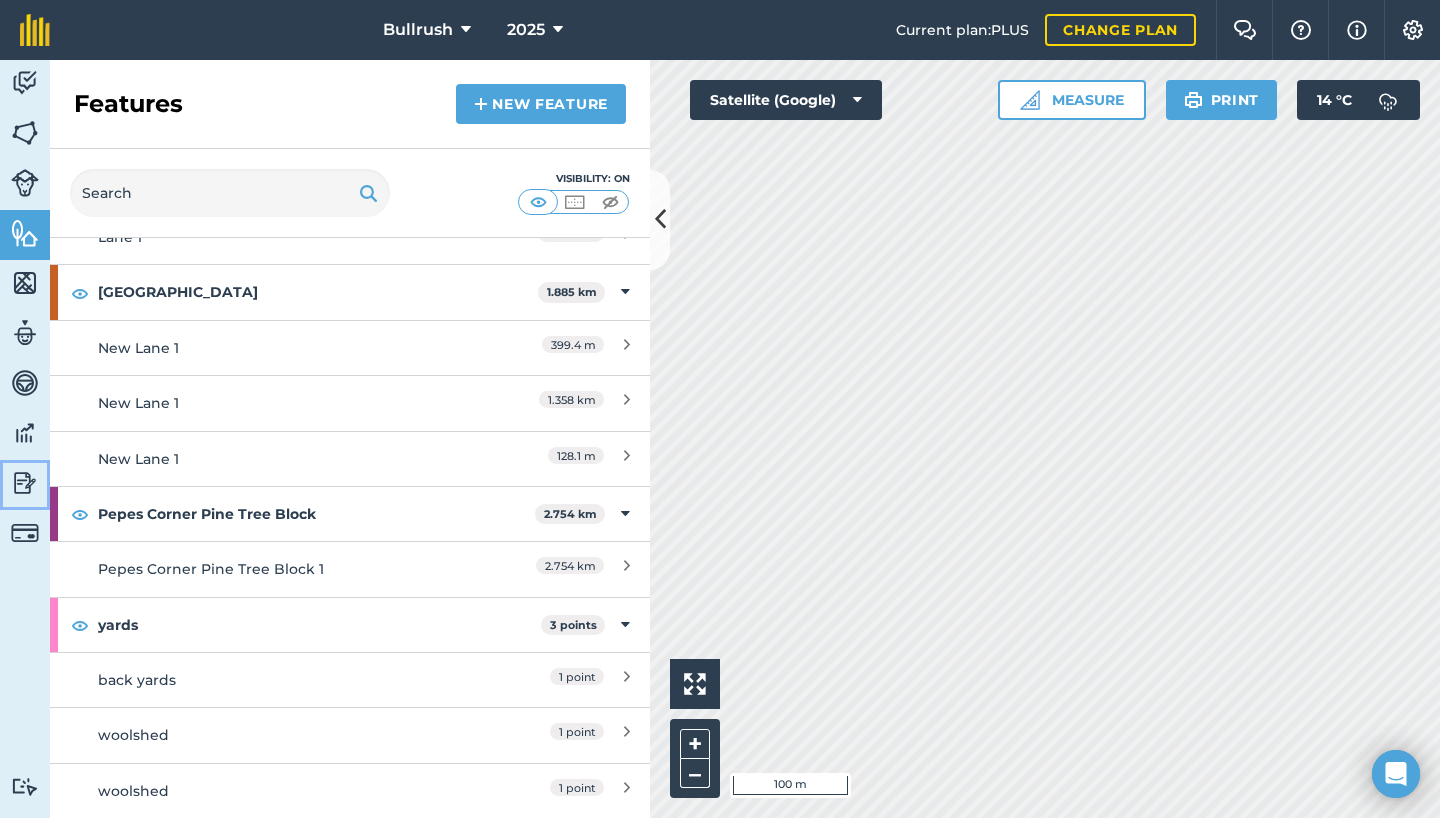 click at bounding box center (25, 483) 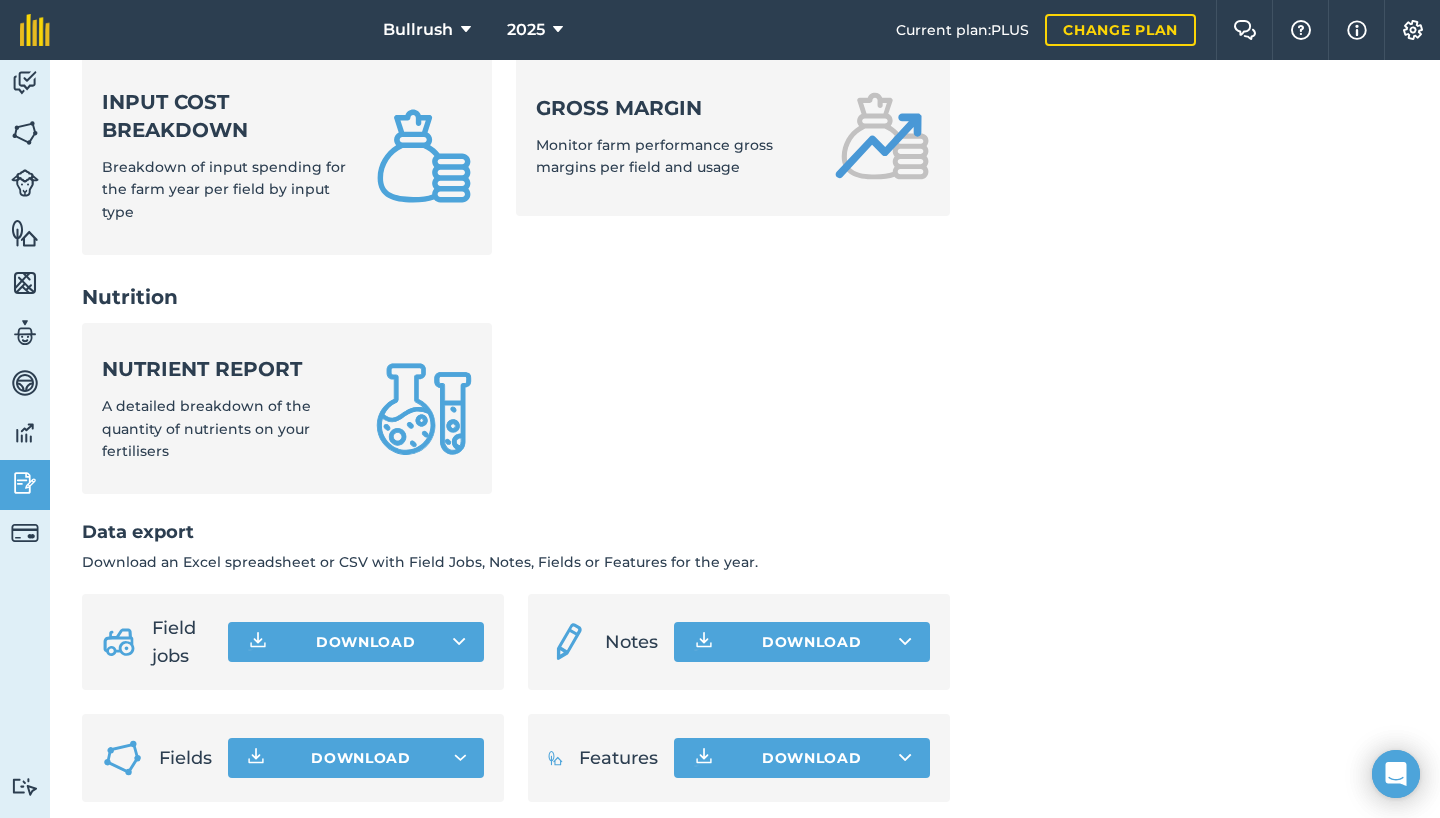 scroll, scrollTop: 849, scrollLeft: 0, axis: vertical 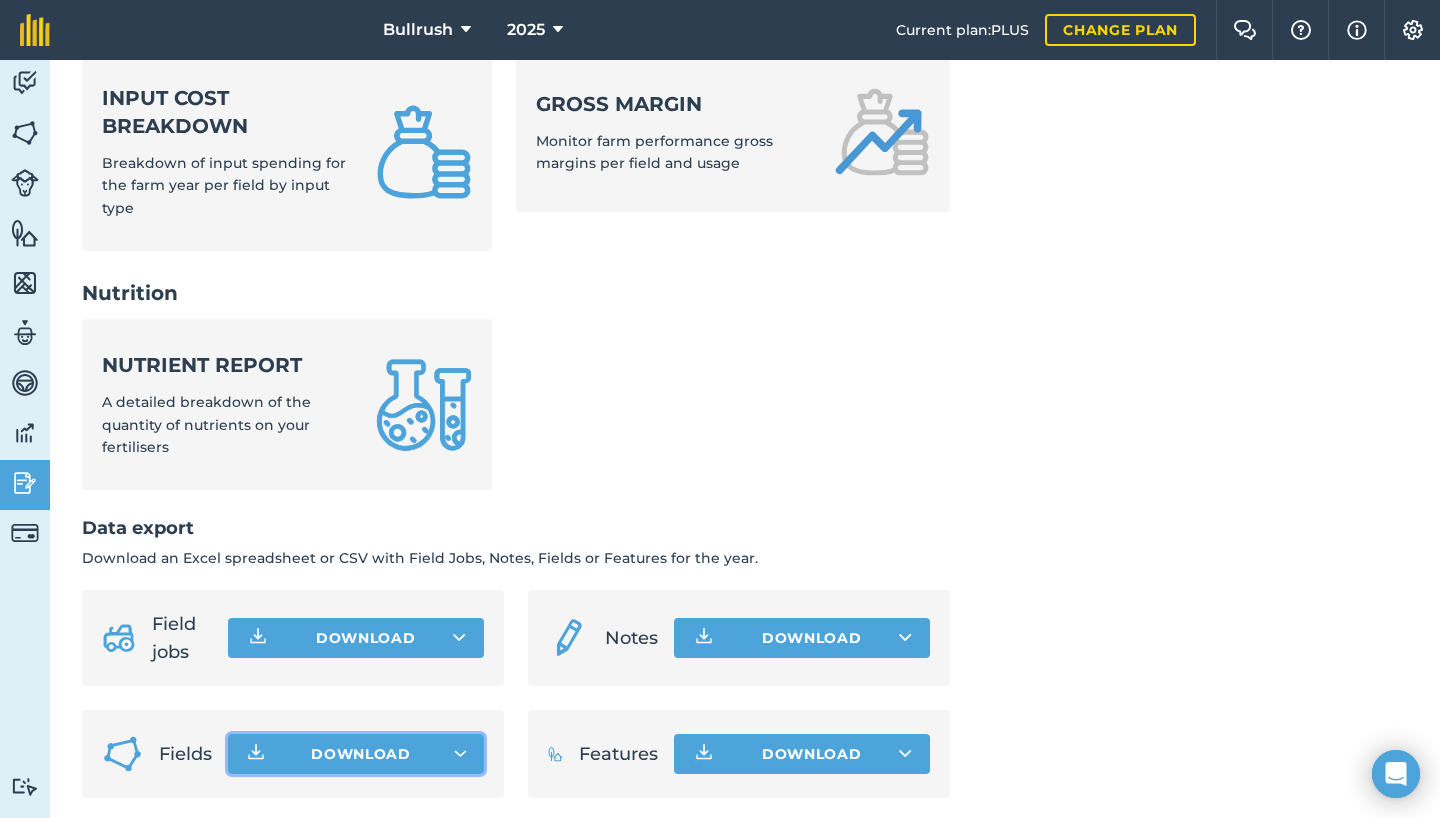 click on "Download" at bounding box center (356, 754) 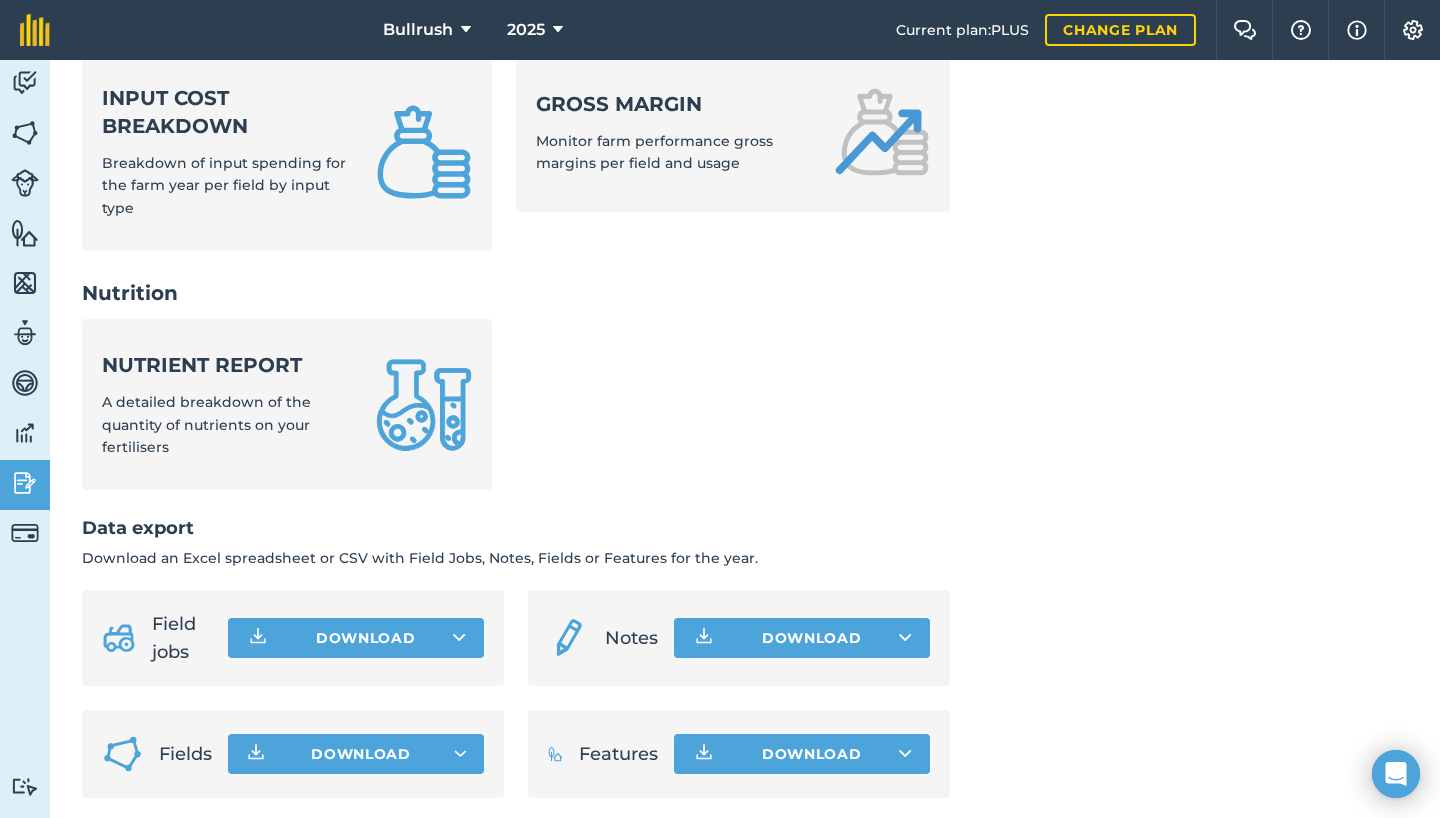 click on "Inputs Input summary Summary of input totals applied this farm year and amount spent on them Input report A detailed breakdown of the quantity of an inputs used per field and usage Field Input Report A breakdown of inputs used per field with applications, rate applied, total and cost Outputs Yield report Total and per ha yields by field and output with sale price and income Costings Input cost breakdown Breakdown of input spending for the farm year per field by input type Gross margin Monitor farm performance gross margins per field and usage Nutrition Nutrient report A detailed breakdown of the quantity of nutrients on your fertilisers" at bounding box center [516, -73] 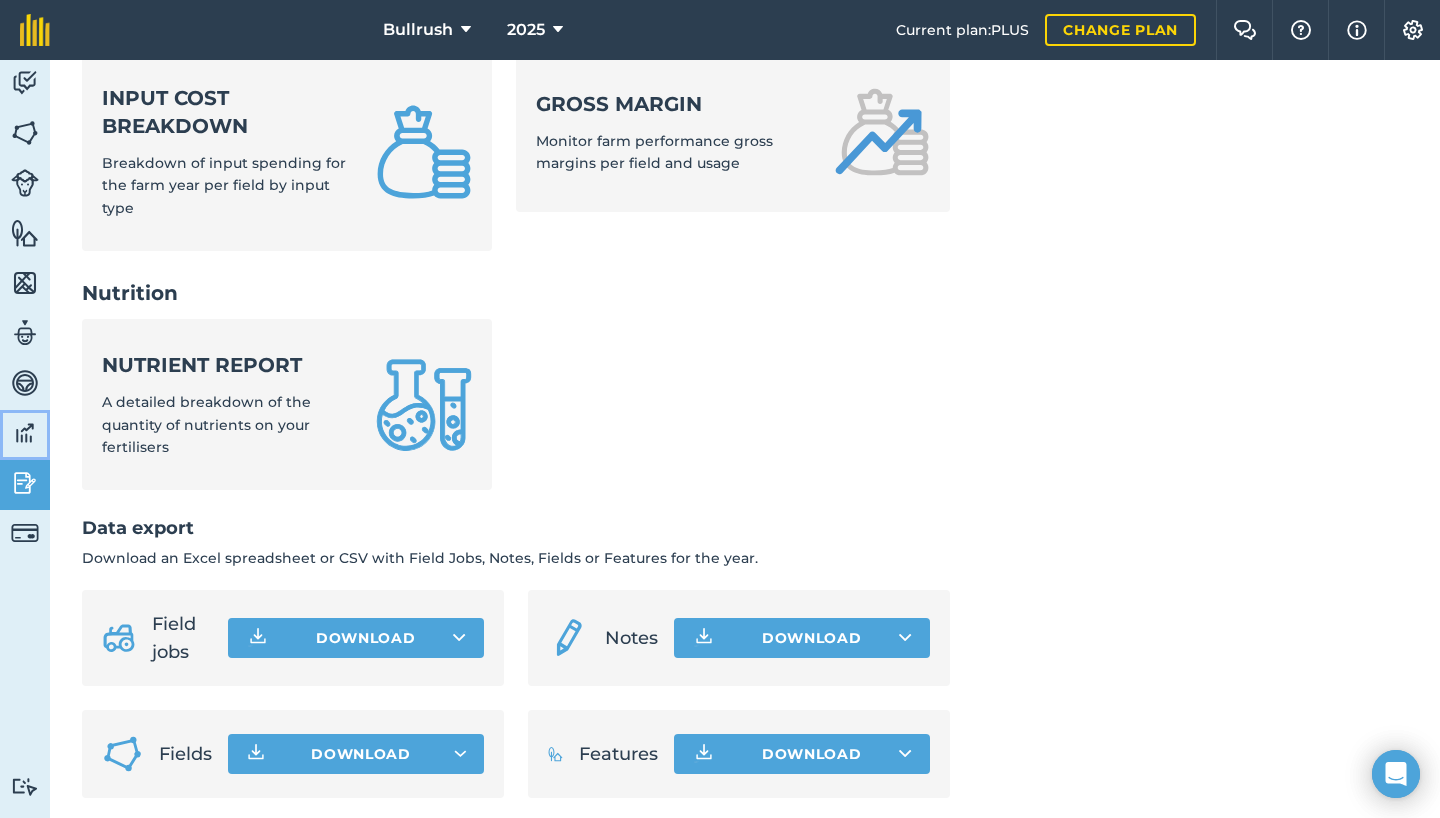 click on "Data" at bounding box center (25, 435) 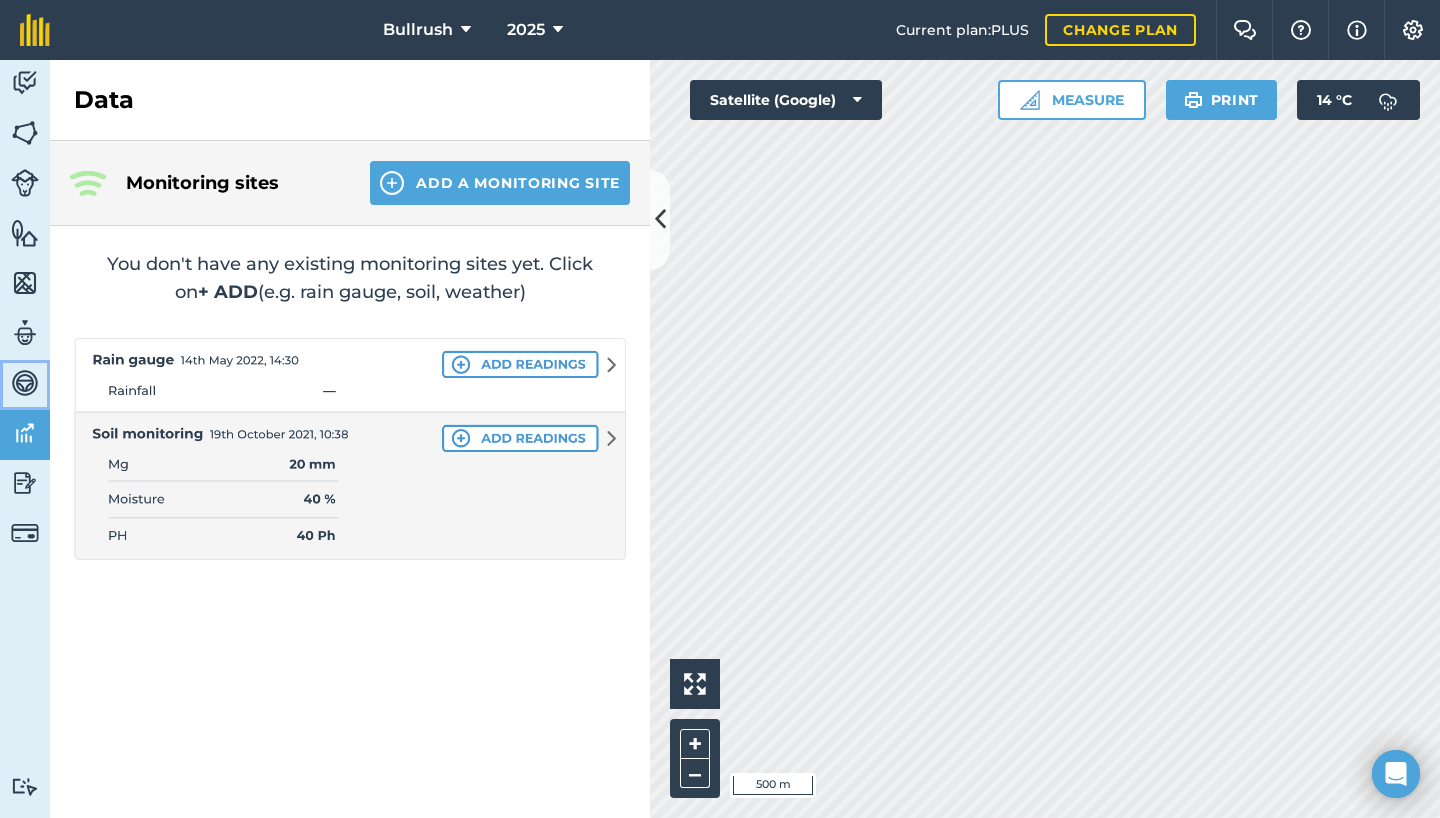 click at bounding box center (25, 383) 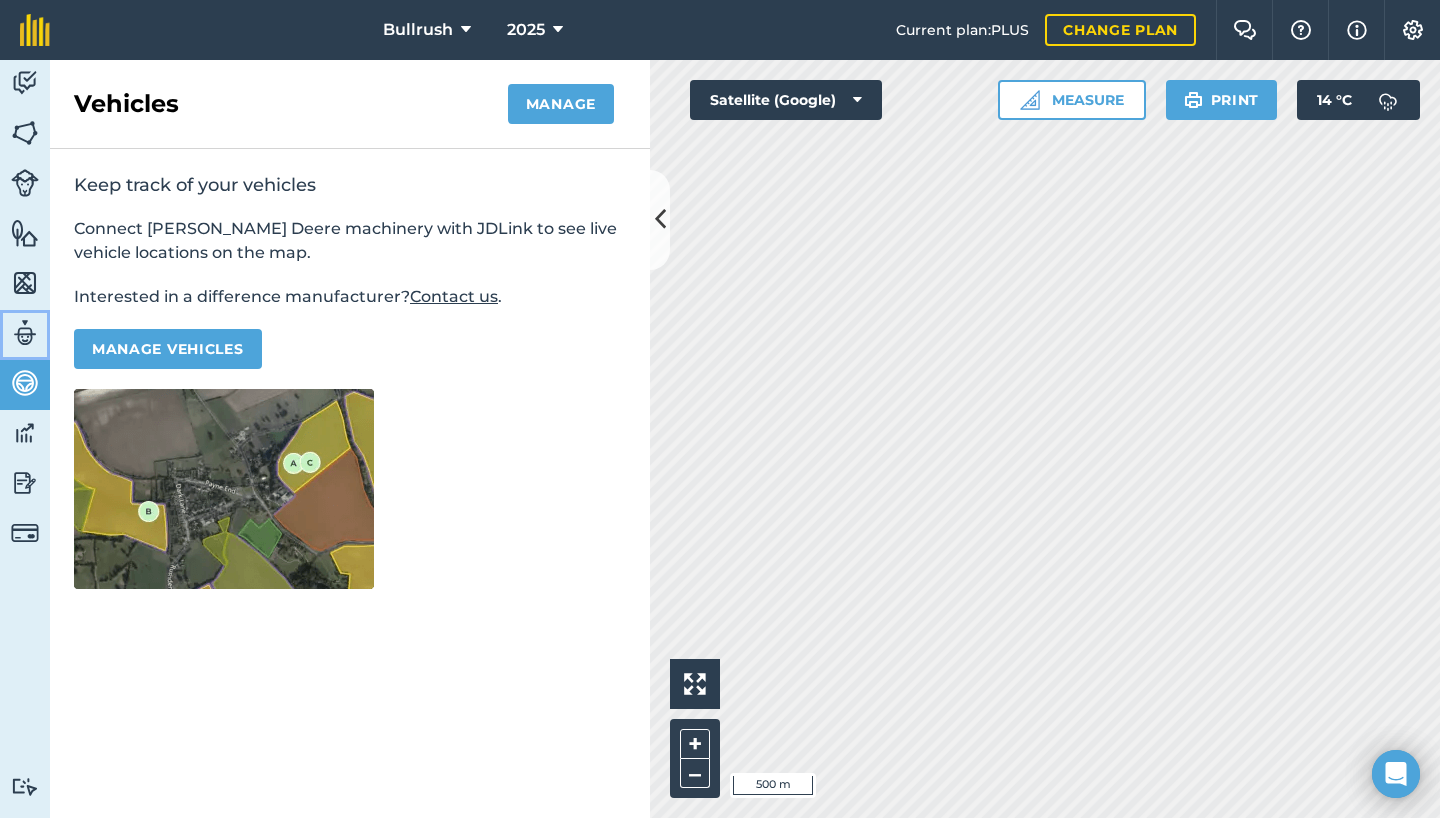 click at bounding box center (25, 333) 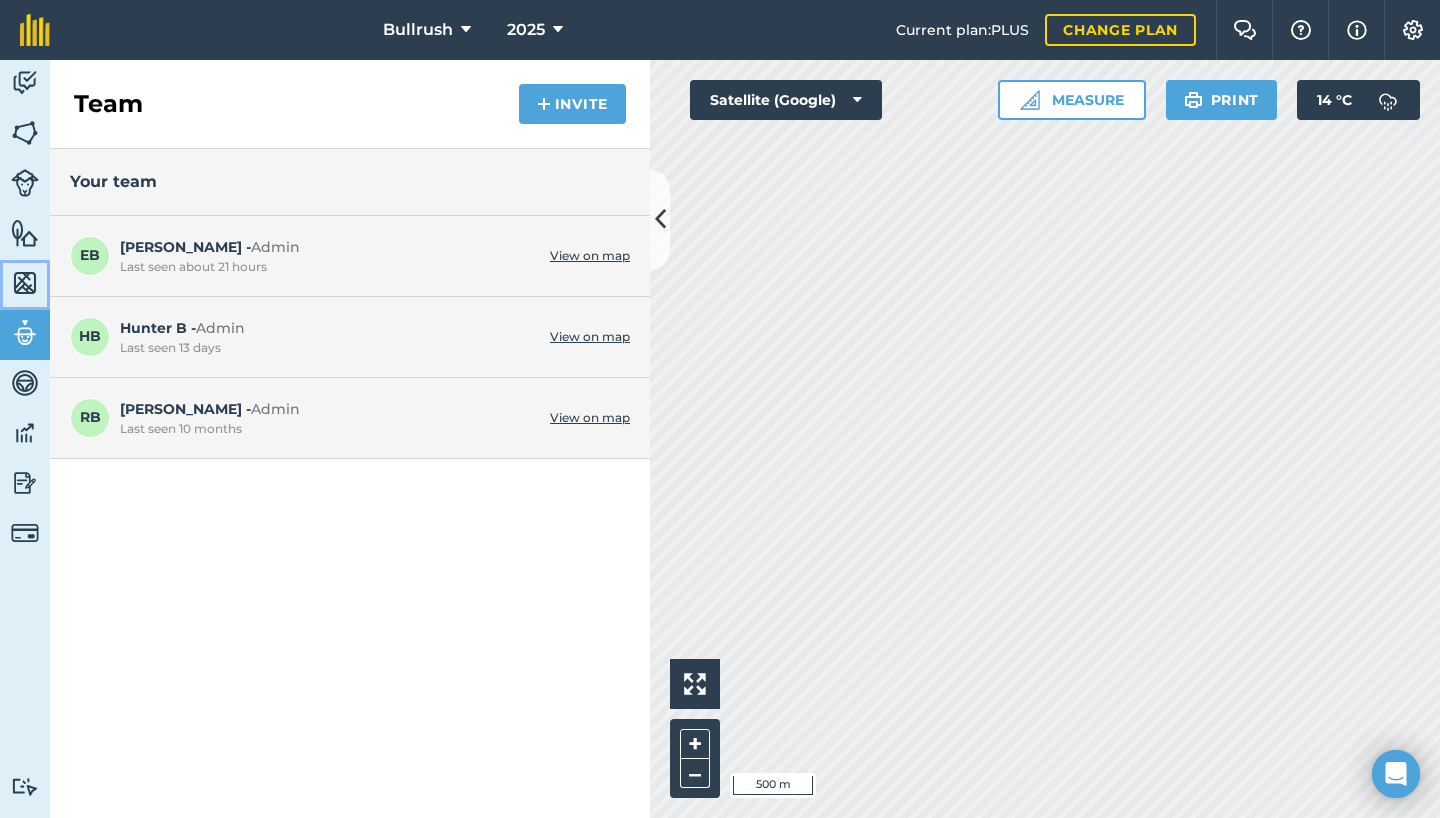 click at bounding box center (25, 283) 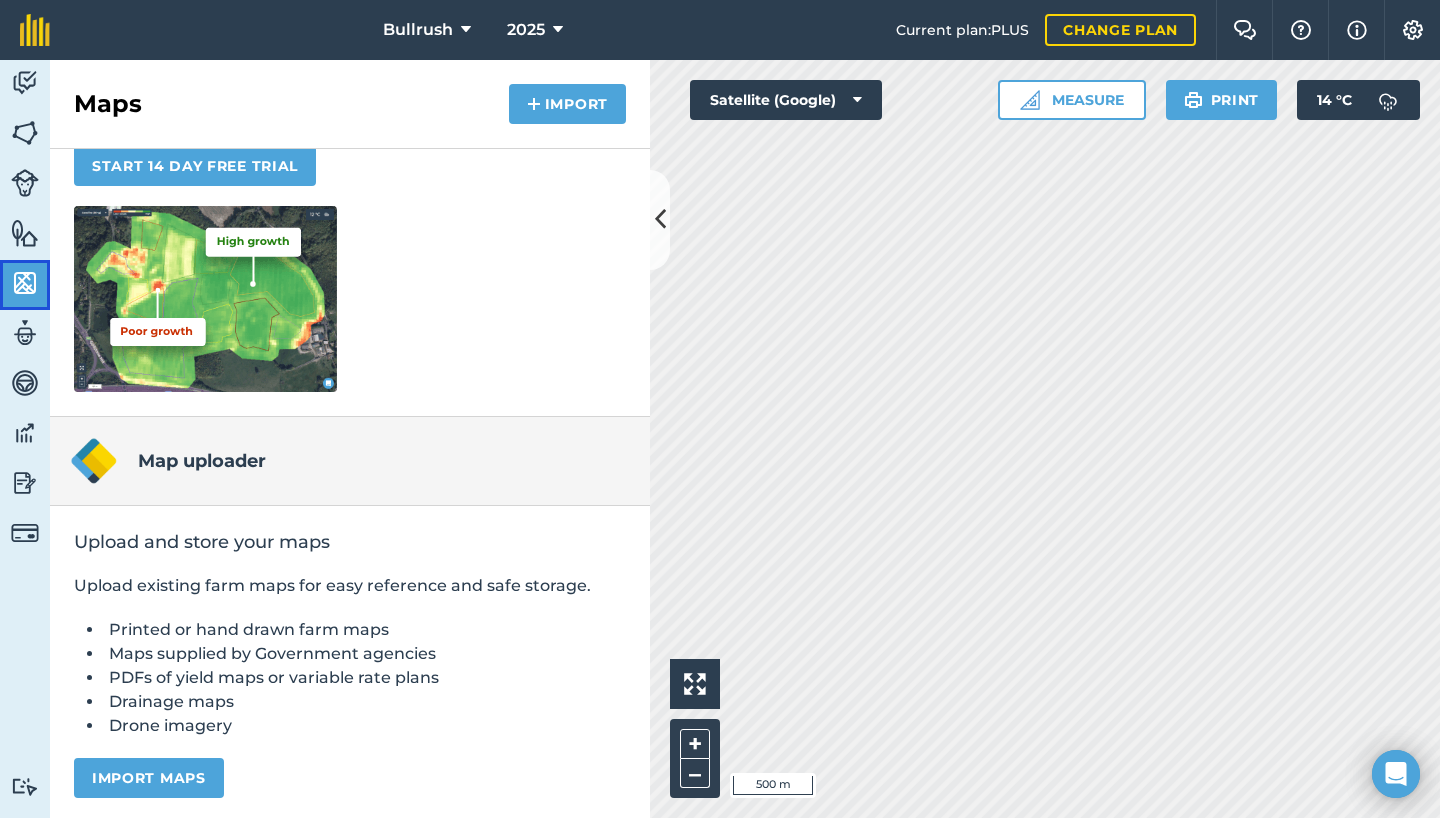 scroll, scrollTop: 256, scrollLeft: 0, axis: vertical 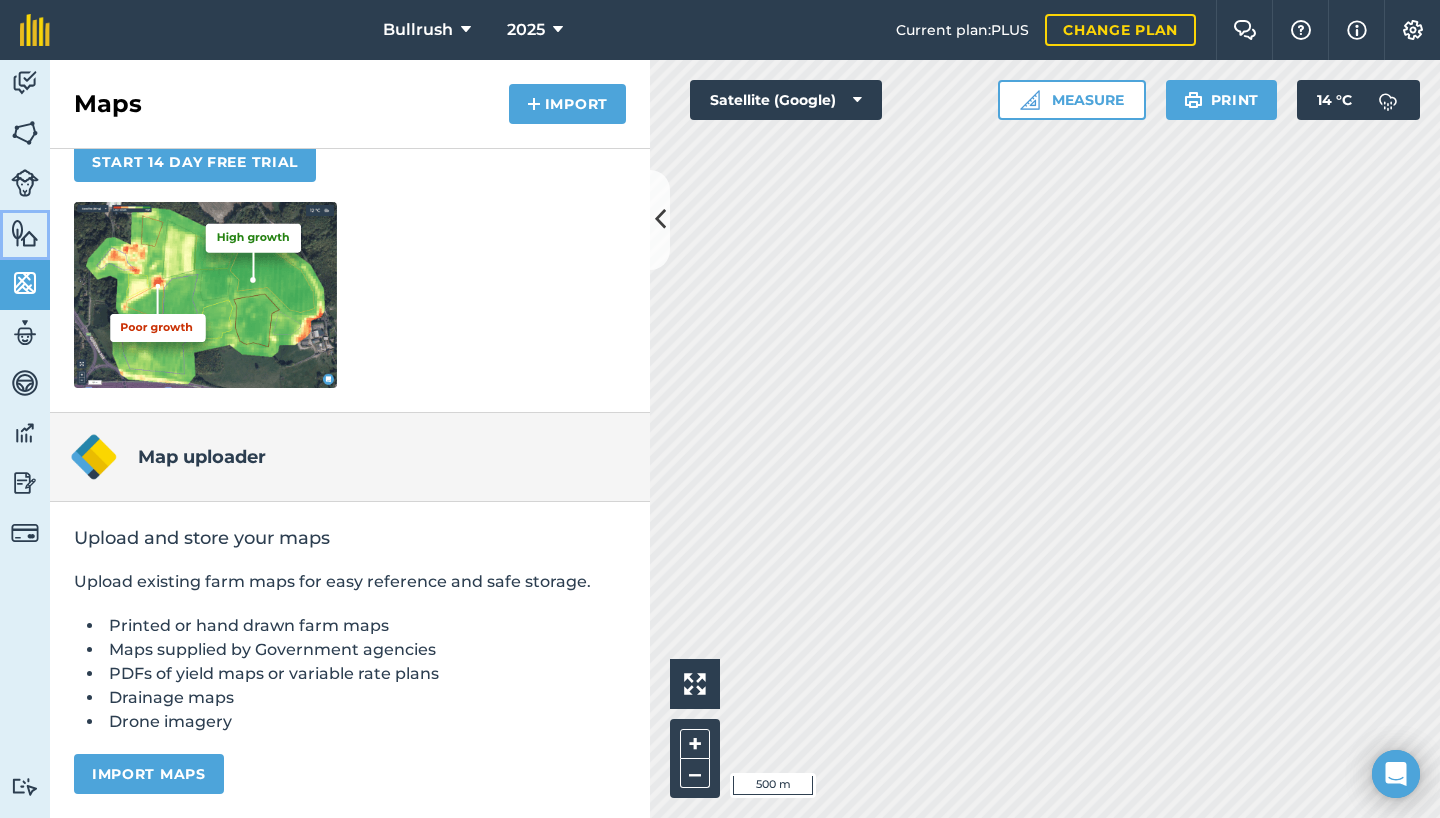 click at bounding box center (25, 233) 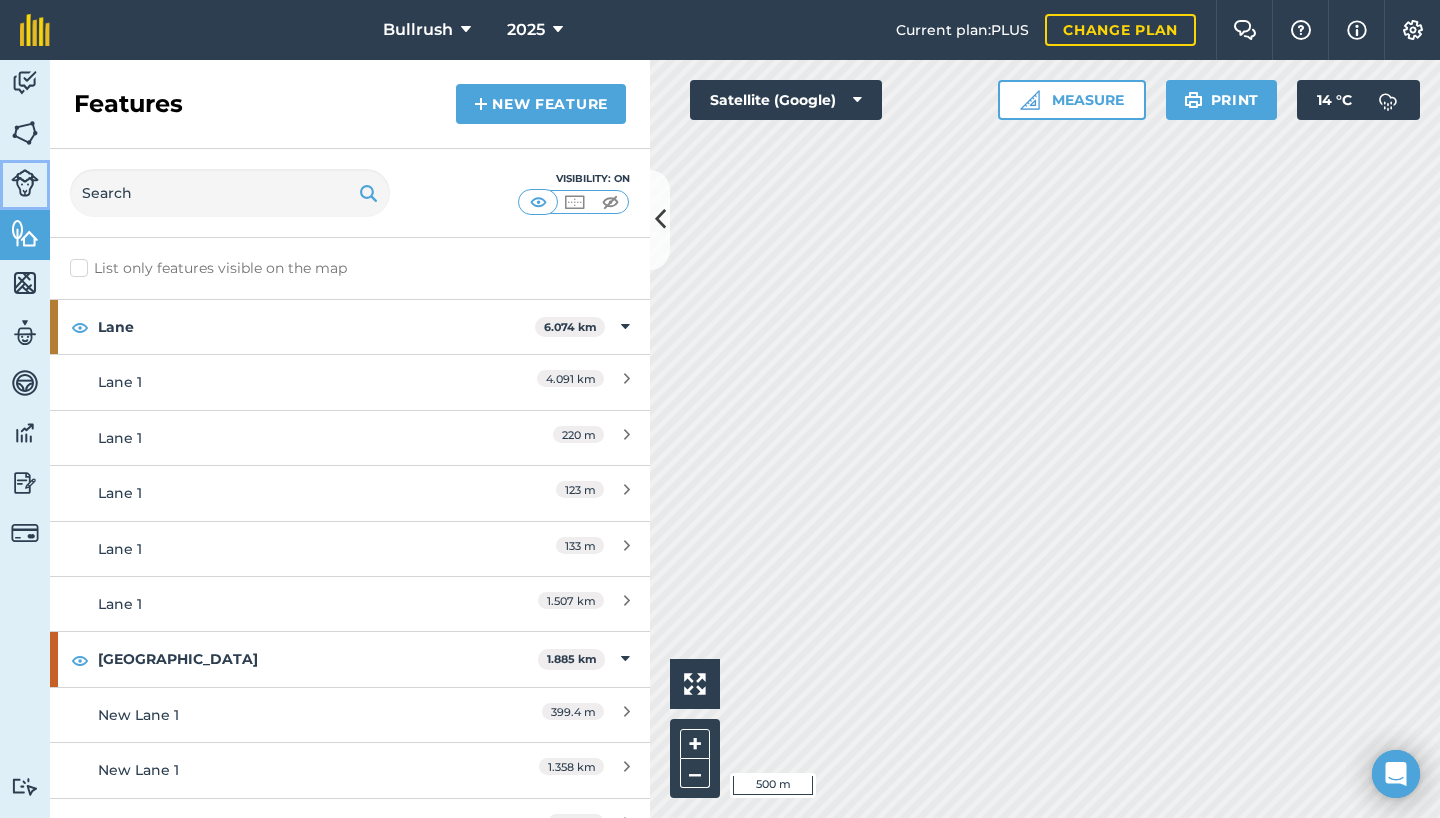 click at bounding box center (25, 183) 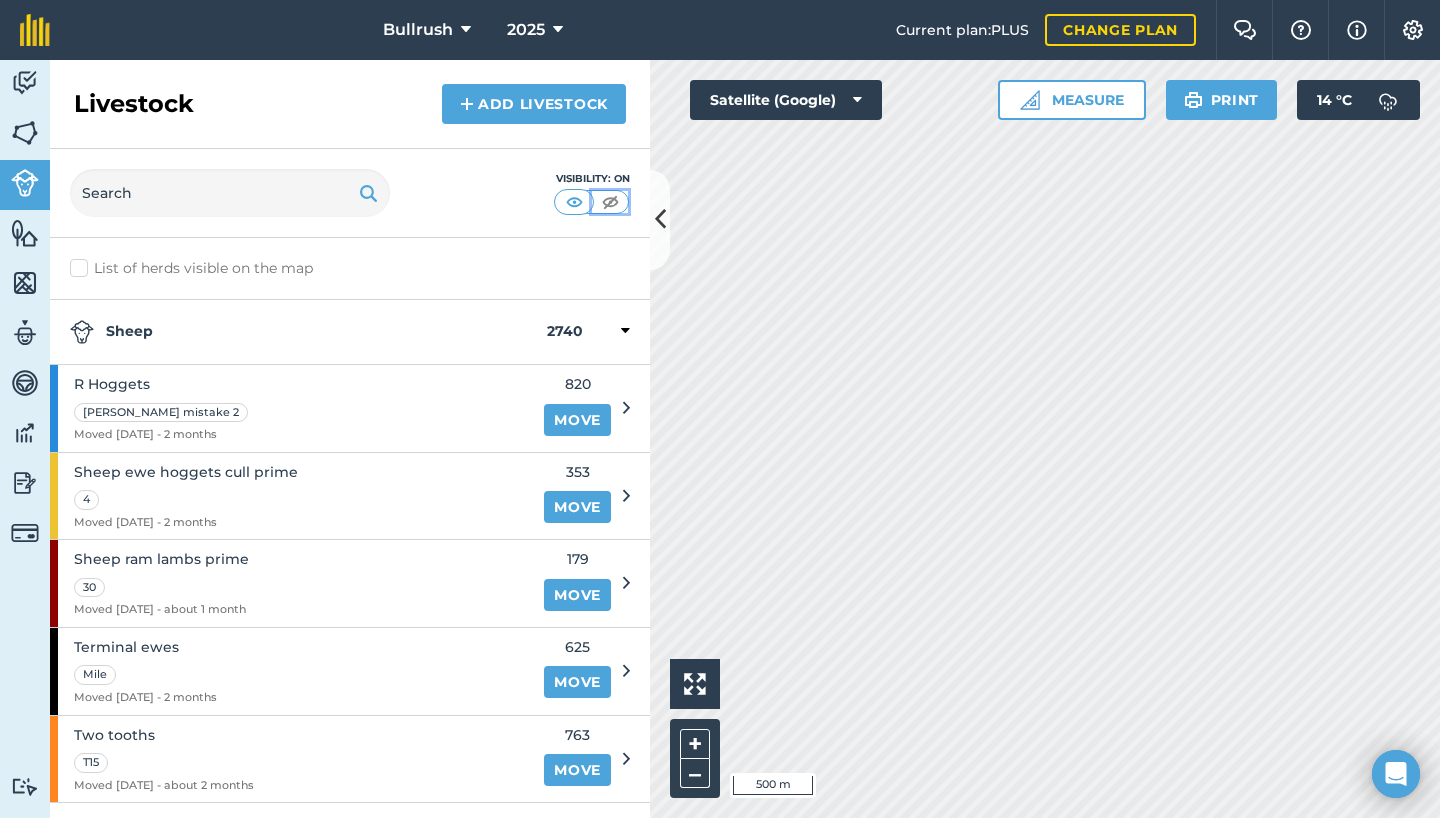 click at bounding box center (610, 202) 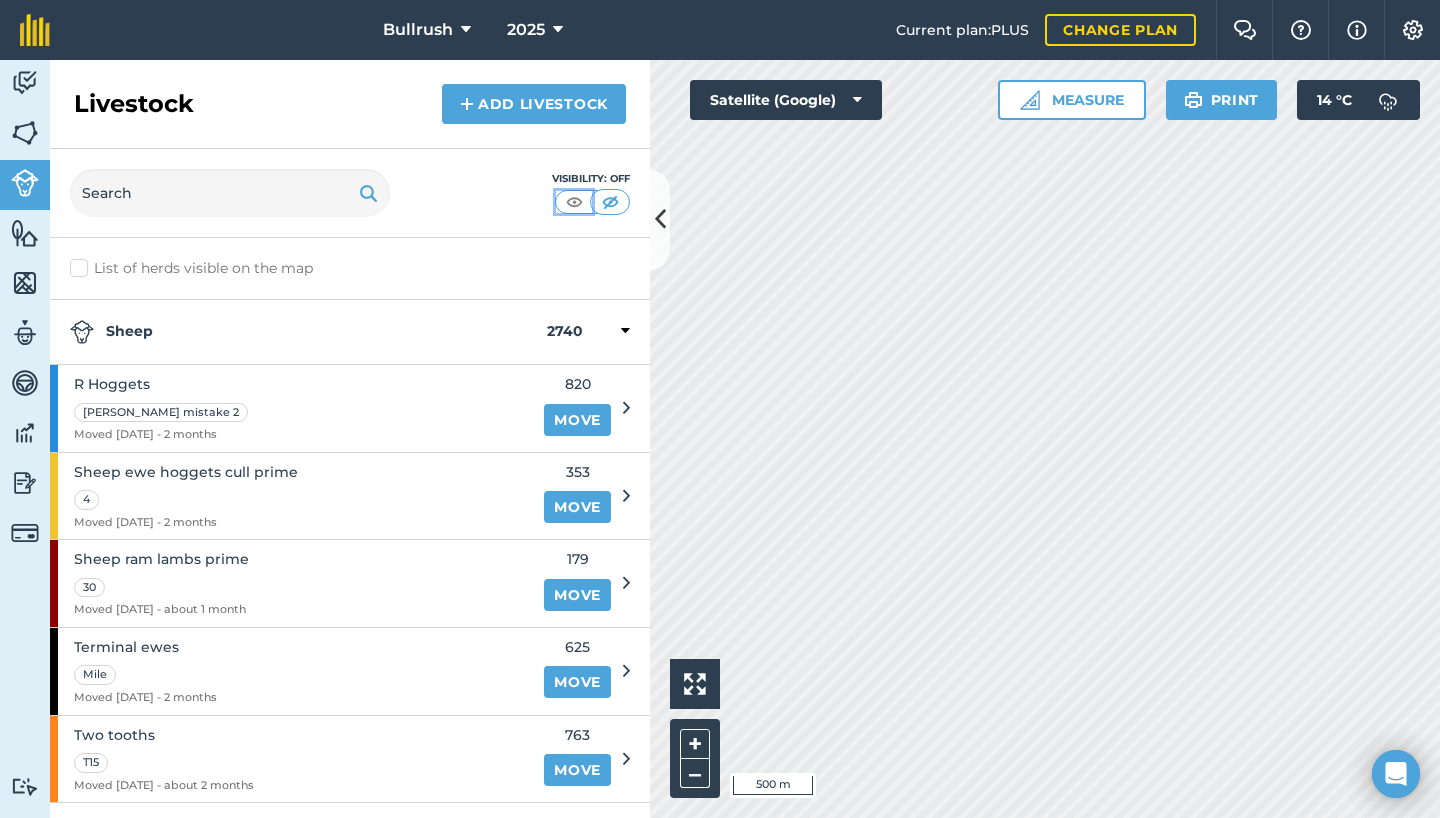 click at bounding box center [574, 202] 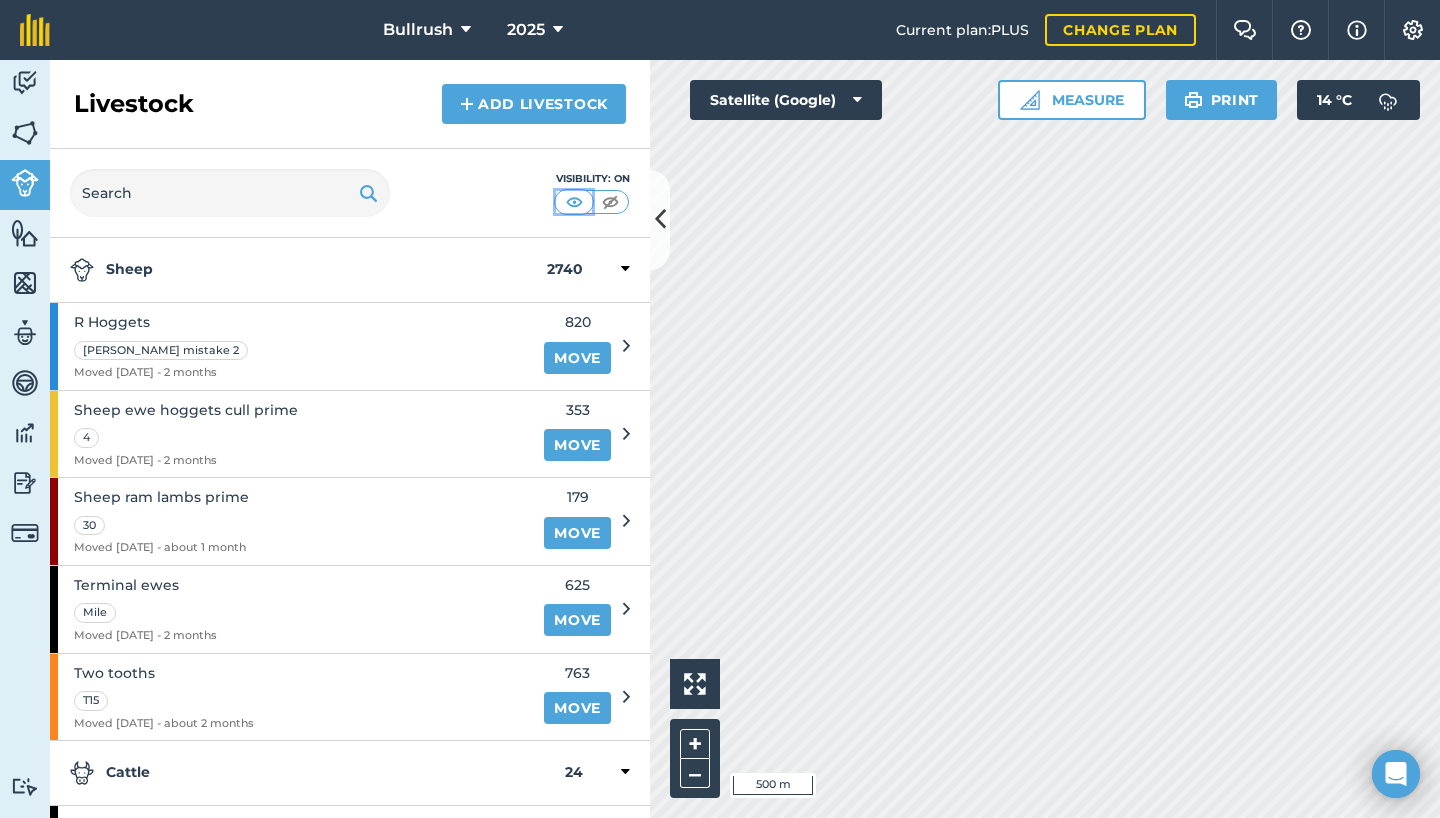 scroll, scrollTop: 0, scrollLeft: 0, axis: both 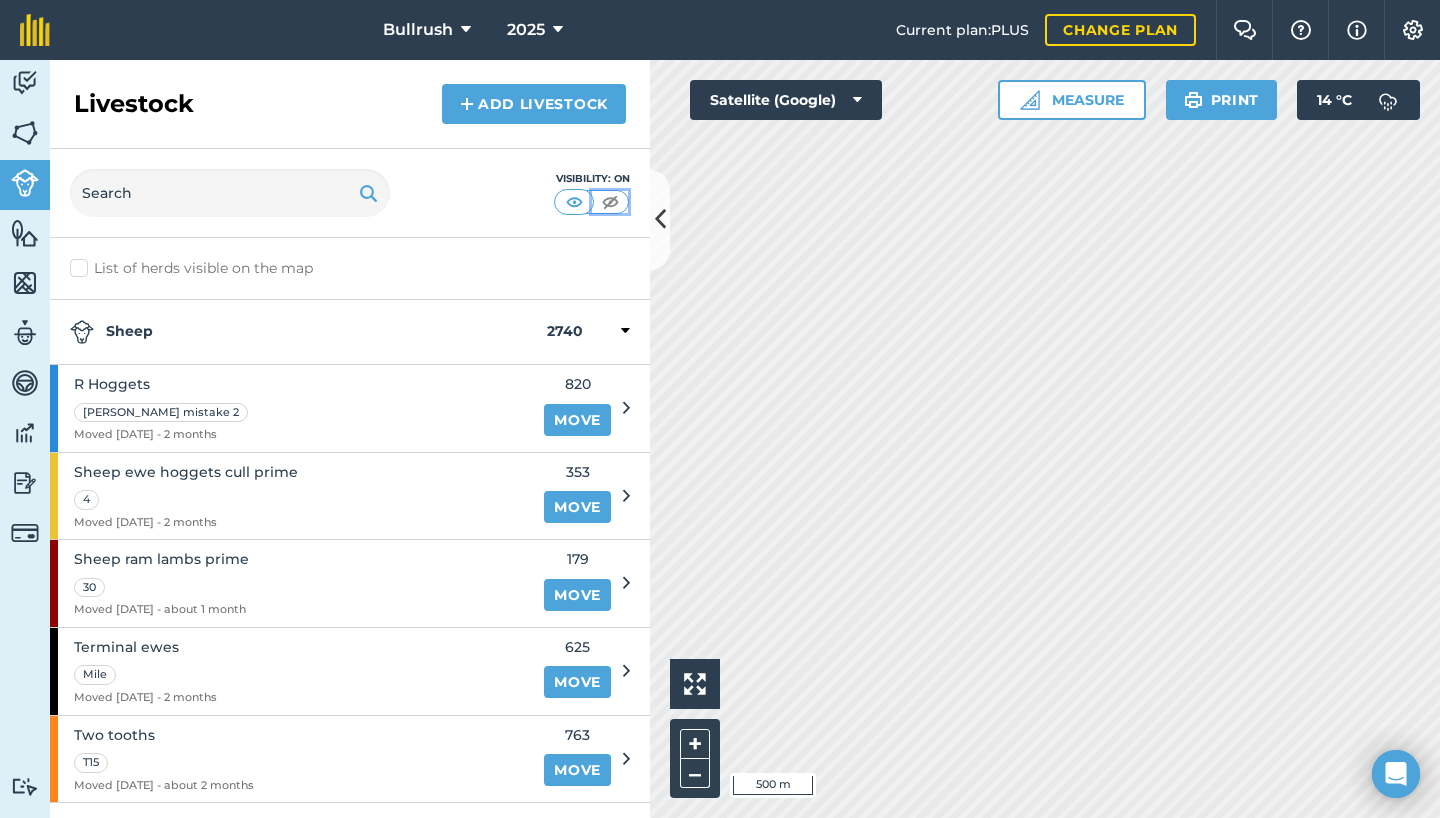 click at bounding box center [610, 202] 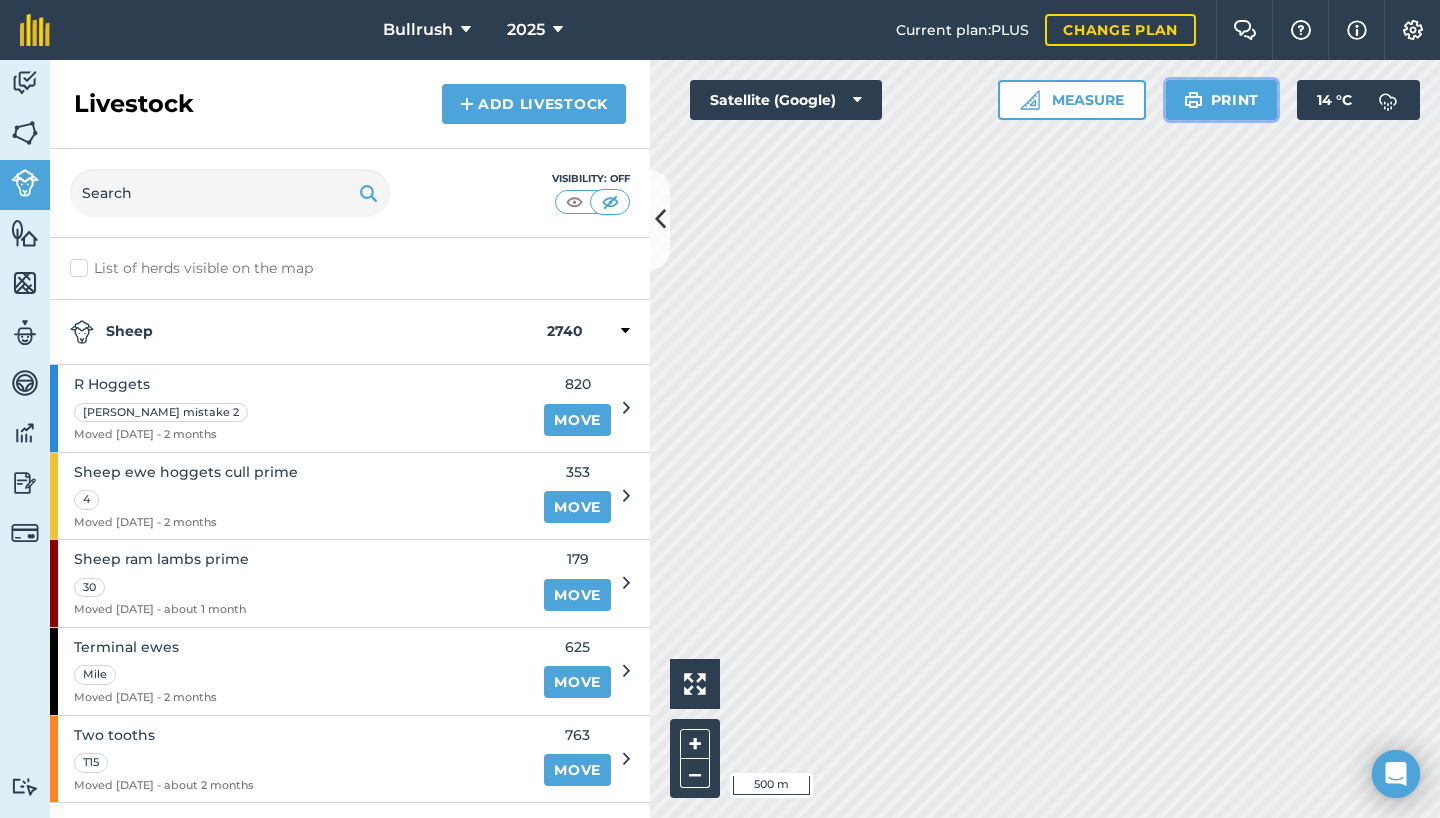 click on "Print" at bounding box center (1222, 100) 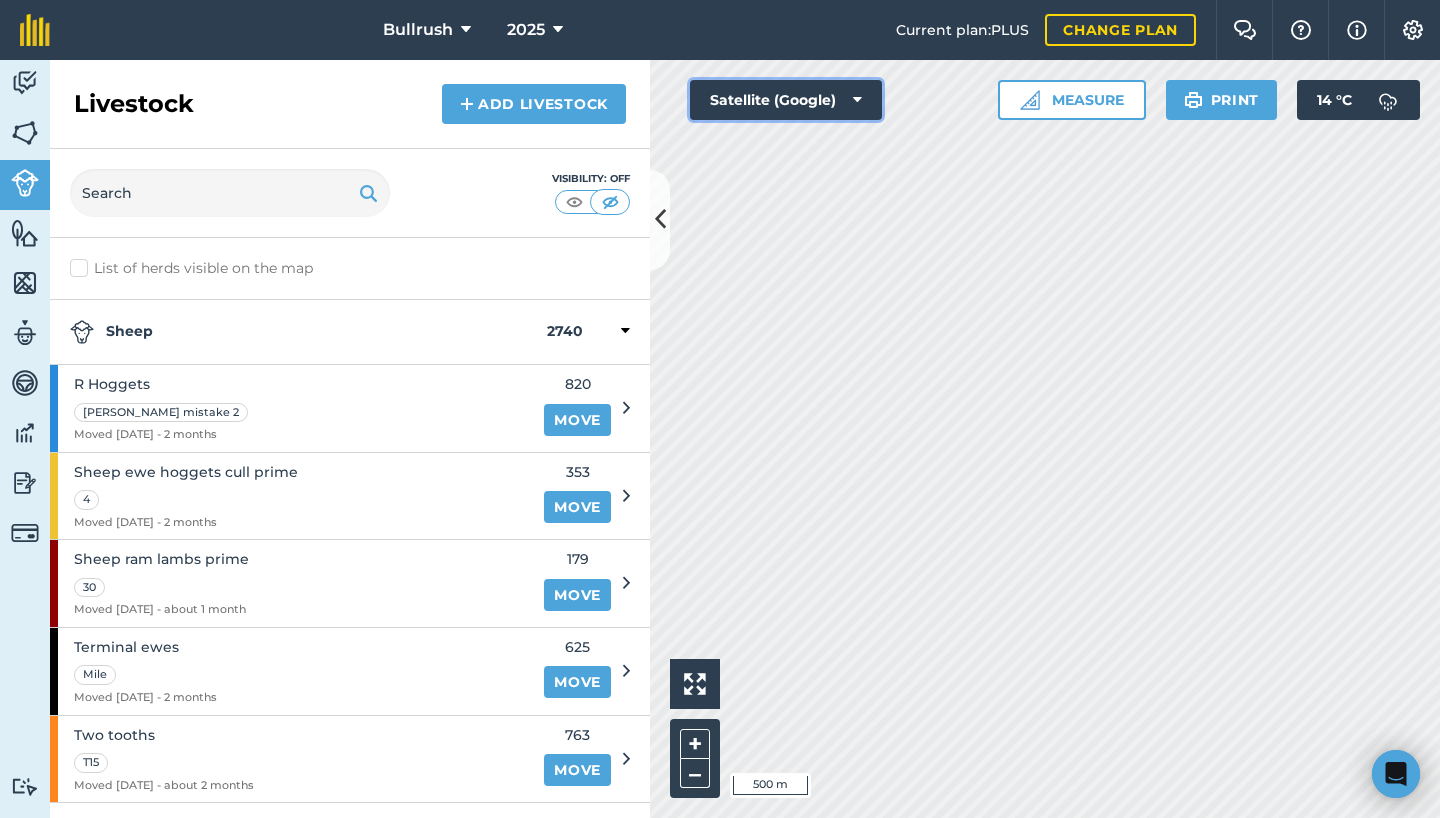 click at bounding box center (857, 100) 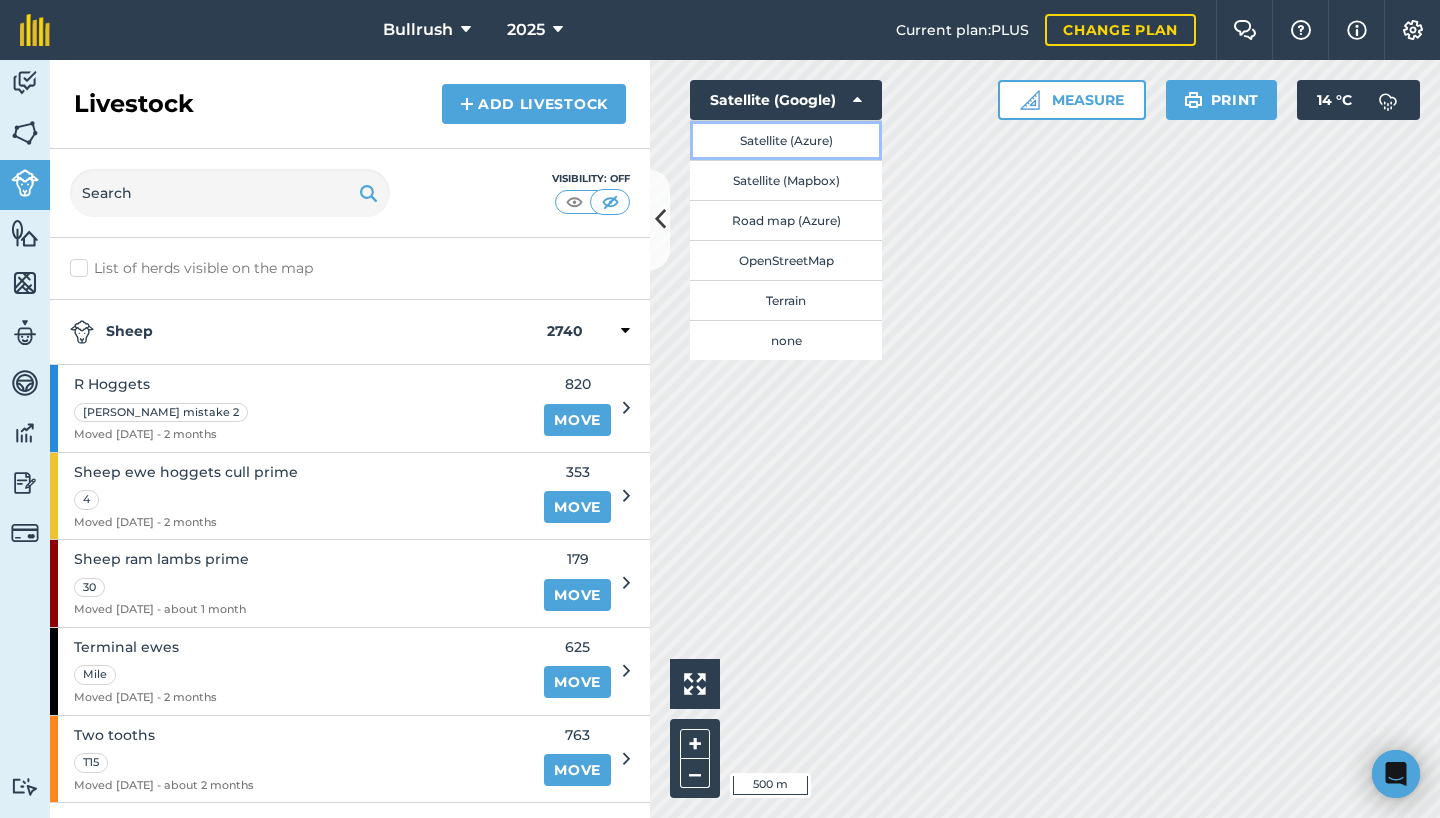 click on "Satellite (Azure)" at bounding box center [786, 140] 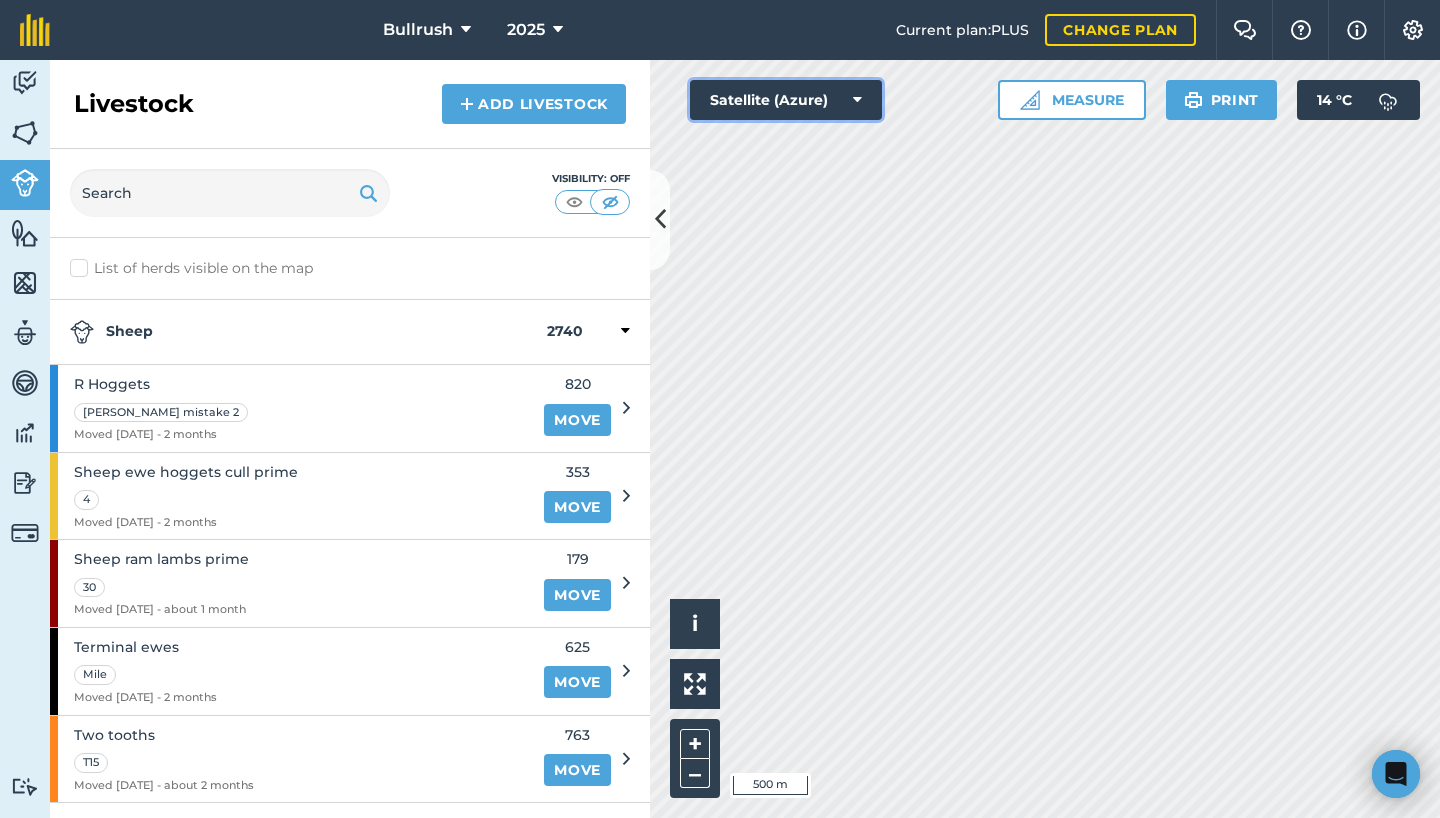 click on "Satellite (Azure)" at bounding box center [786, 100] 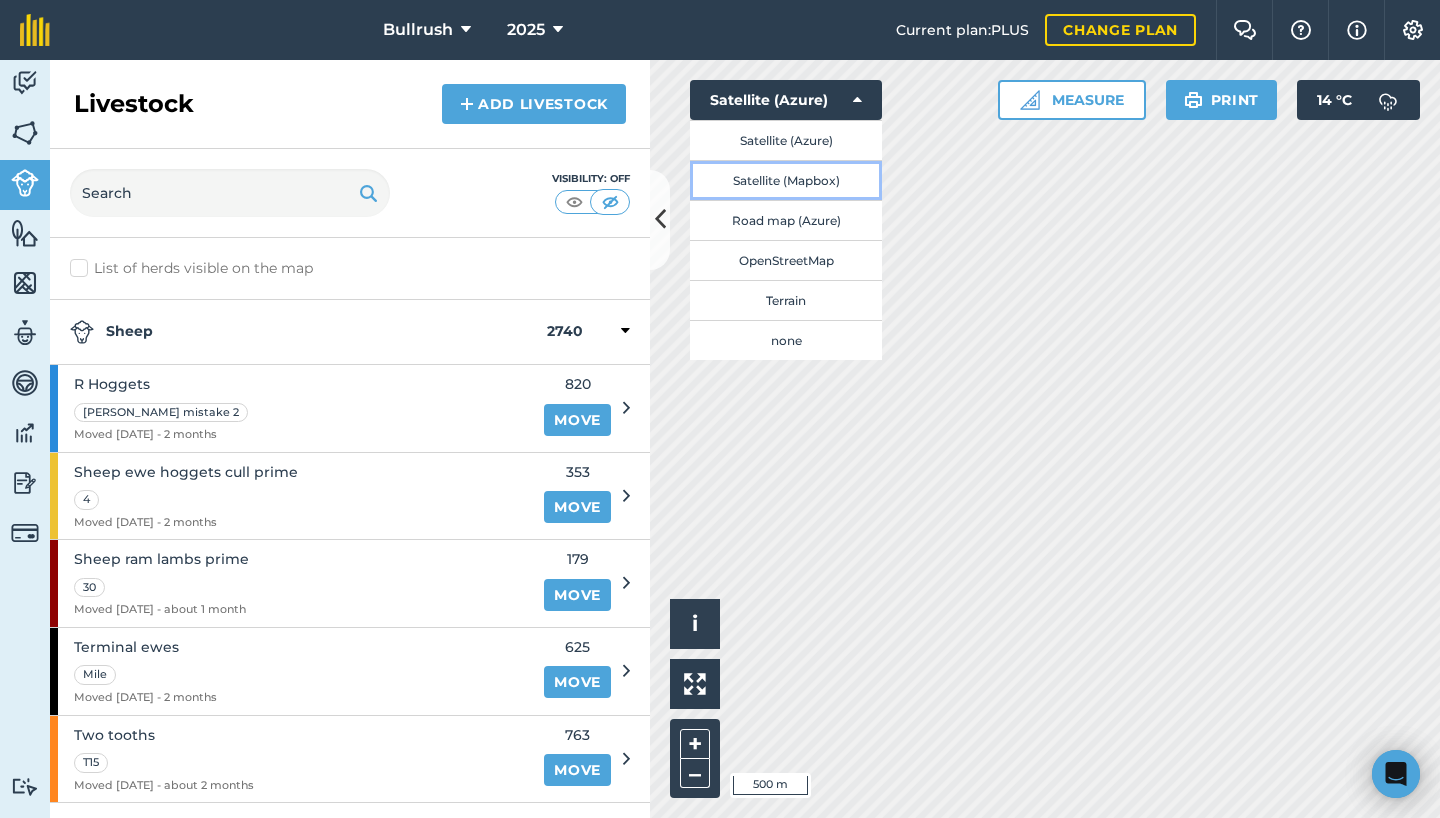 click on "Satellite (Mapbox)" at bounding box center [786, 180] 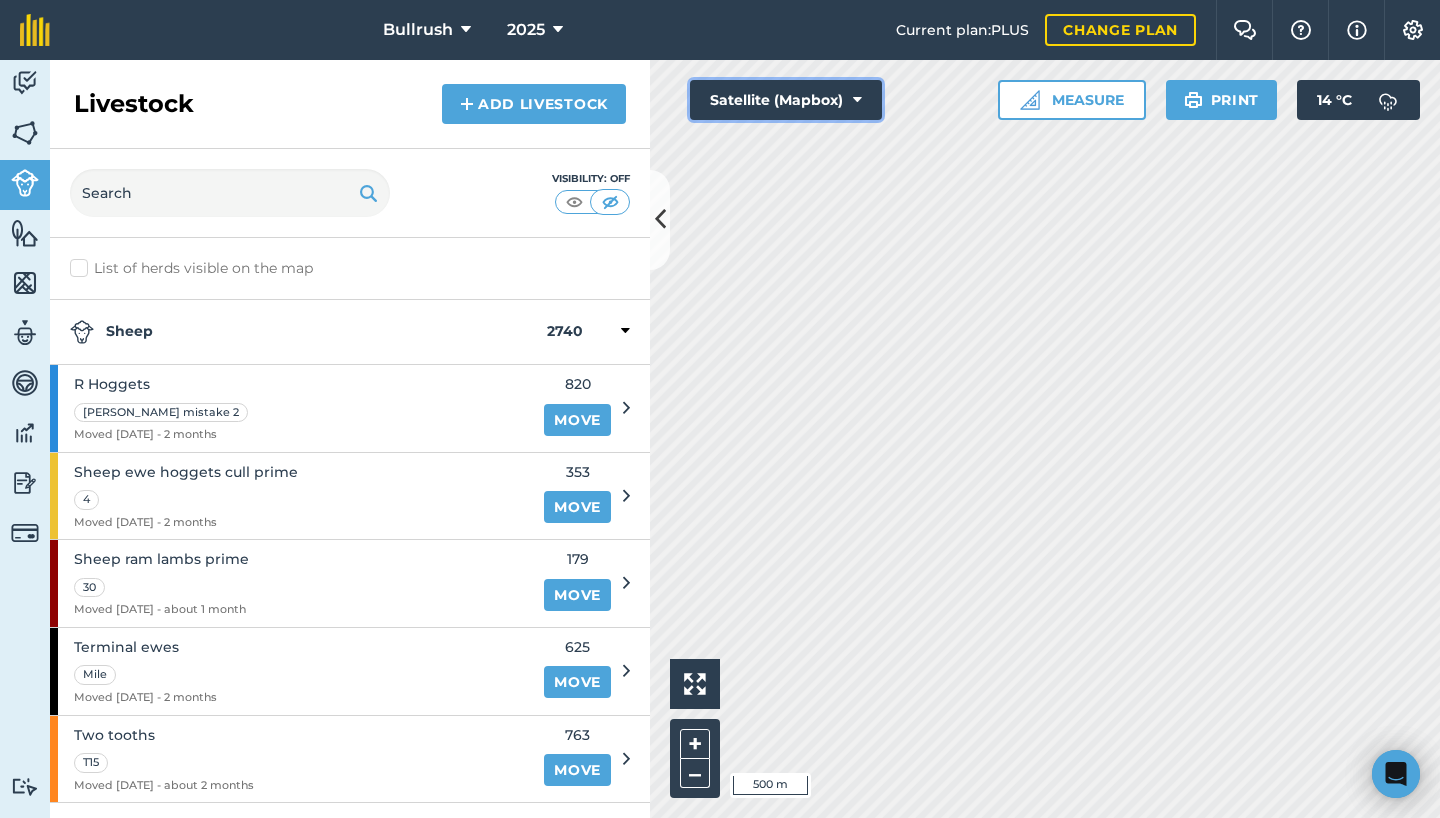 click at bounding box center [857, 100] 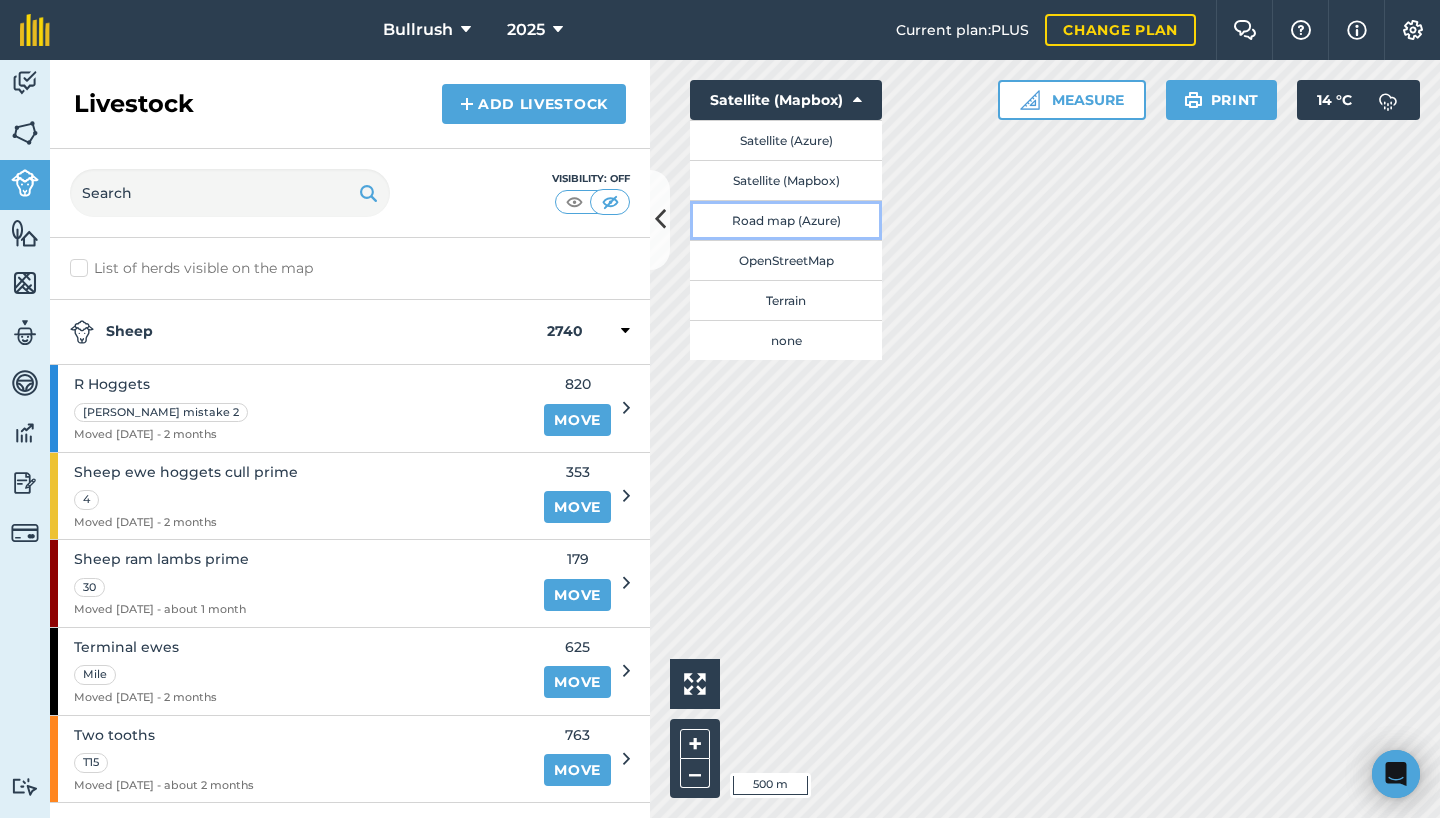 click on "Road map (Azure)" at bounding box center [786, 220] 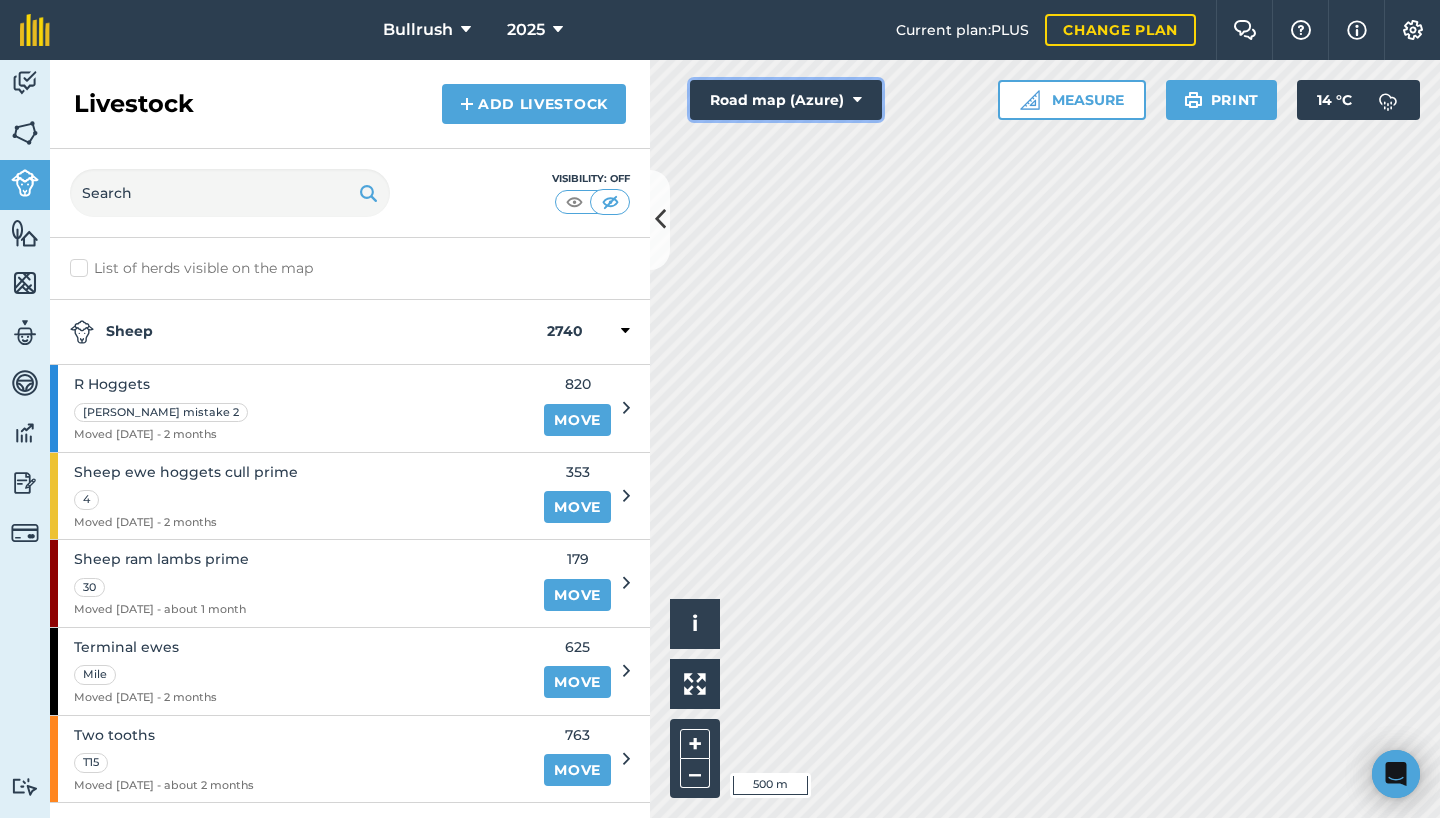 click on "Road map (Azure)" at bounding box center [786, 100] 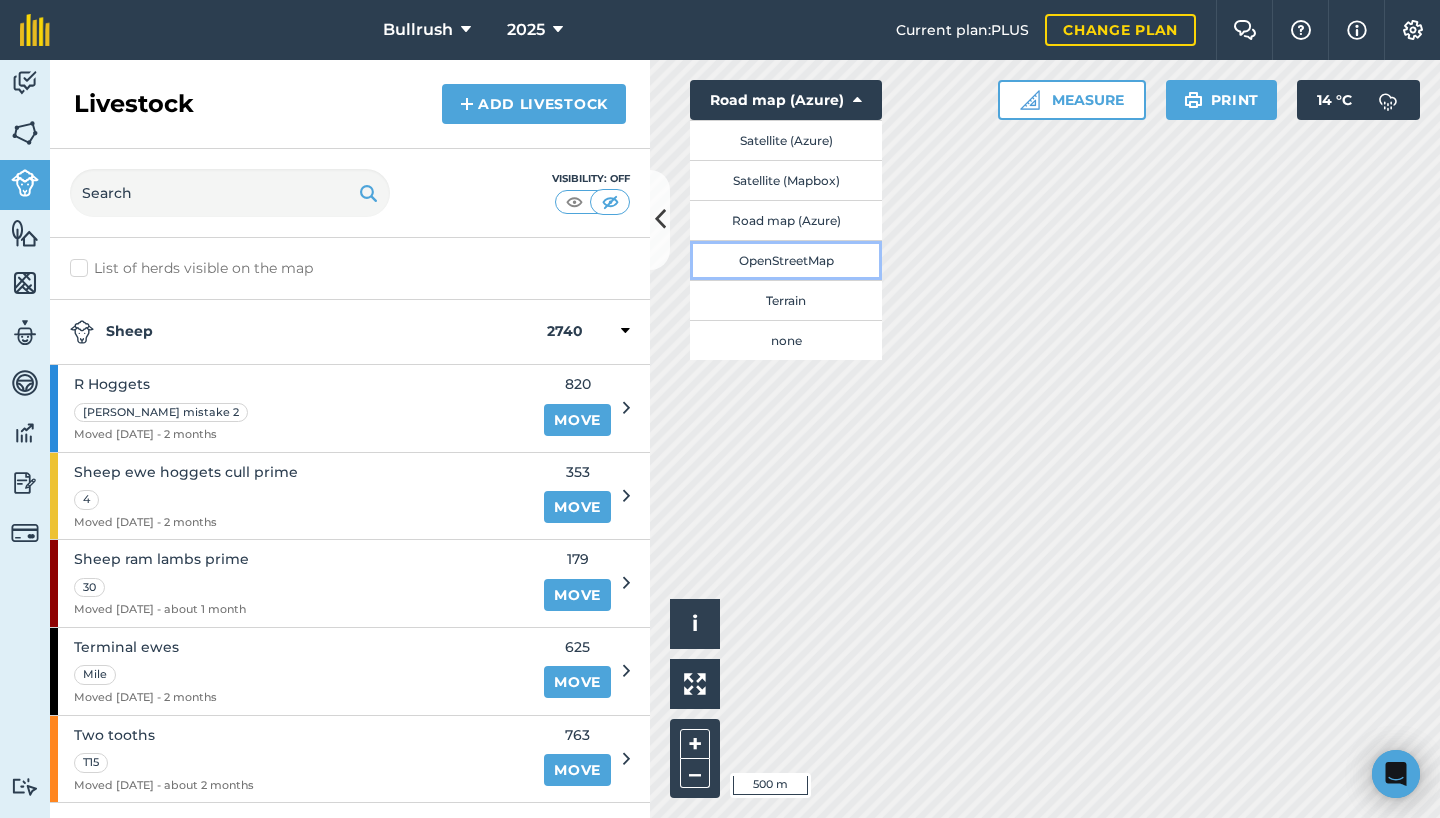 click on "OpenStreetMap" at bounding box center [786, 260] 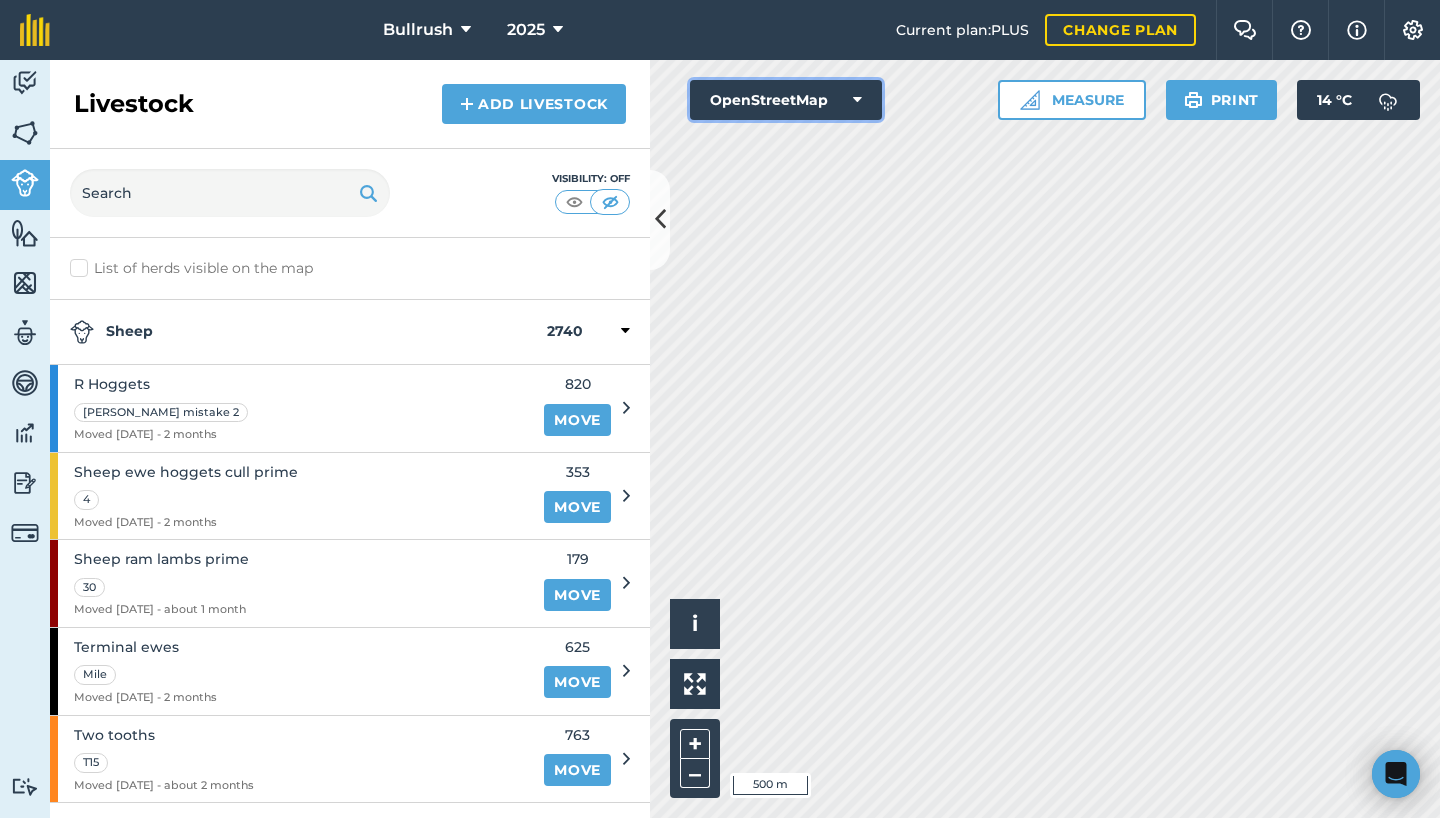 click at bounding box center [857, 100] 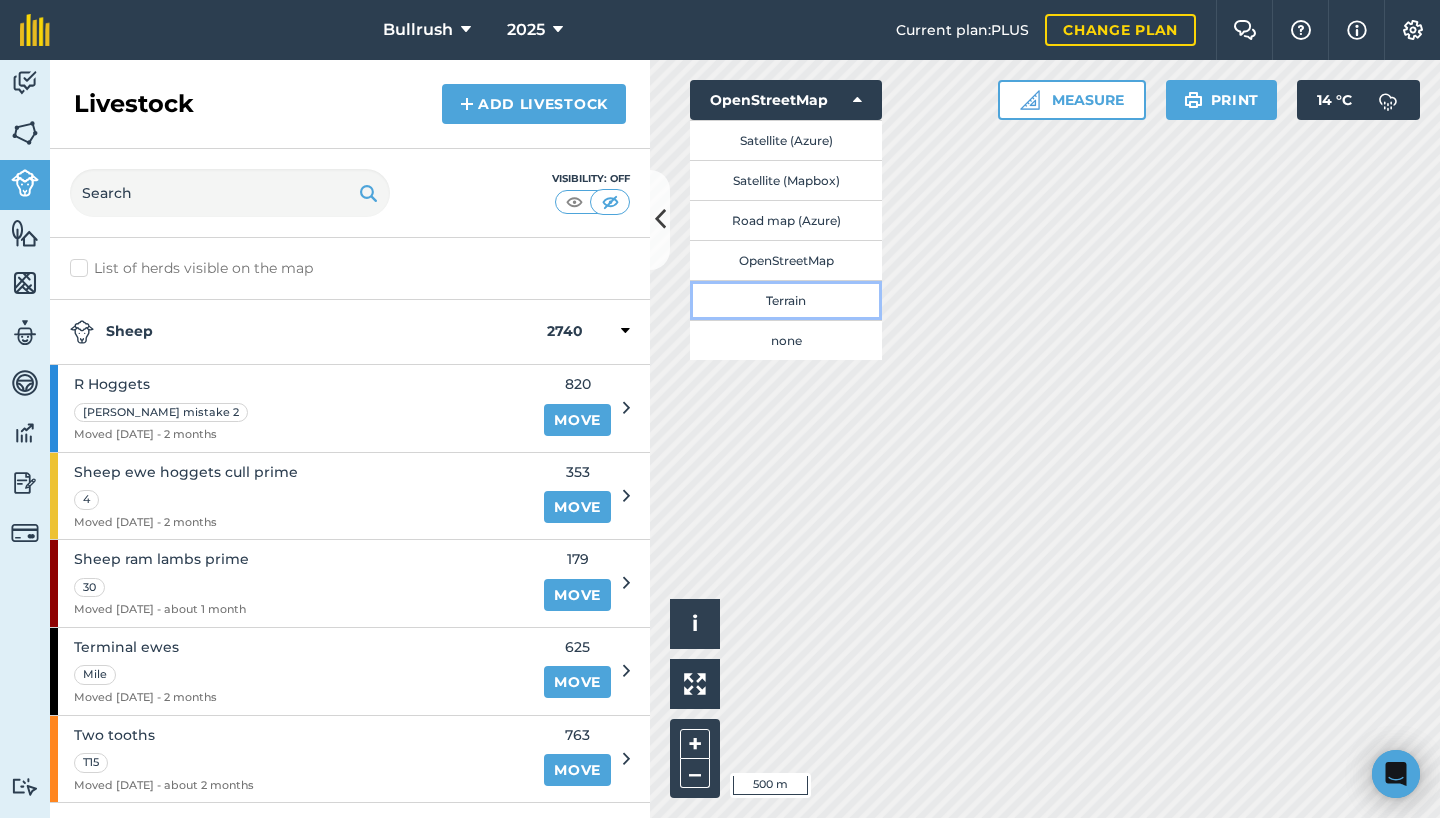 click on "Terrain" at bounding box center (786, 300) 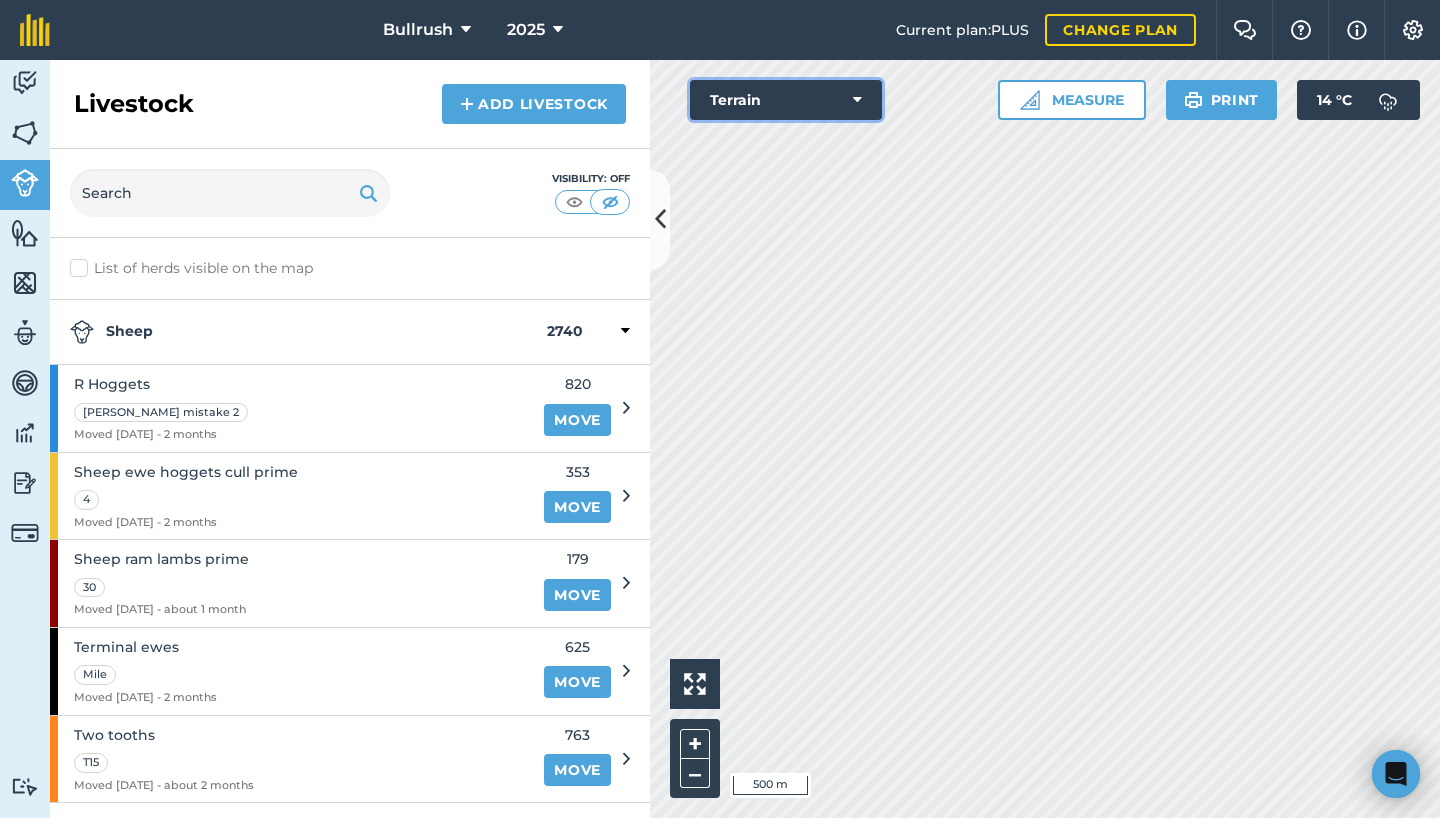 click at bounding box center (857, 100) 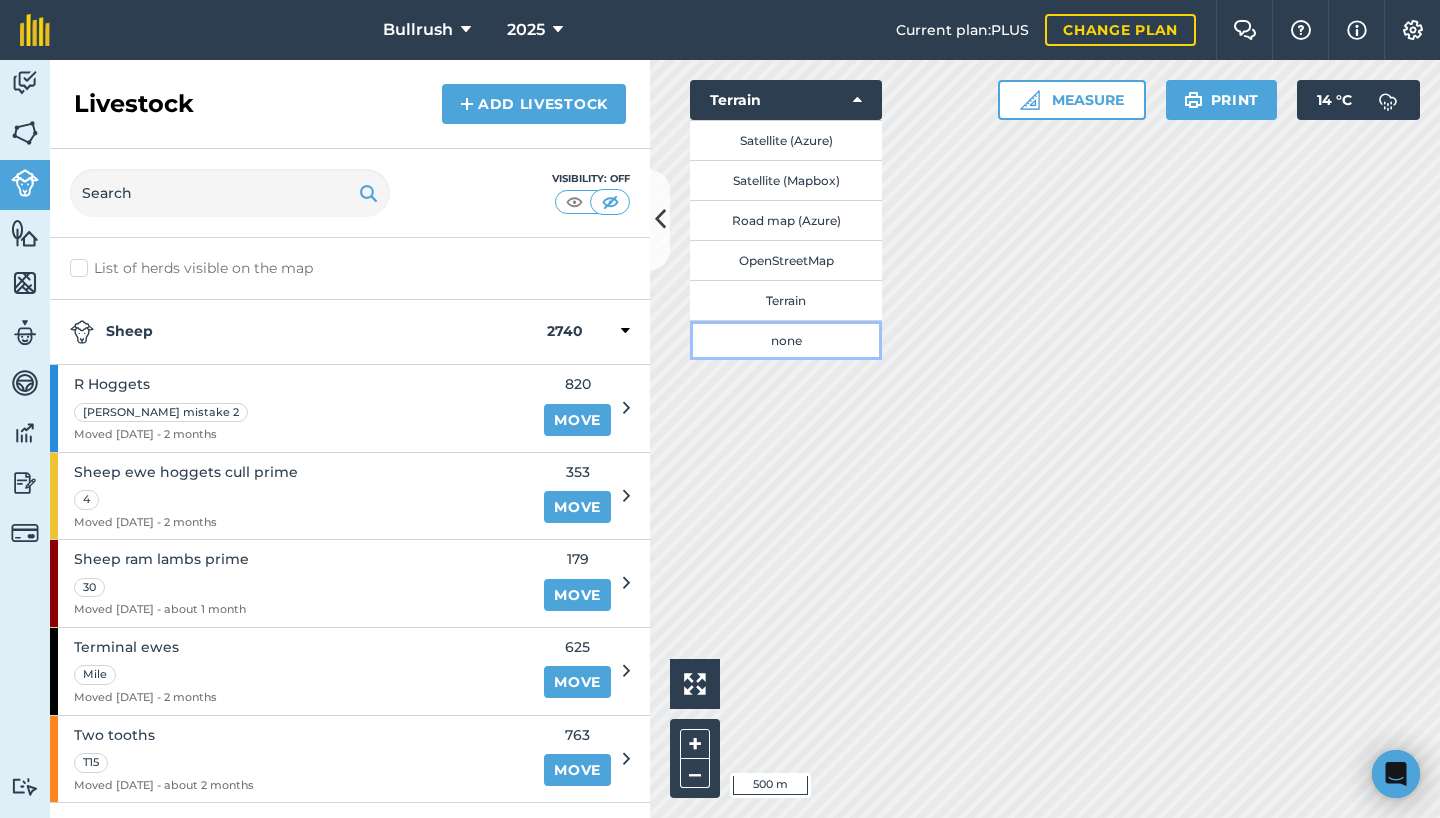 click on "none" at bounding box center (786, 340) 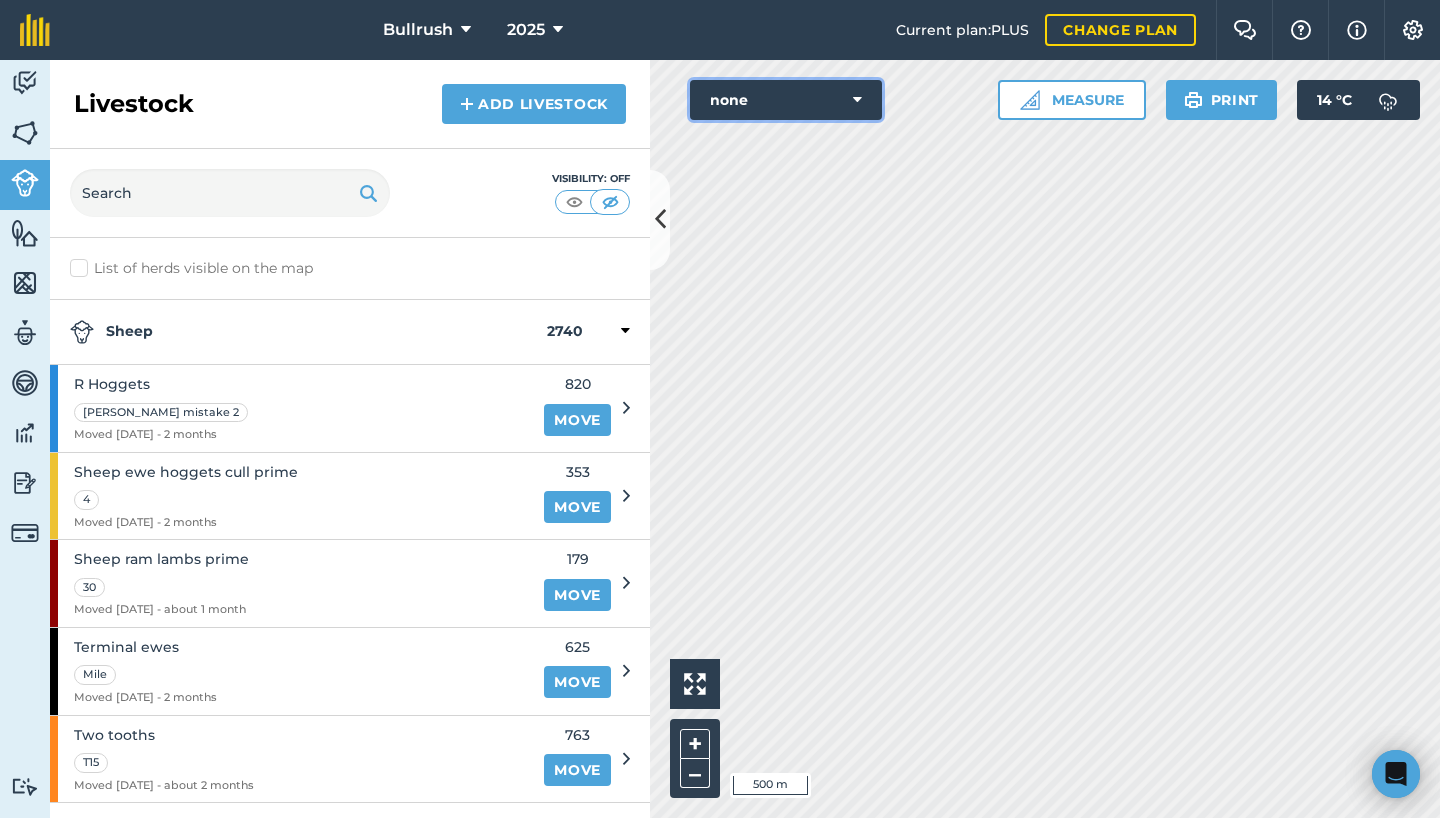 click at bounding box center [857, 100] 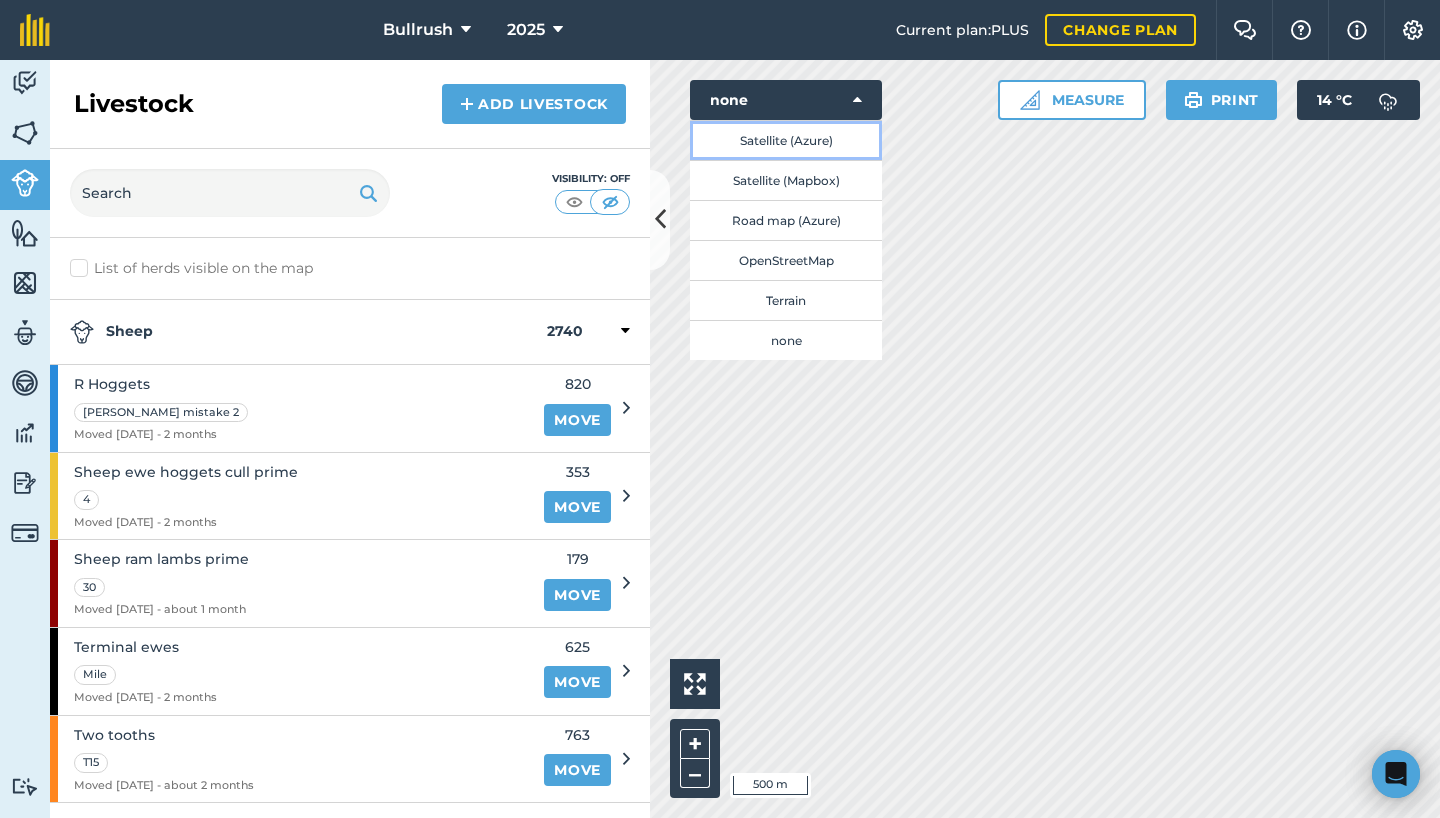 click on "Satellite (Azure)" at bounding box center [786, 140] 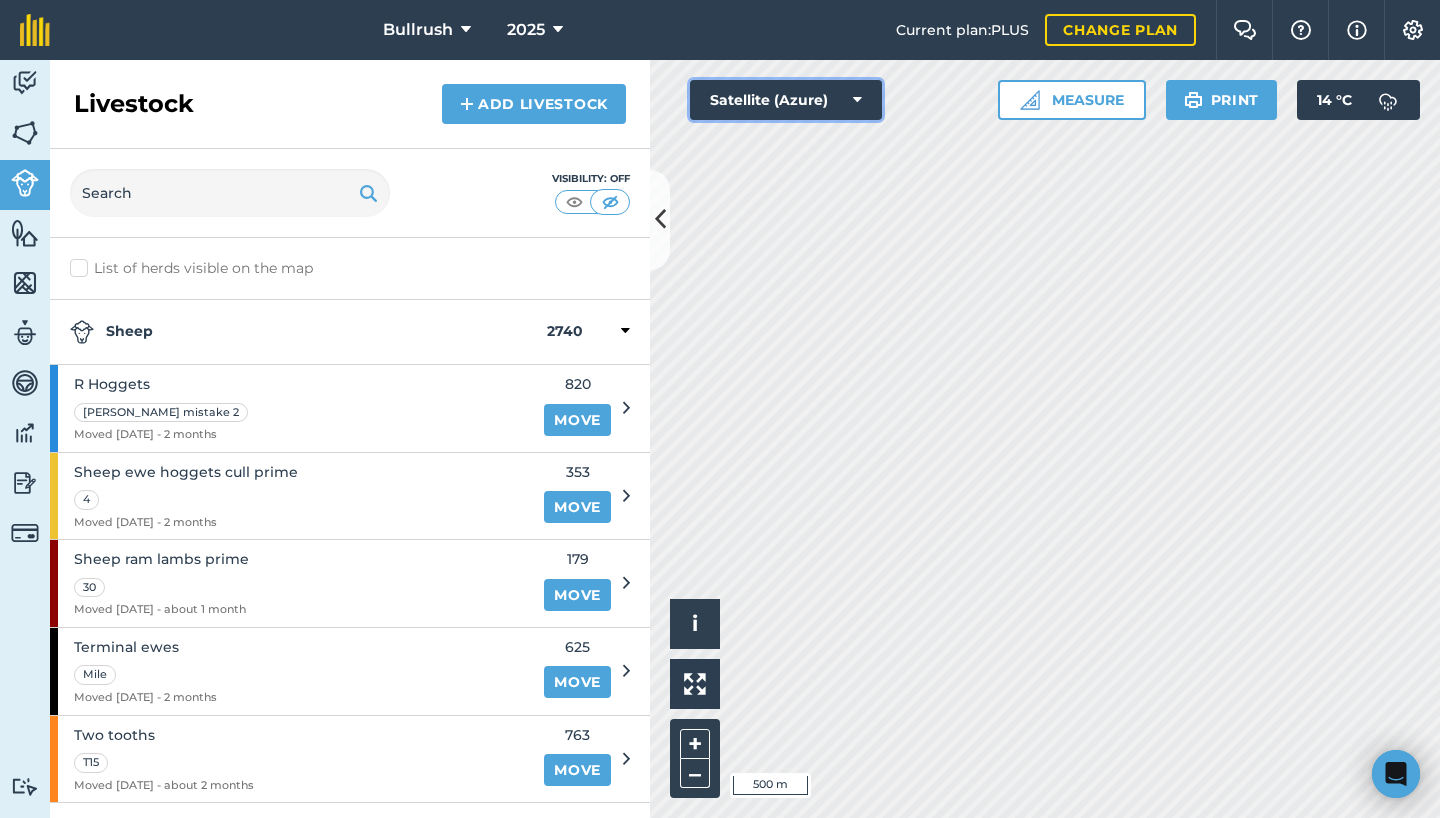 click at bounding box center [857, 100] 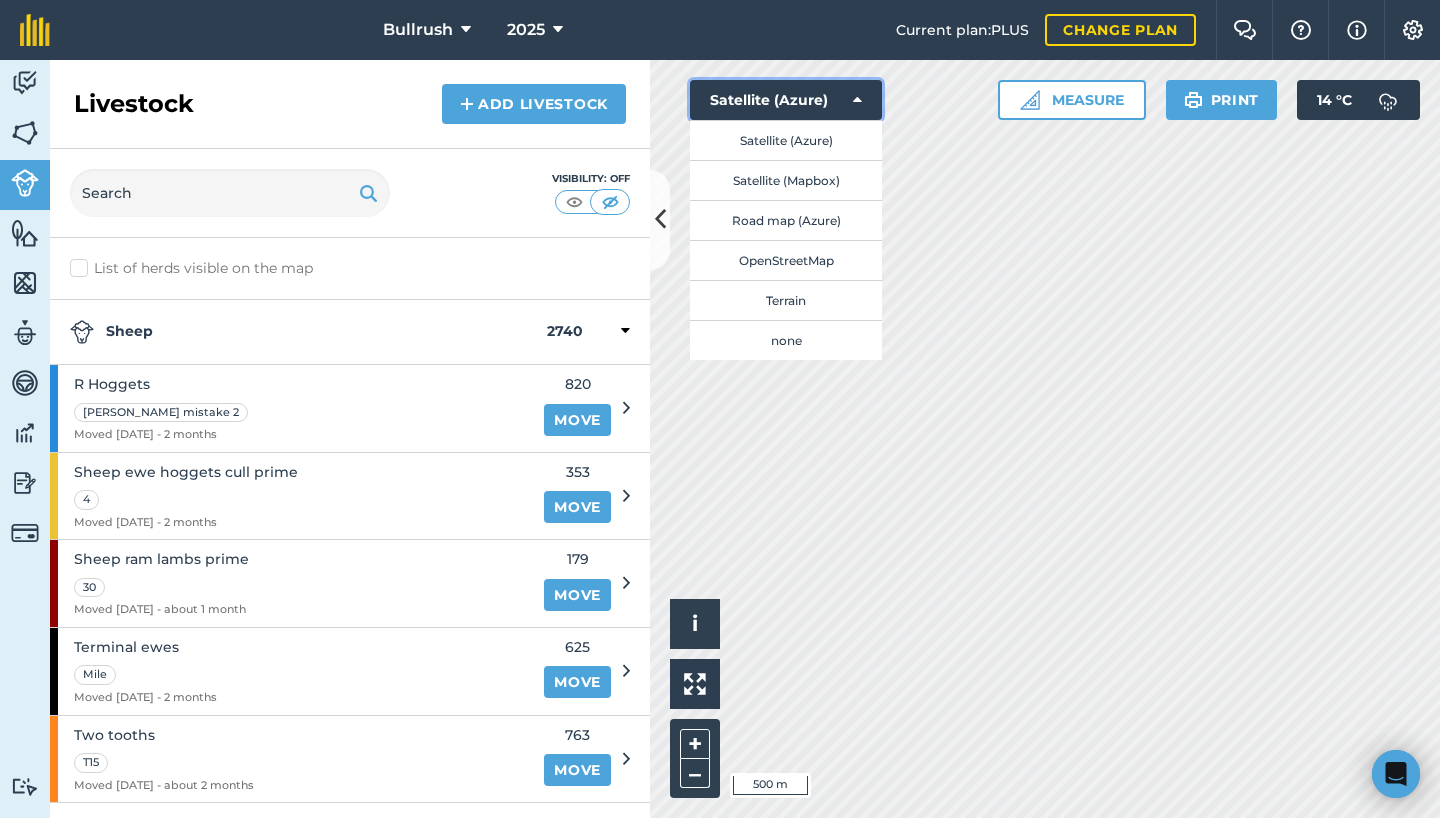 click at bounding box center (857, 100) 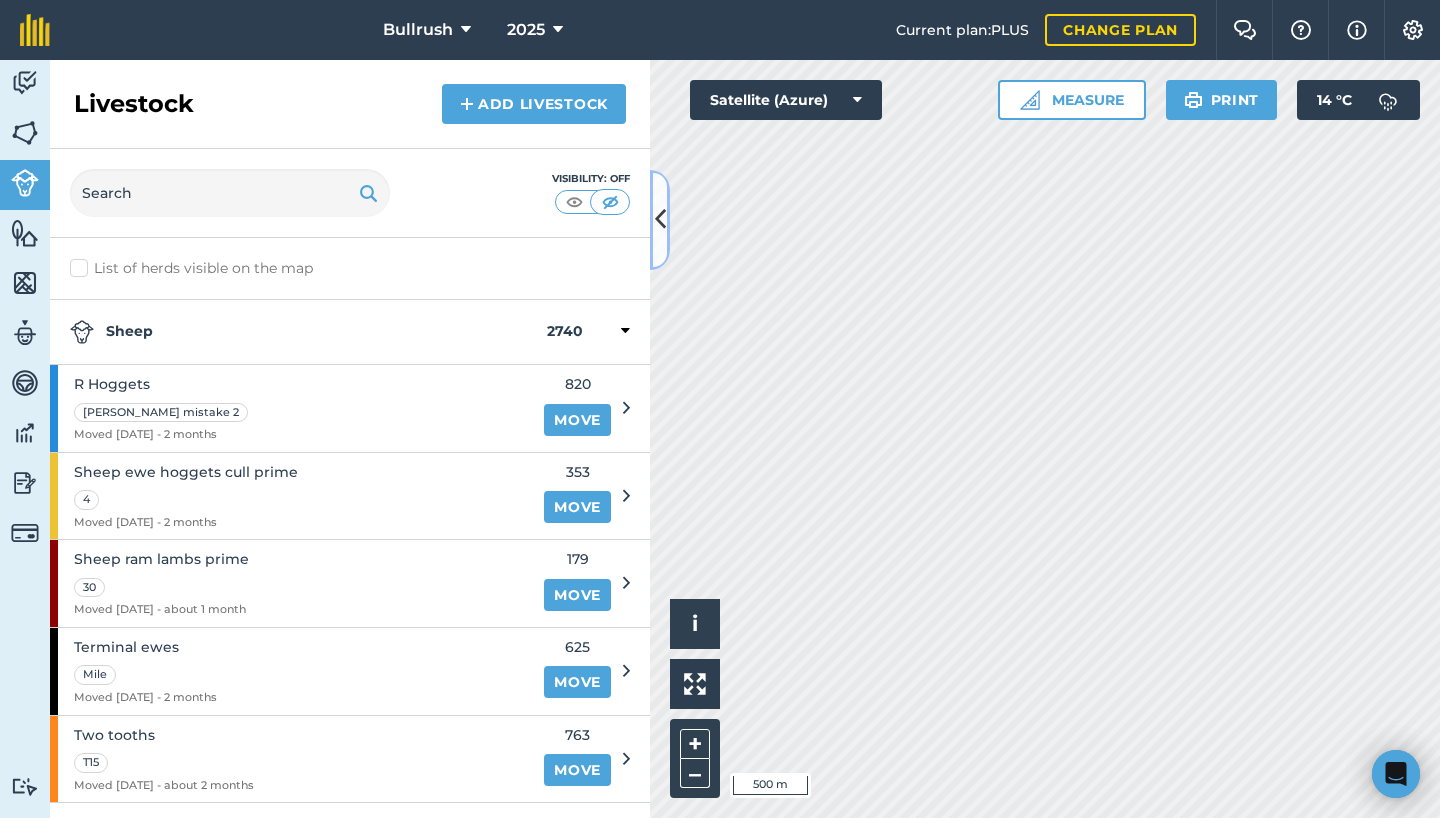click at bounding box center [660, 219] 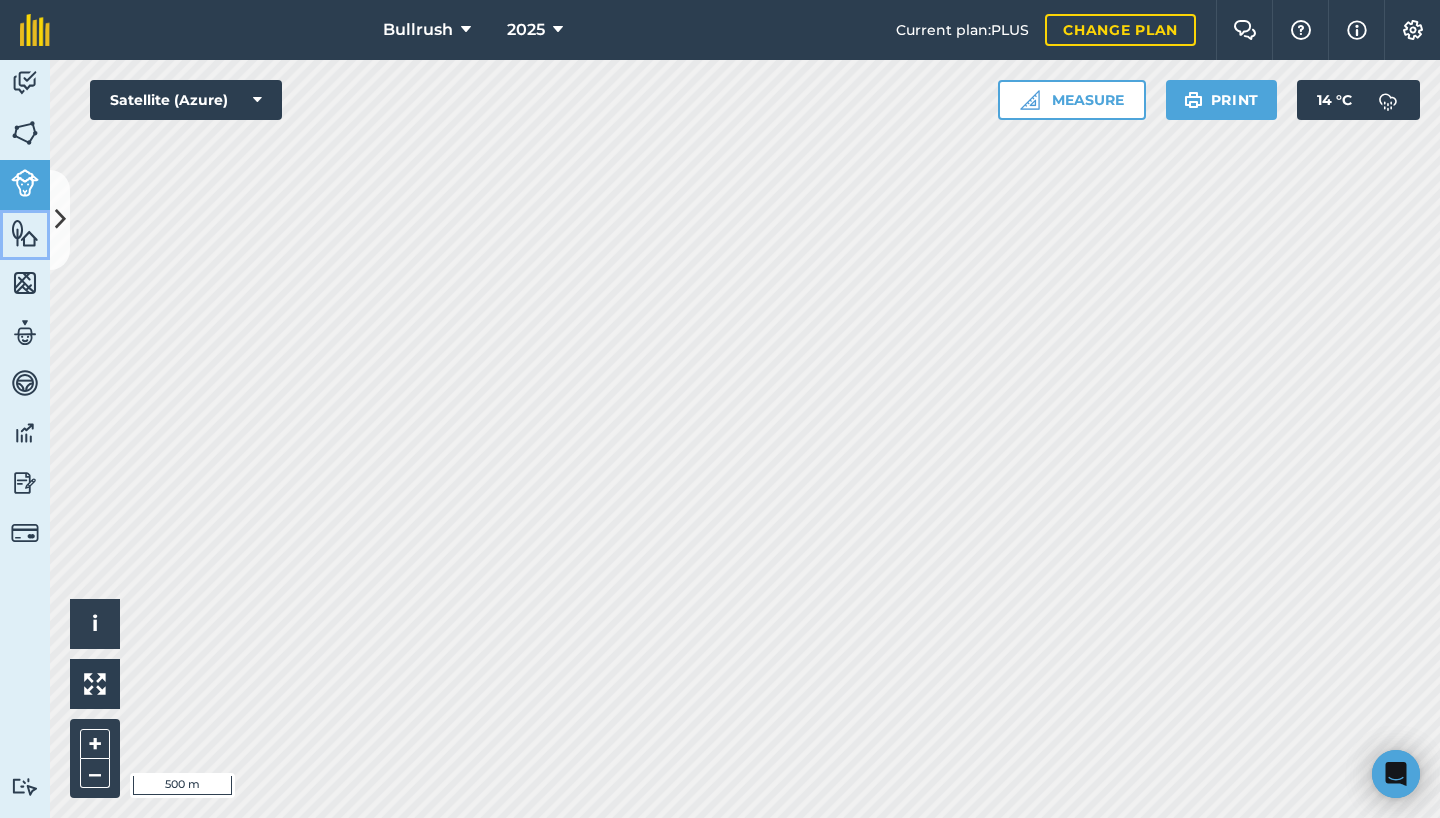 click at bounding box center [25, 233] 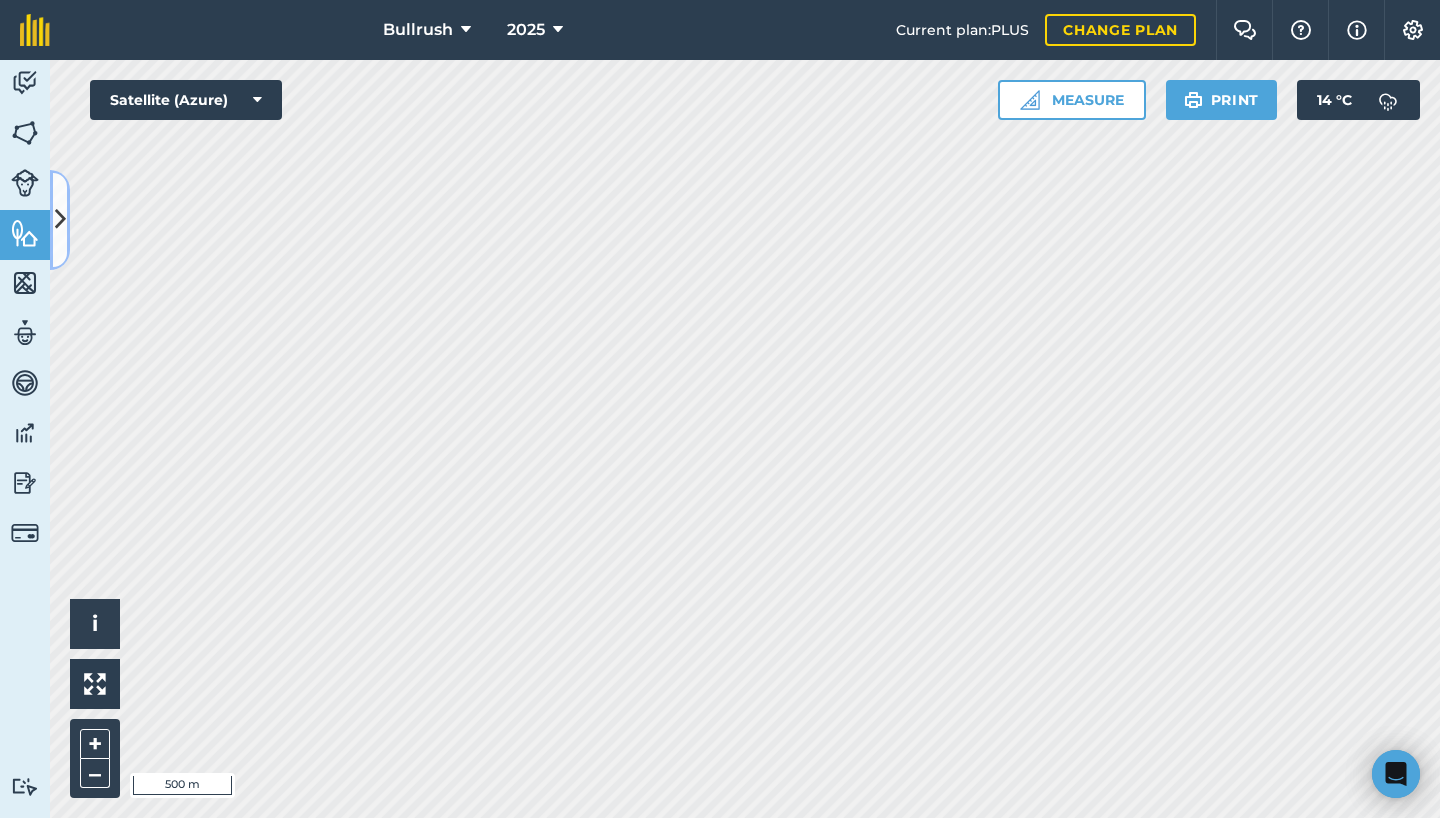 click at bounding box center [60, 219] 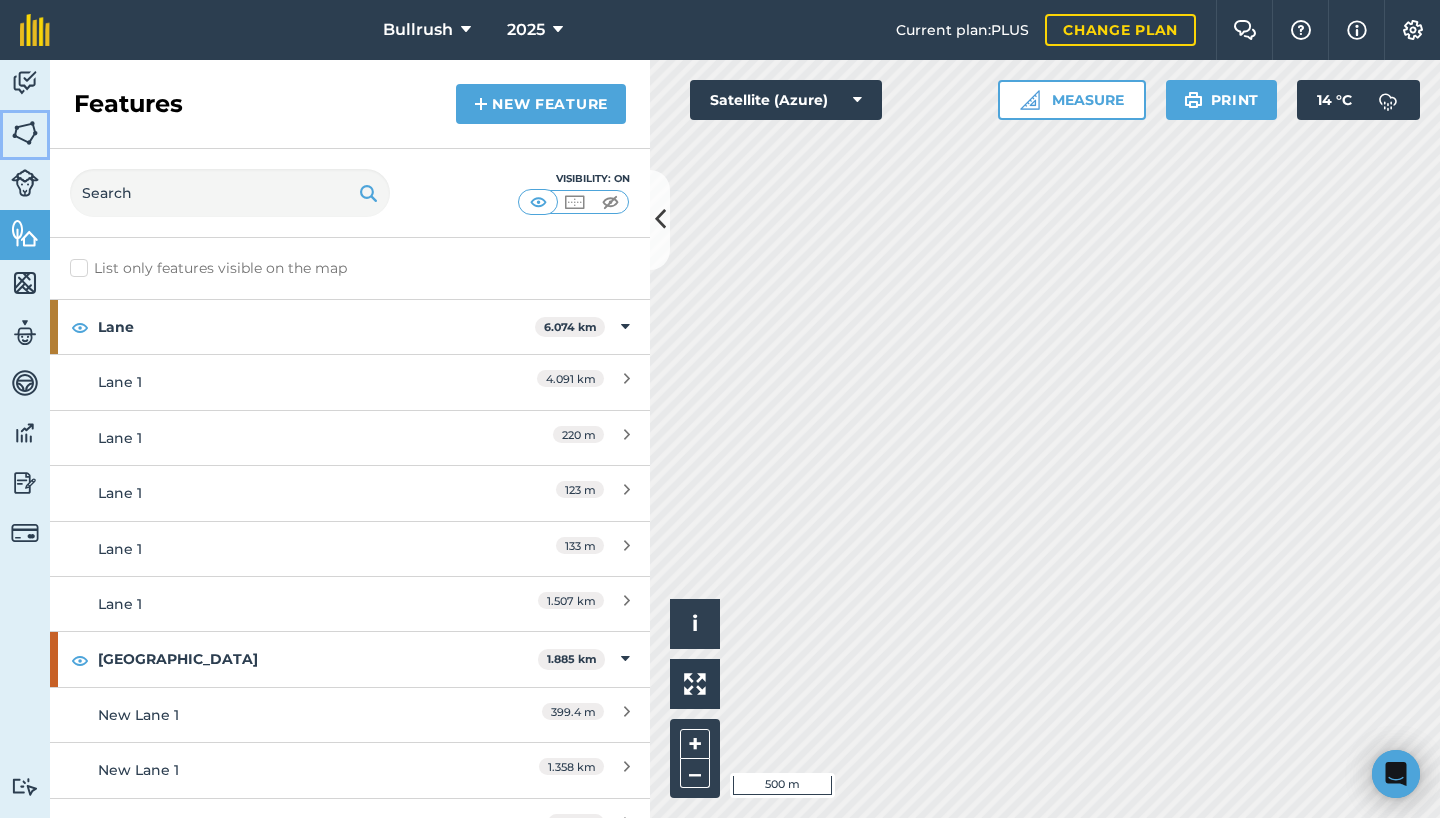 click at bounding box center (25, 133) 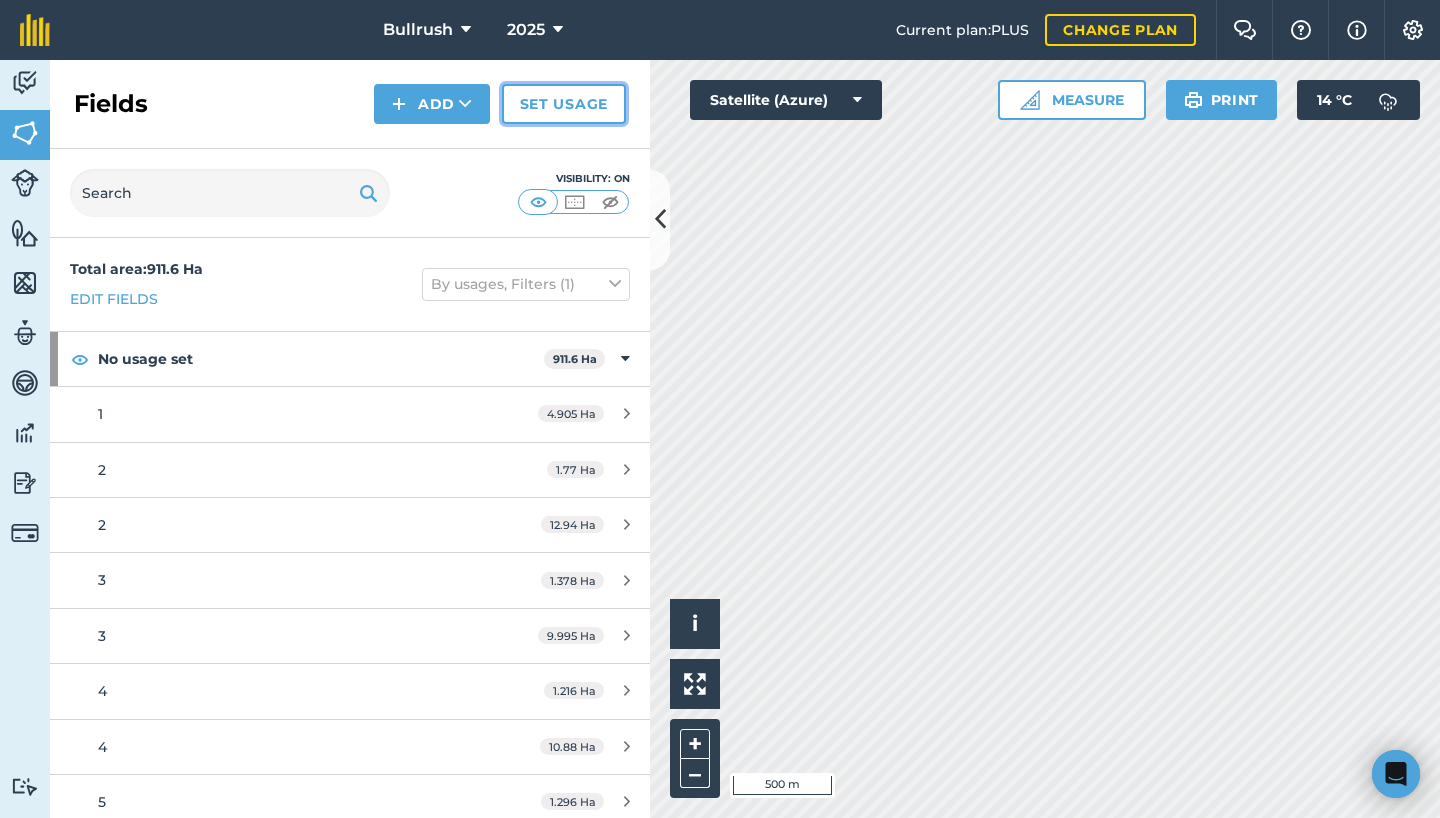 click on "Set usage" at bounding box center [564, 104] 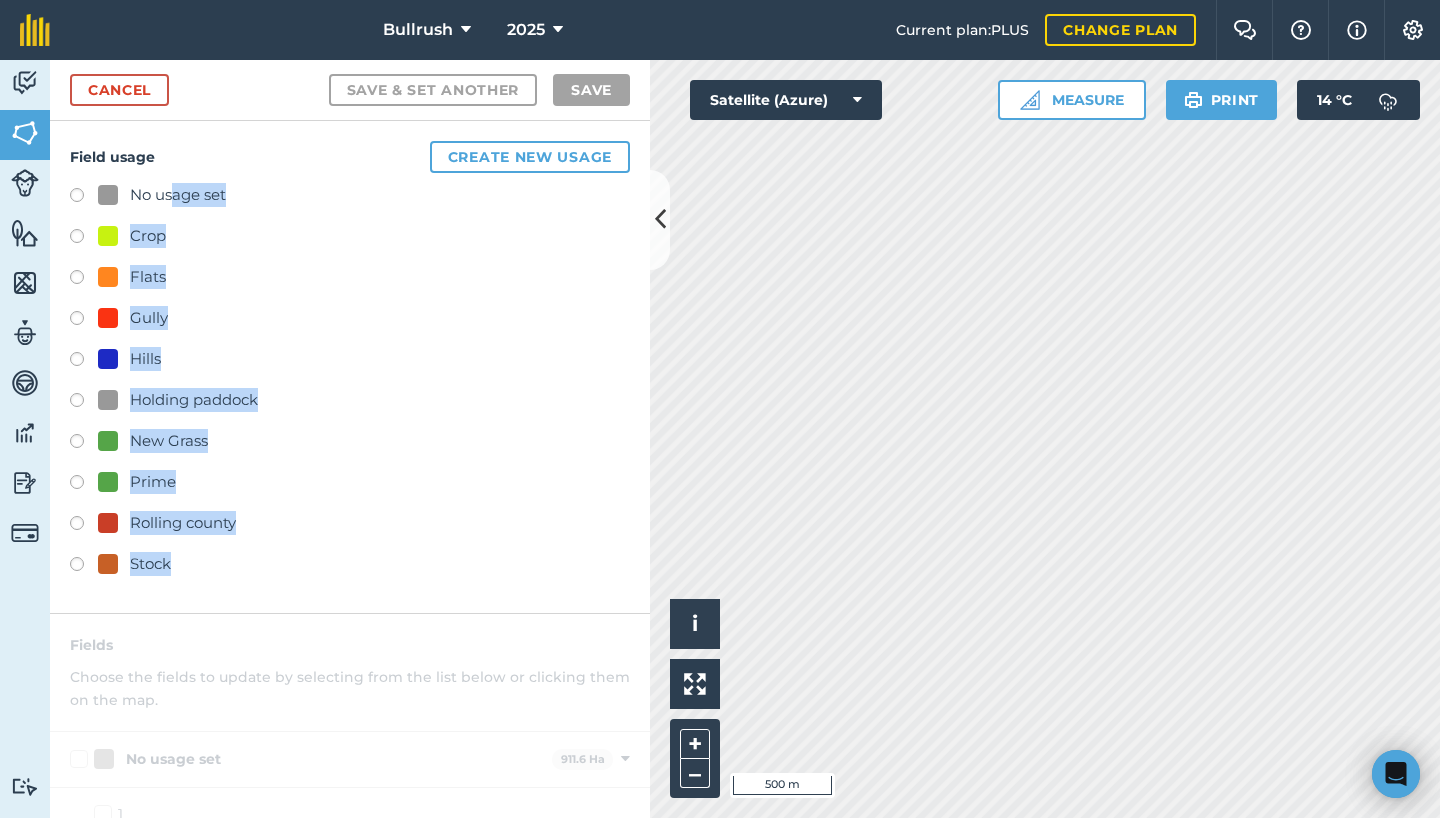 drag, startPoint x: 176, startPoint y: 198, endPoint x: 211, endPoint y: 597, distance: 400.53214 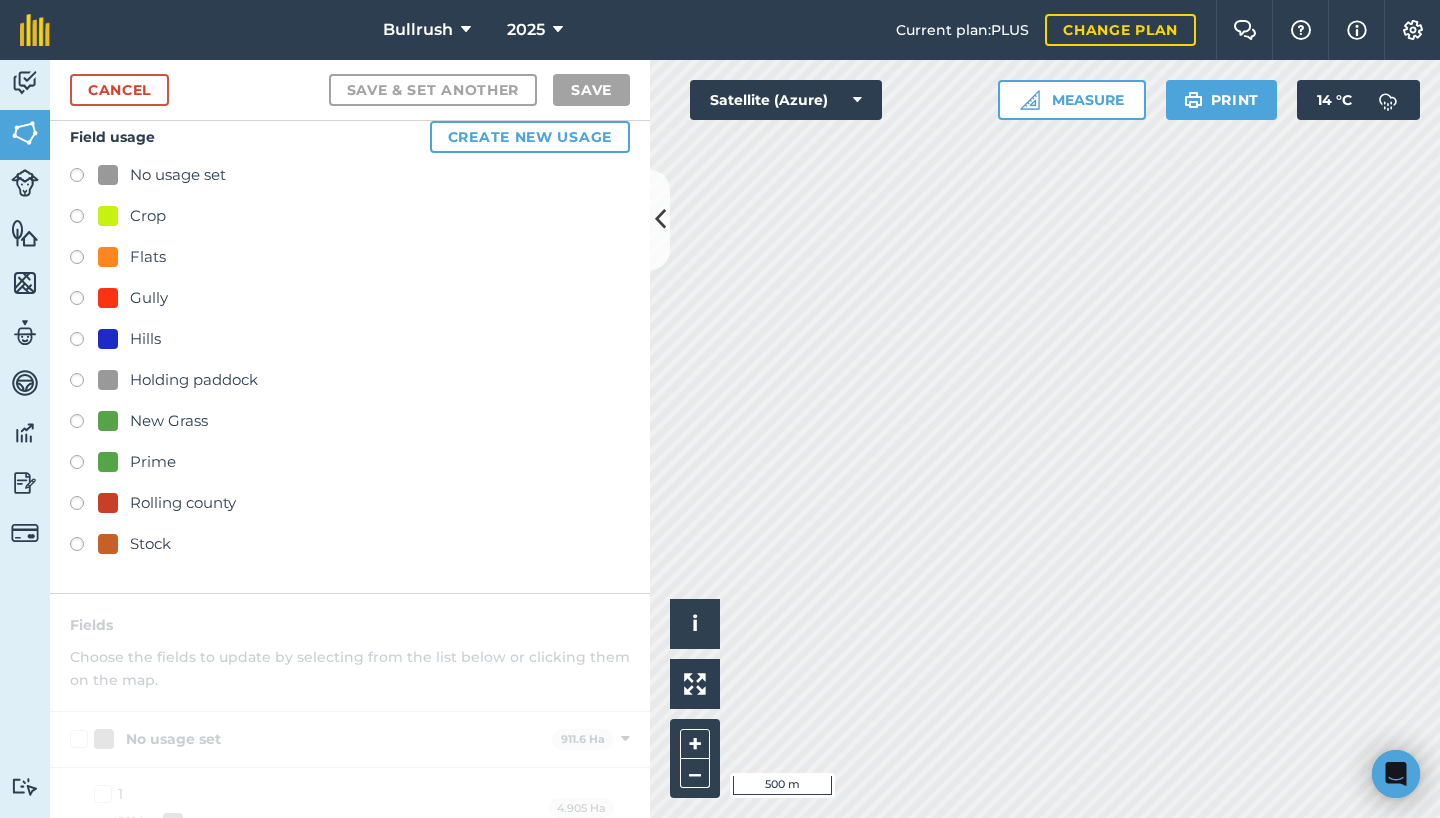 scroll, scrollTop: 0, scrollLeft: 0, axis: both 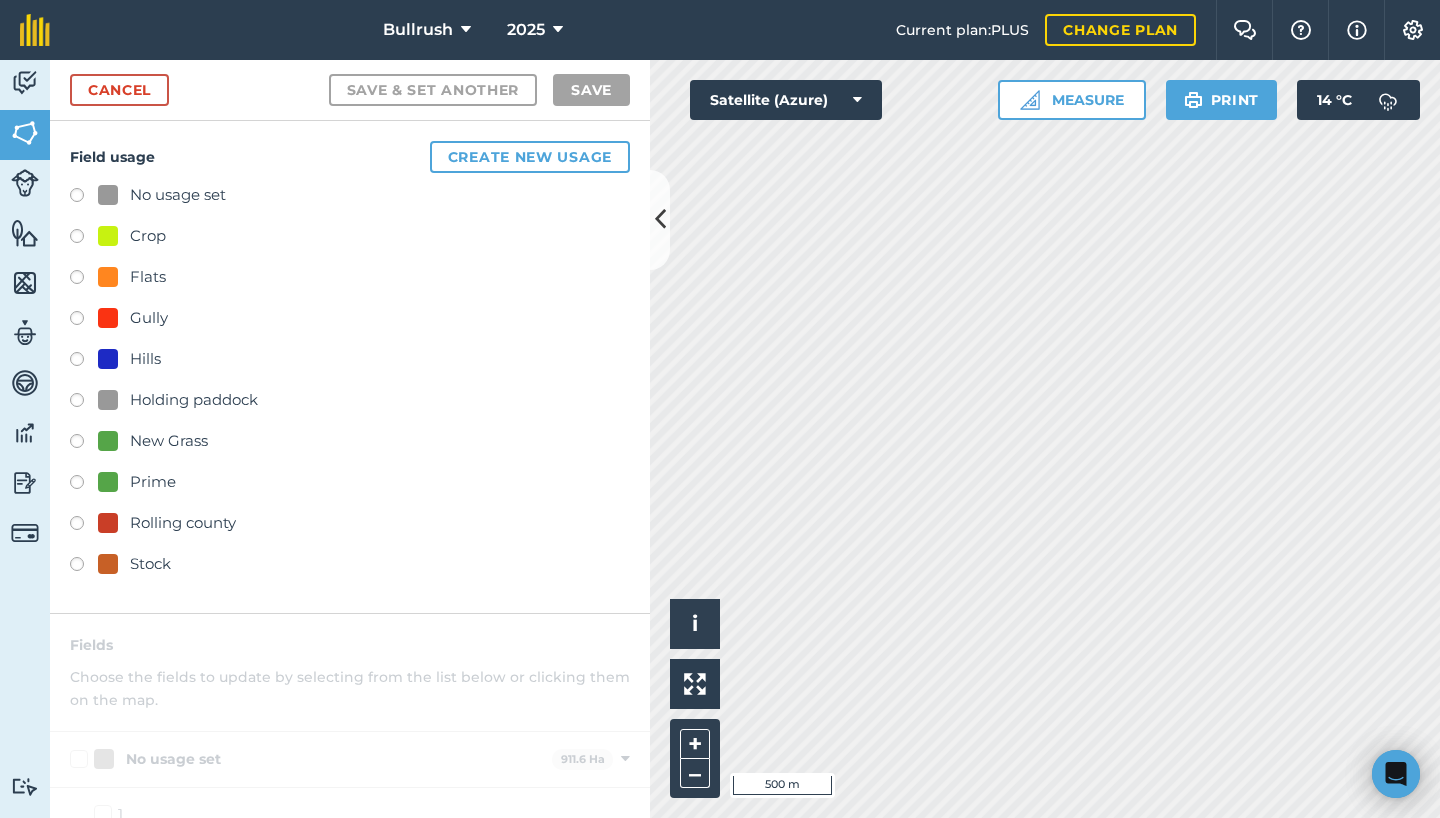 click at bounding box center (84, 239) 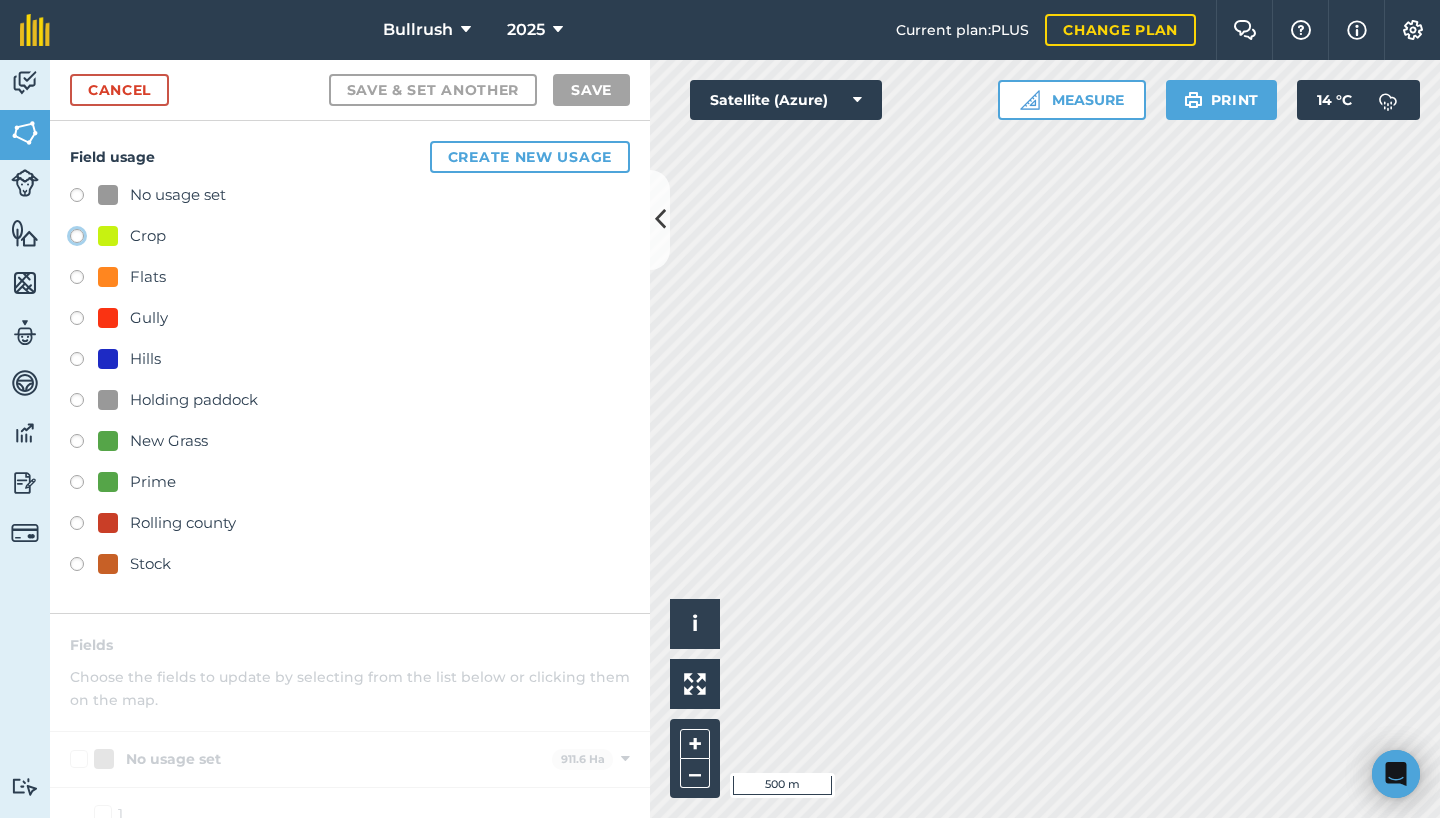 click on "Crop" at bounding box center (-9923, 235) 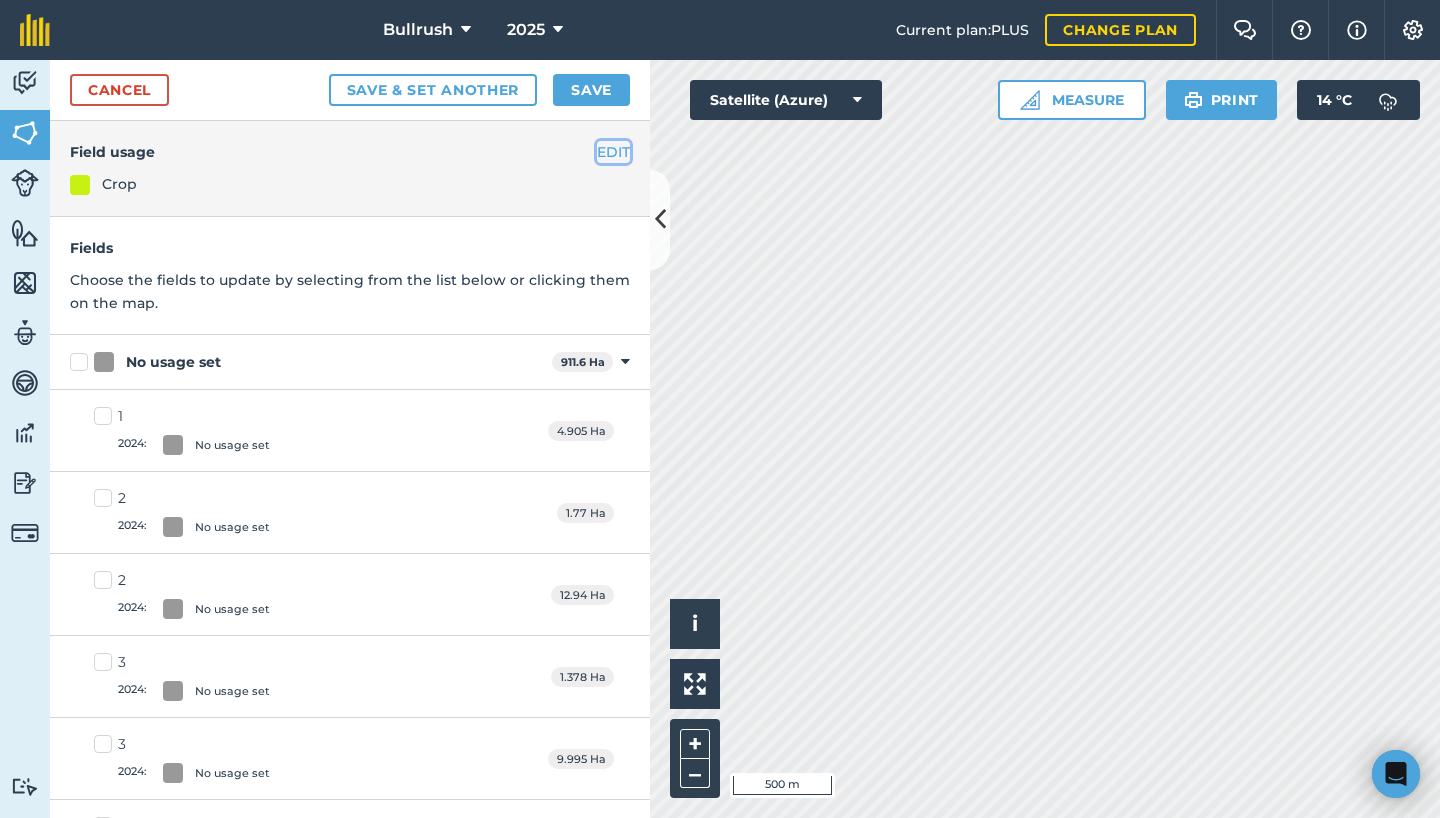click on "EDIT" at bounding box center (613, 152) 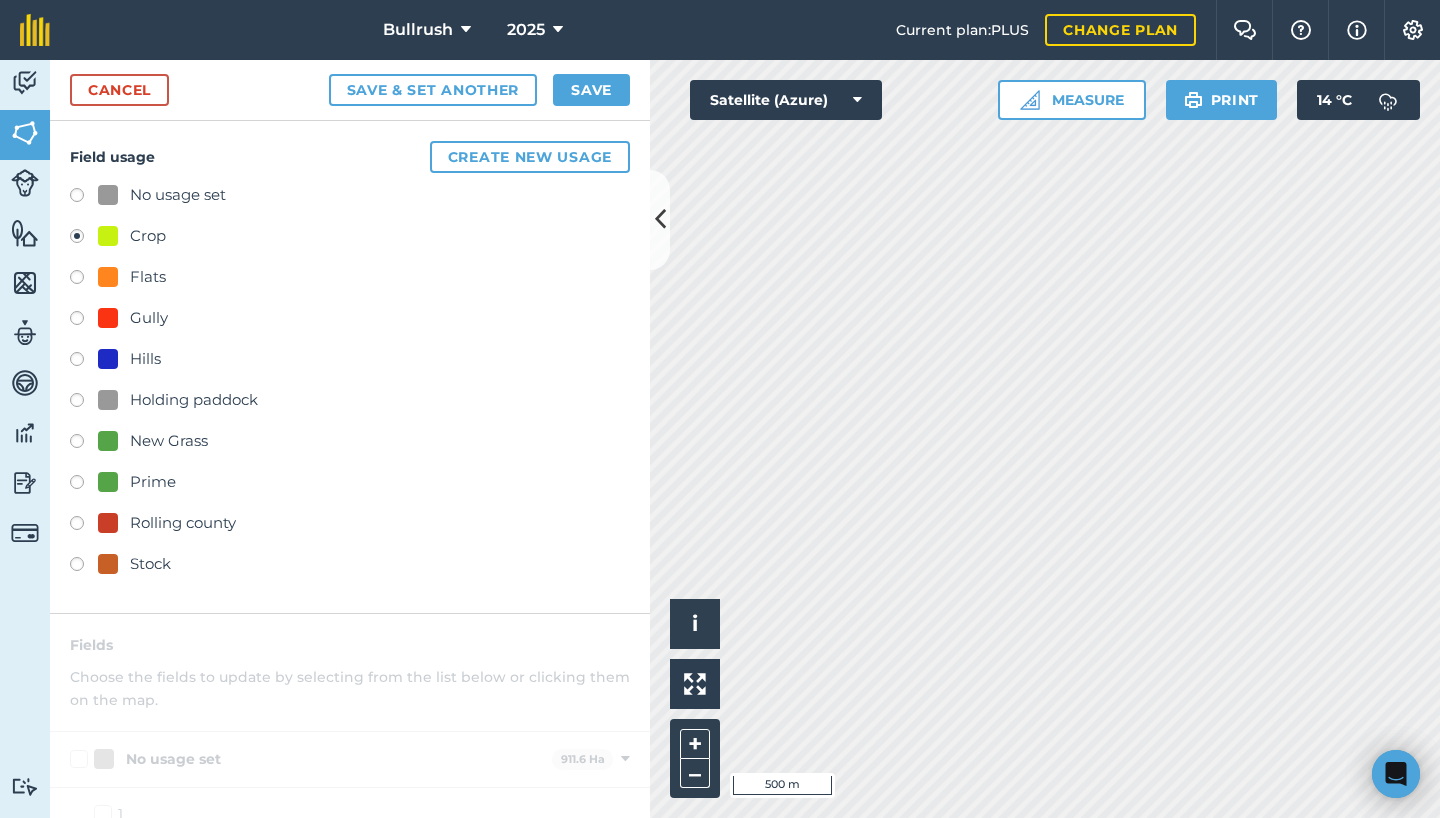 click at bounding box center (84, 198) 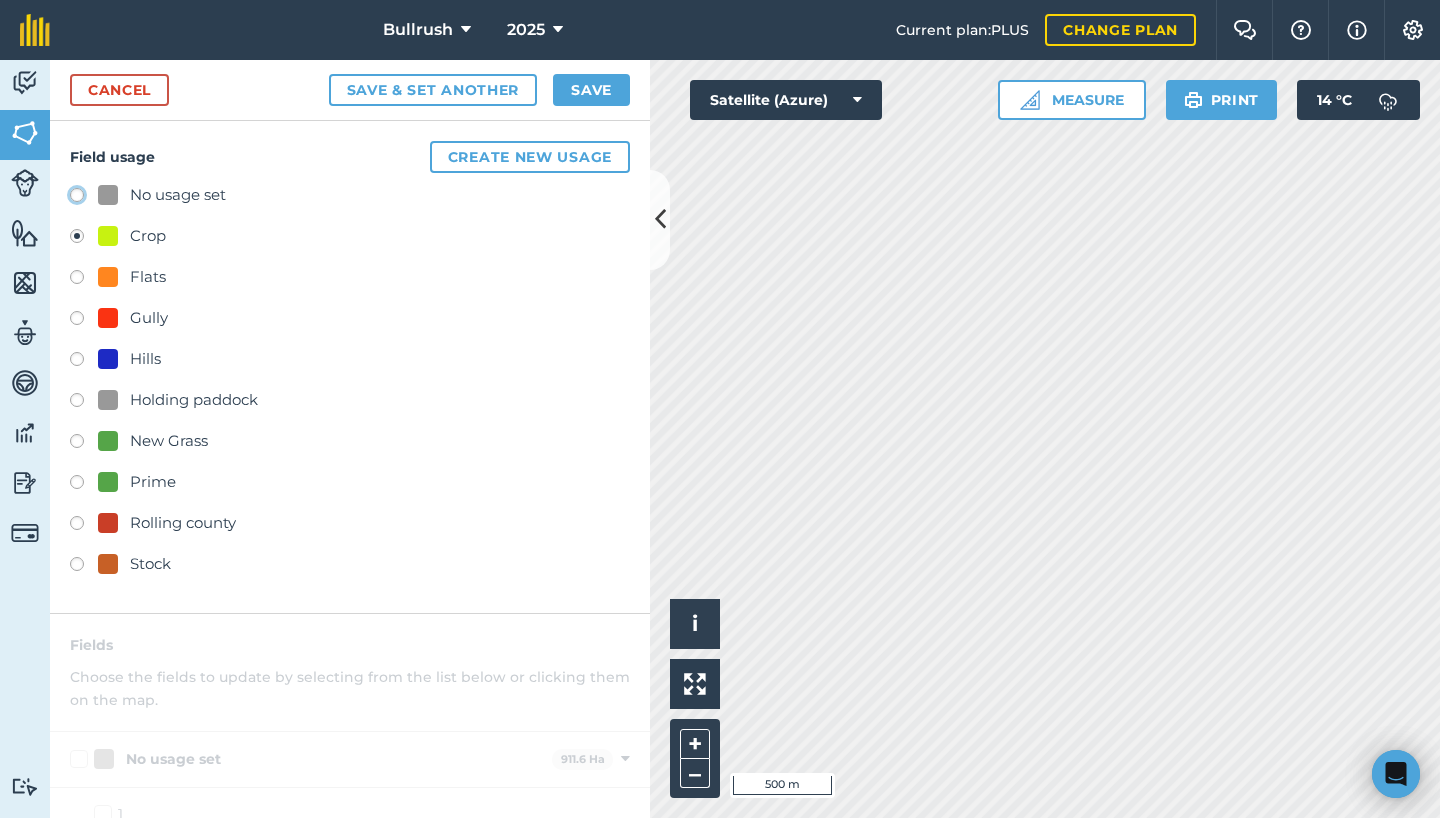 click on "No usage set" at bounding box center [-9923, 194] 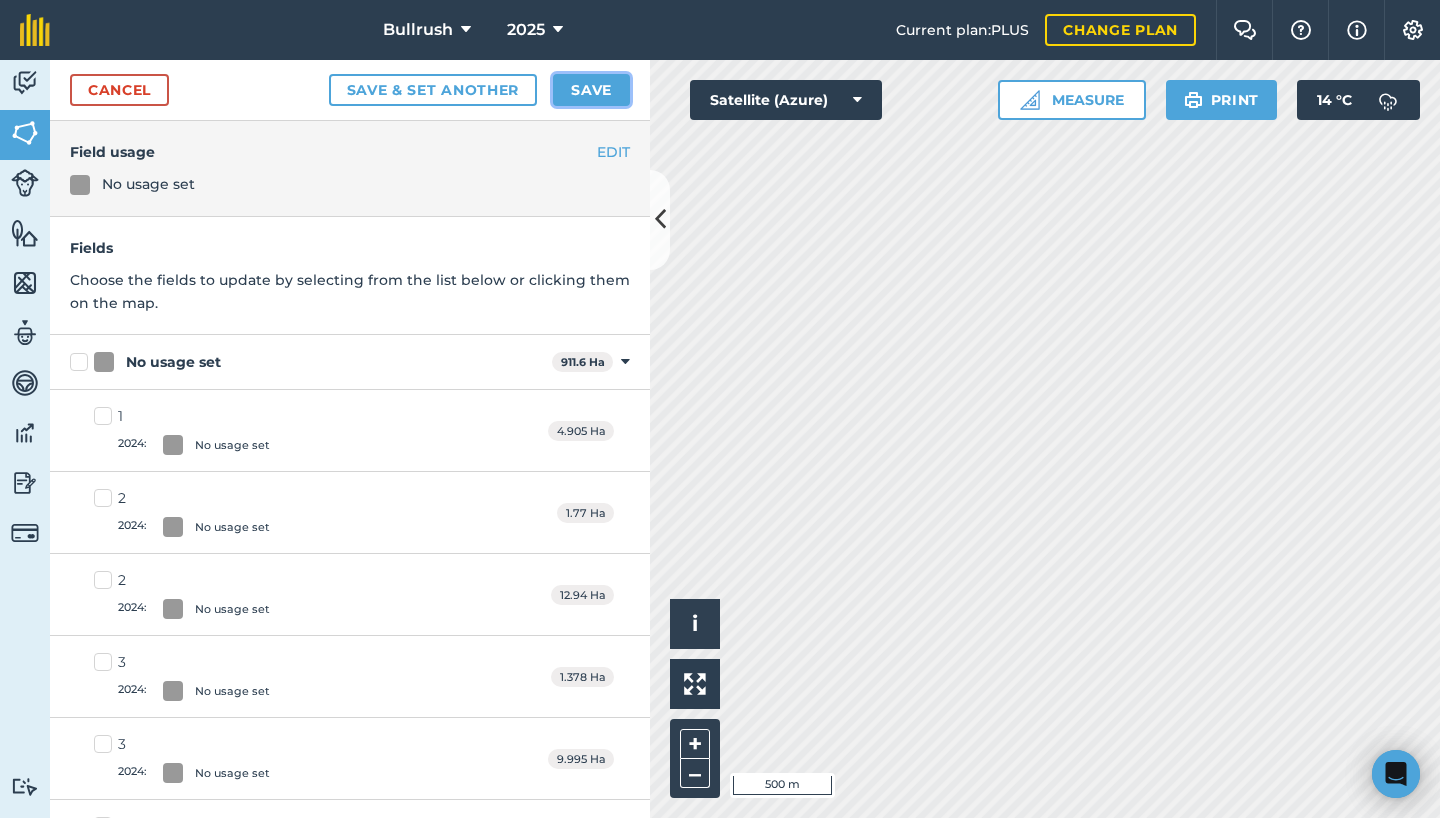 click on "Save" at bounding box center (591, 90) 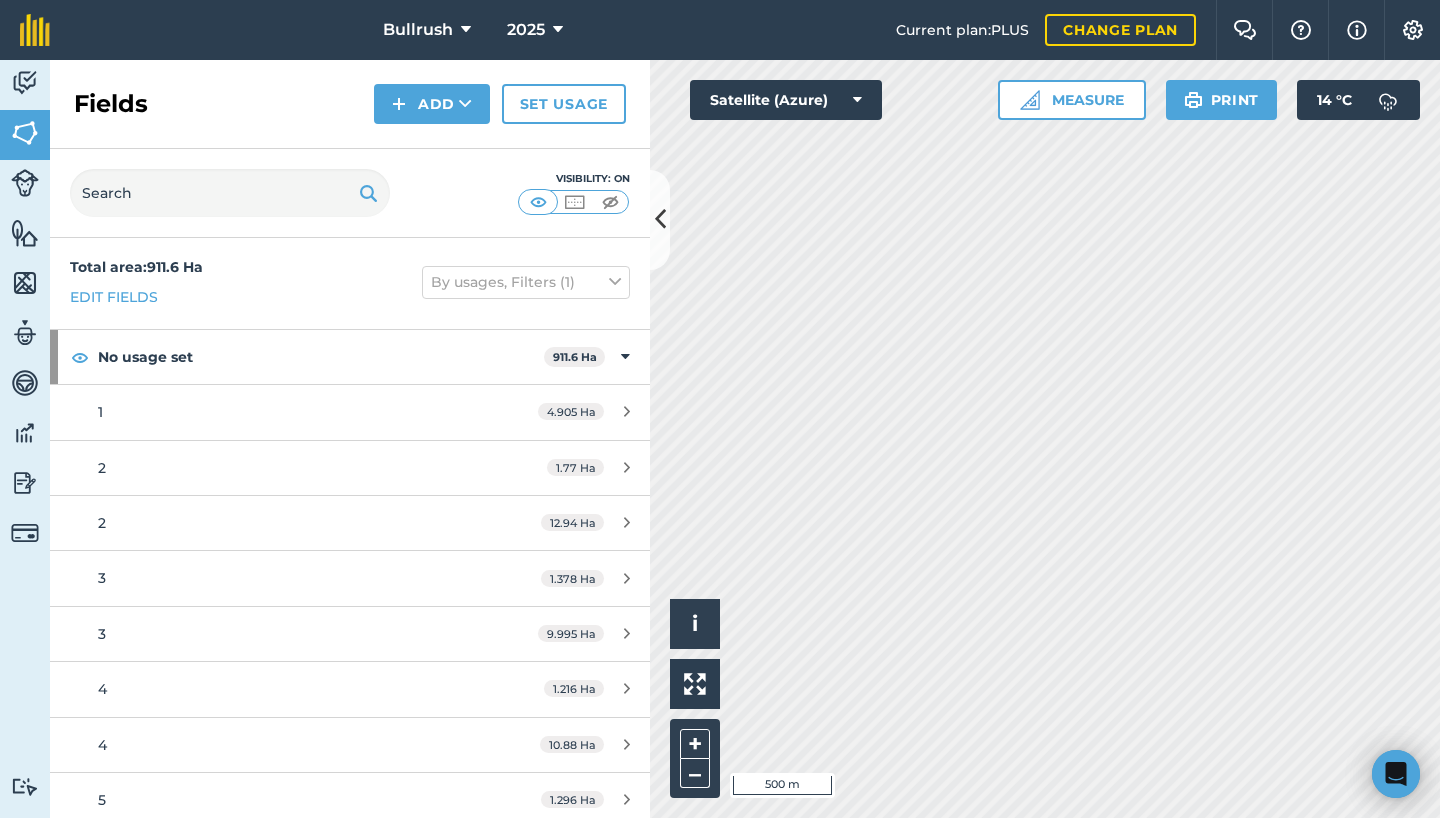 scroll, scrollTop: 0, scrollLeft: 0, axis: both 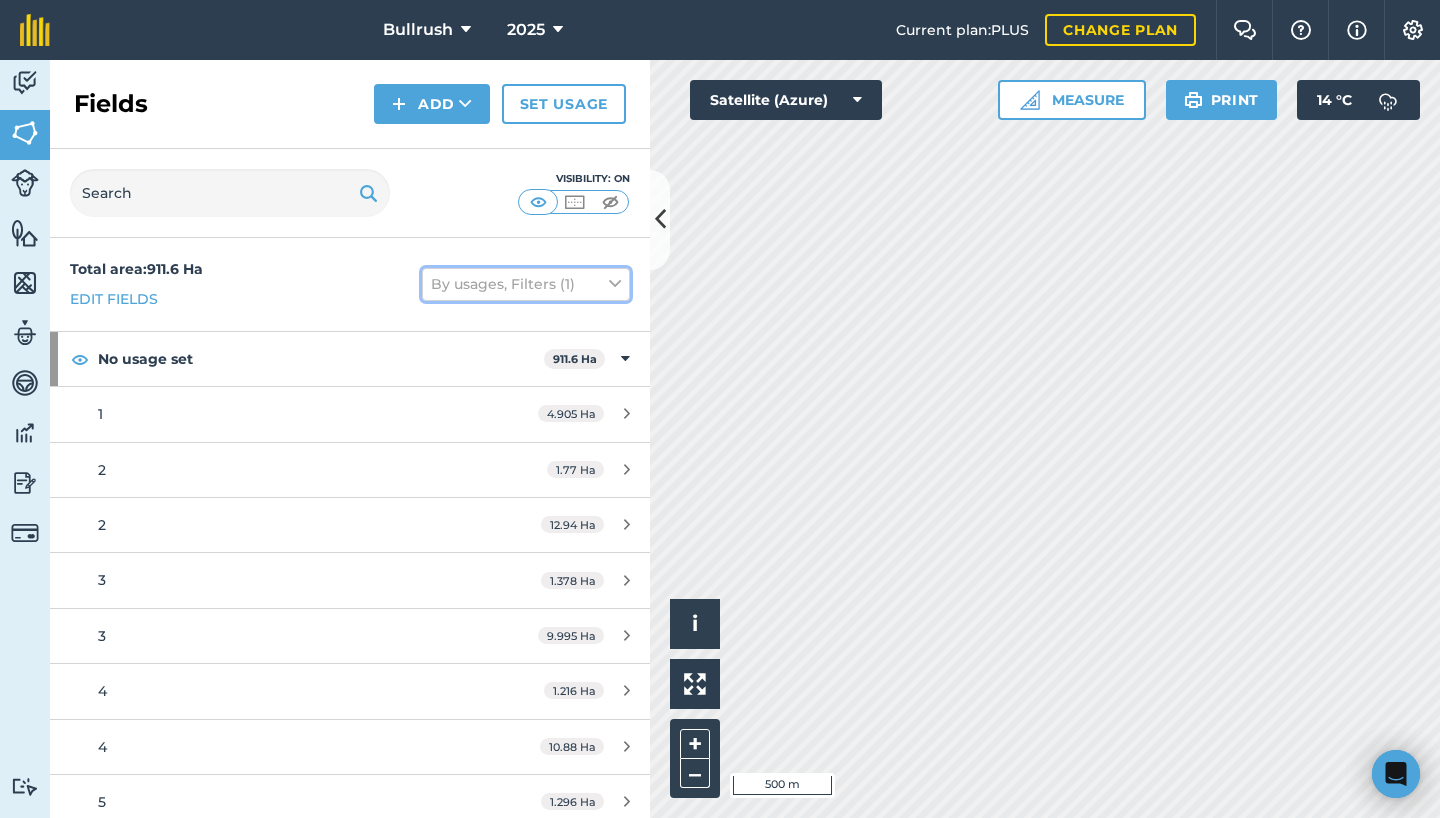 click at bounding box center (615, 284) 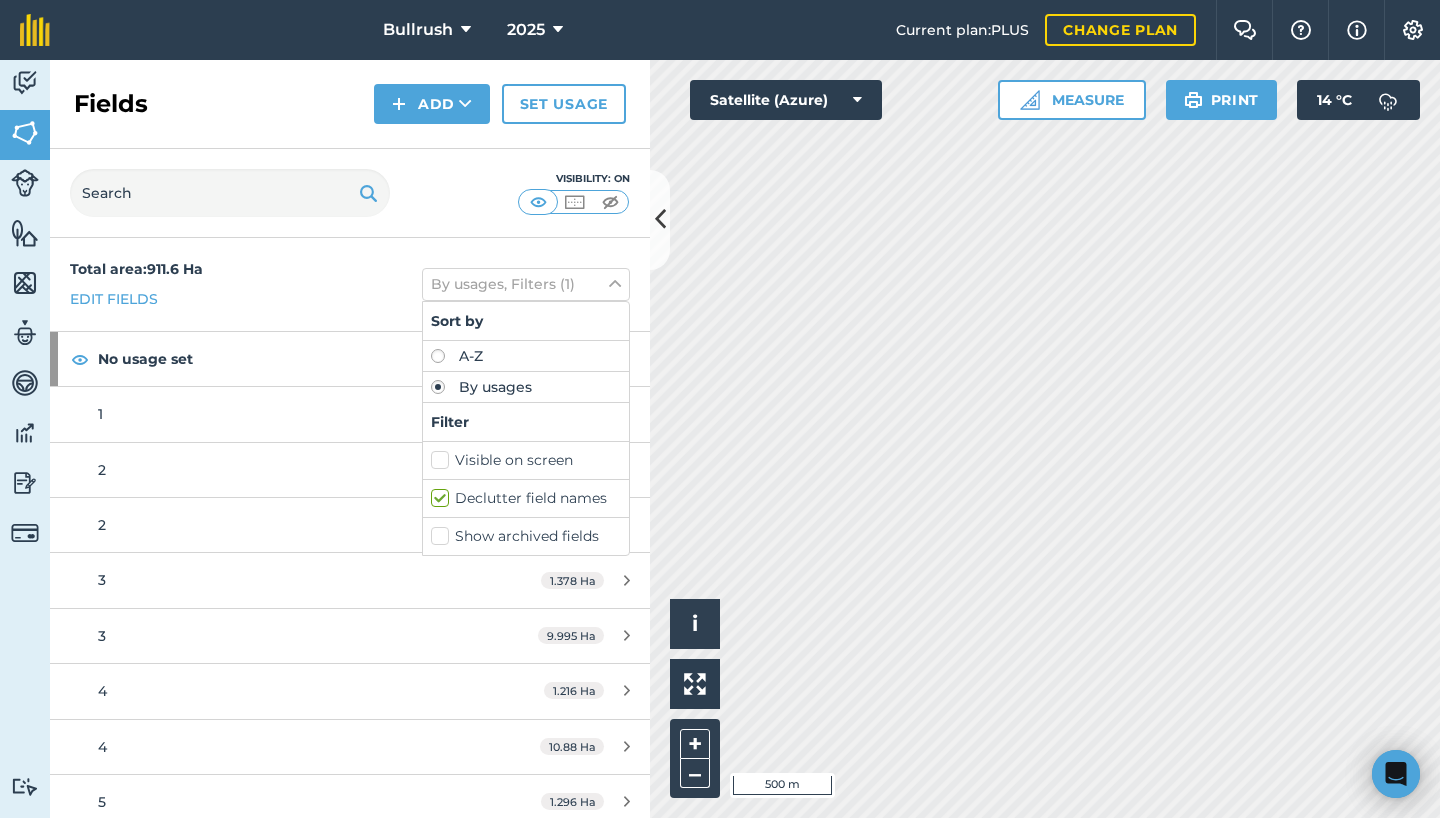 click on "Visible on screen" at bounding box center [526, 460] 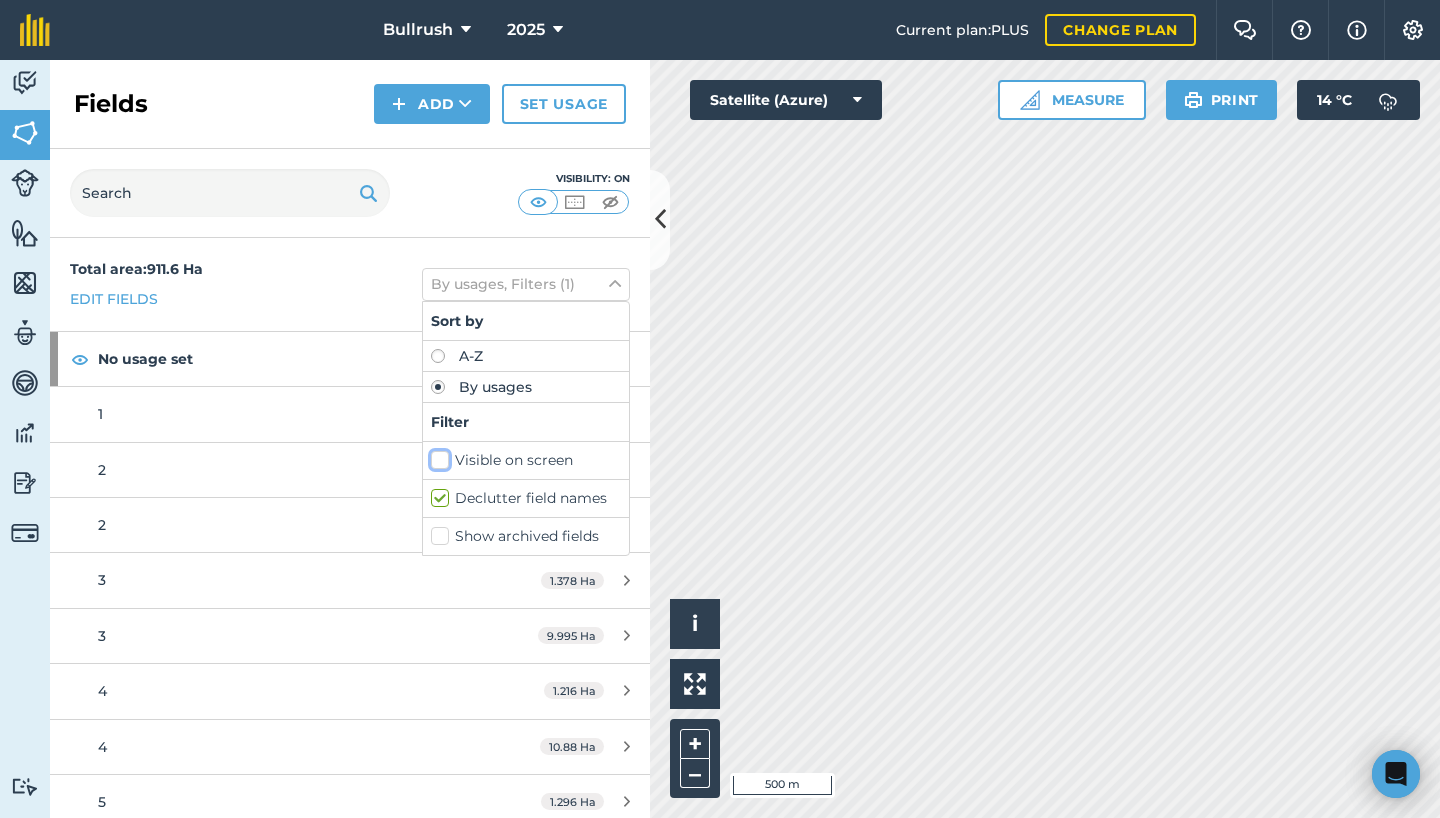 click on "Visible on screen" at bounding box center [437, 456] 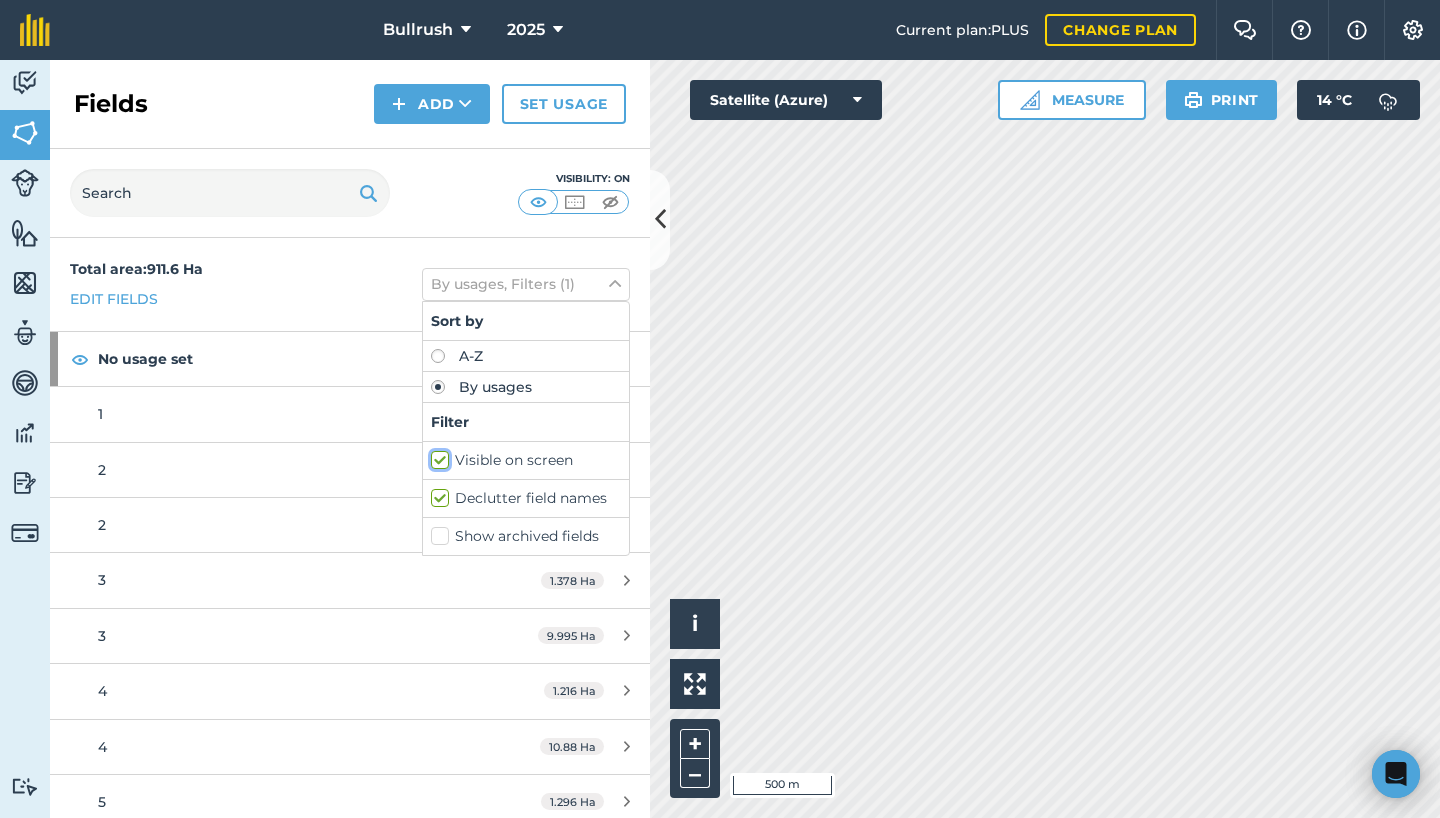 checkbox on "true" 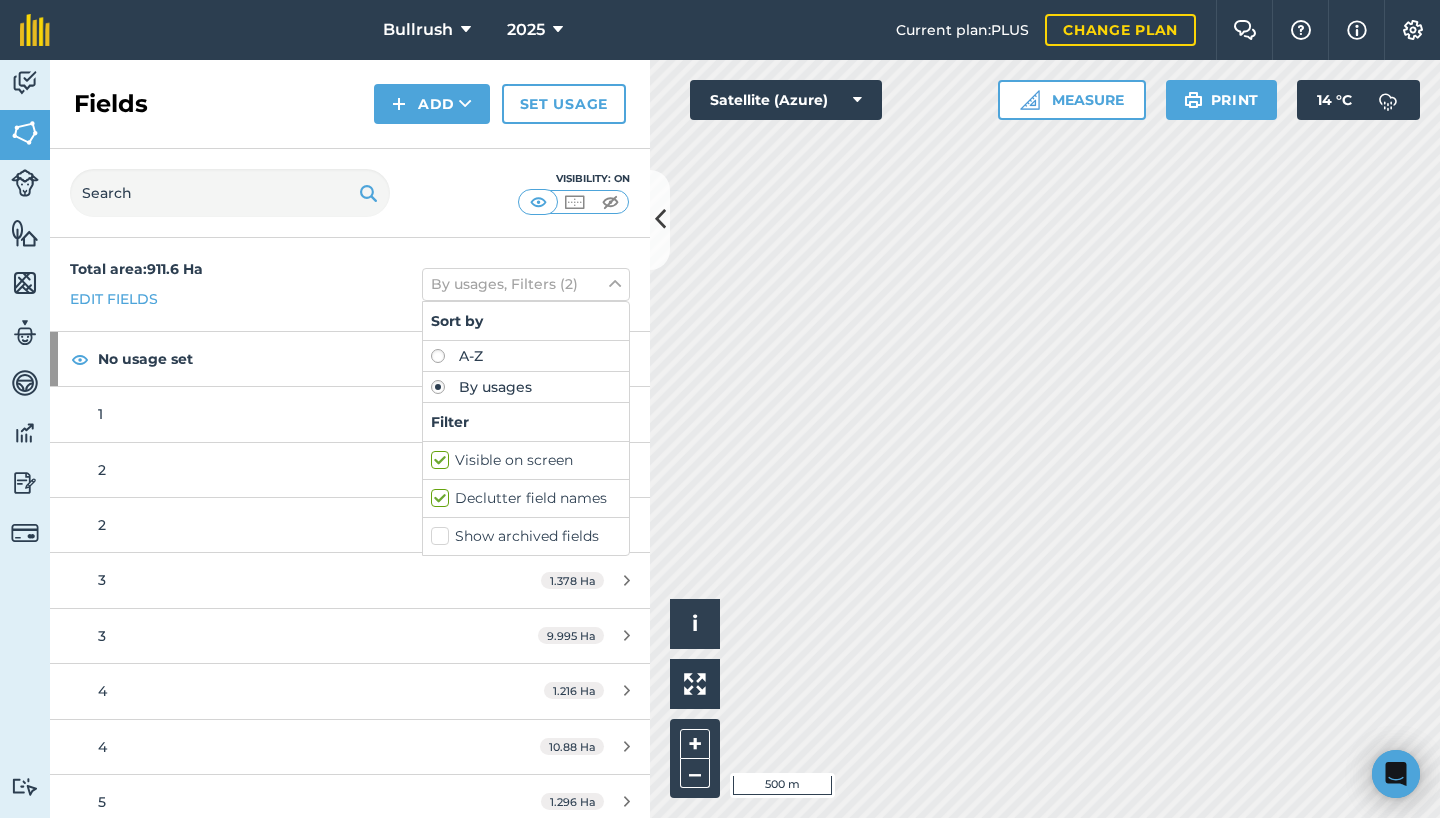 click on "Declutter field names" at bounding box center [526, 498] 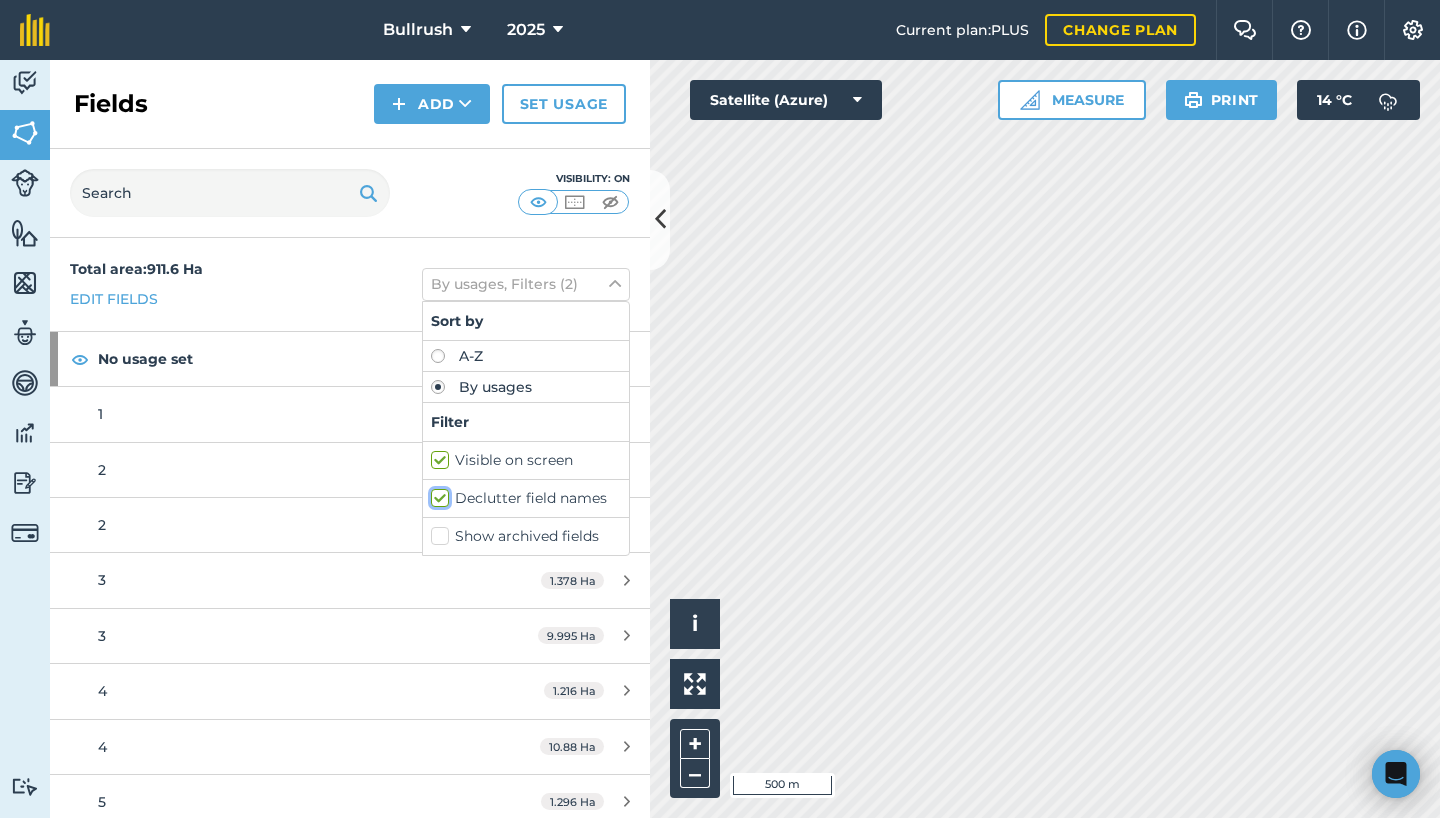 click on "Declutter field names" at bounding box center [437, 494] 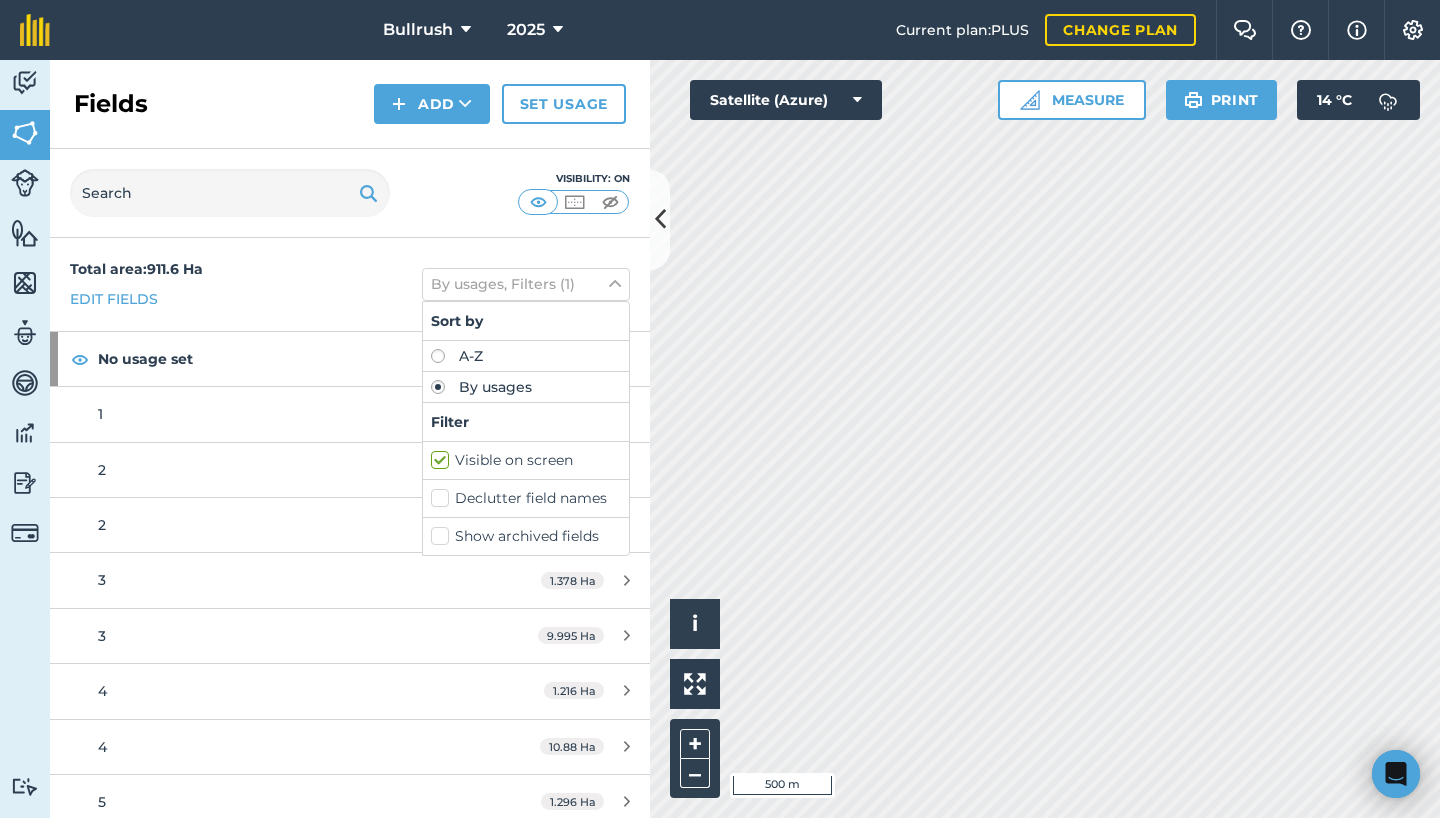 click on "Declutter field names" at bounding box center [526, 498] 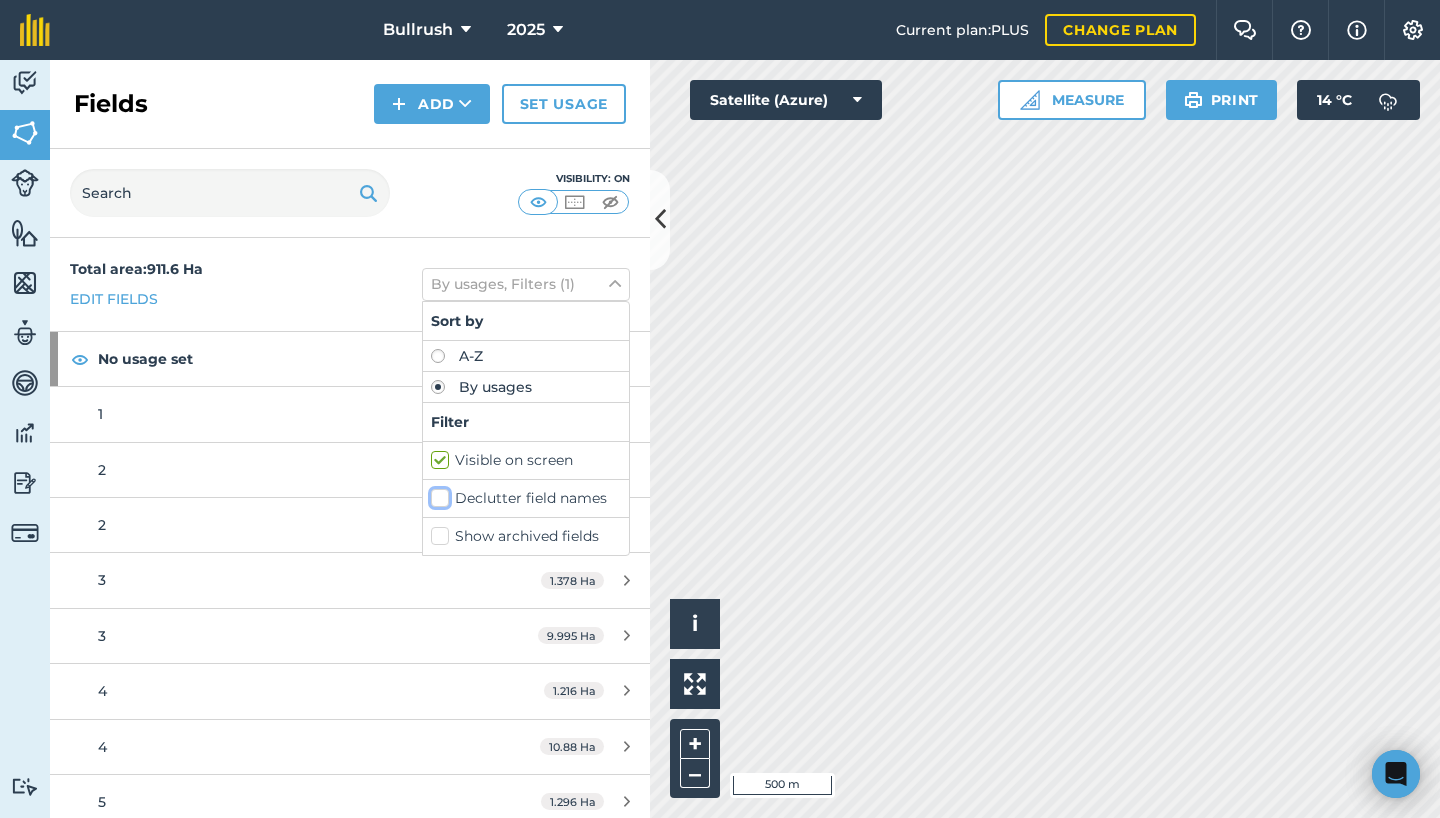 click on "Declutter field names" at bounding box center (437, 494) 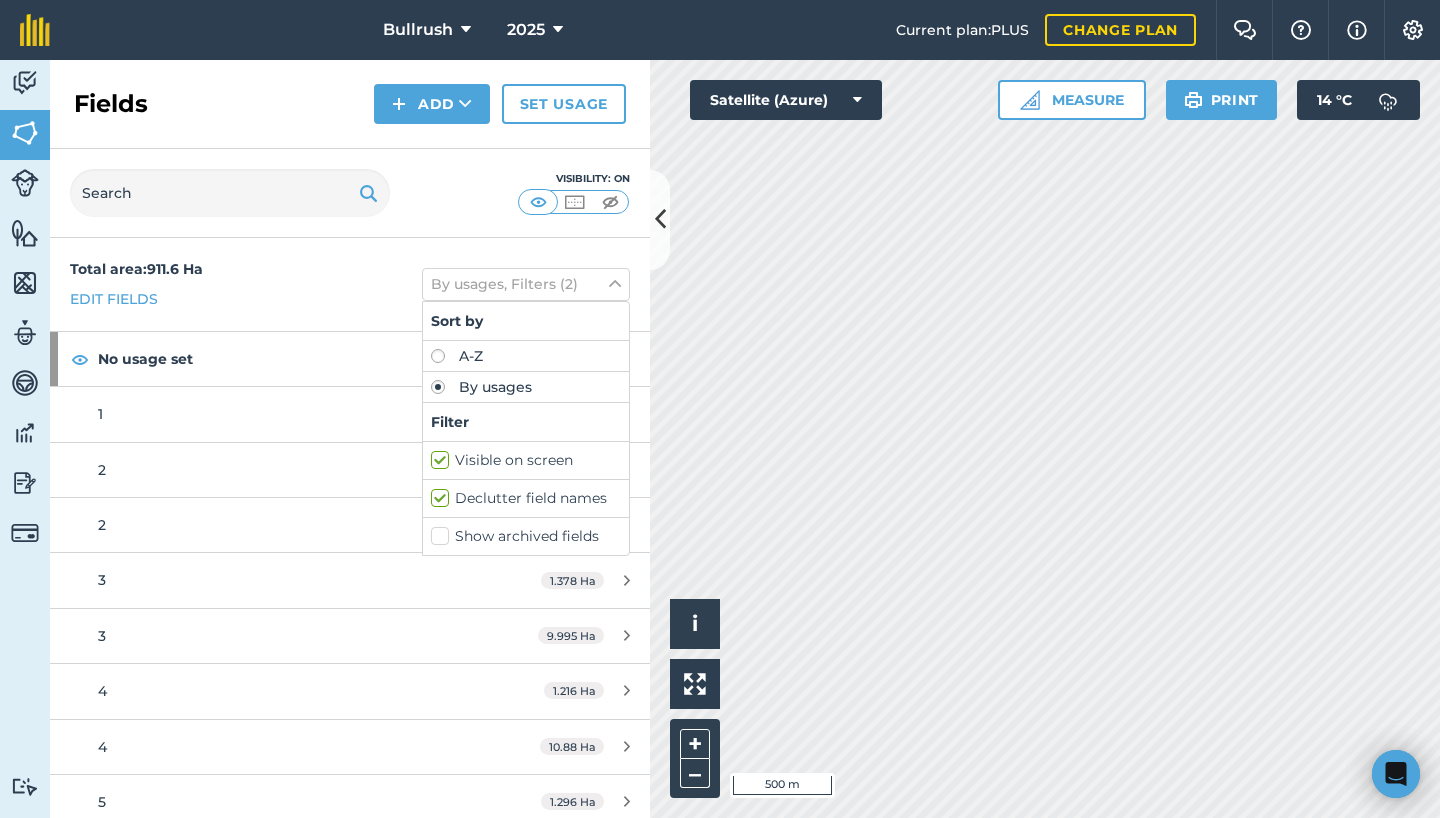 click on "Declutter field names" at bounding box center [526, 498] 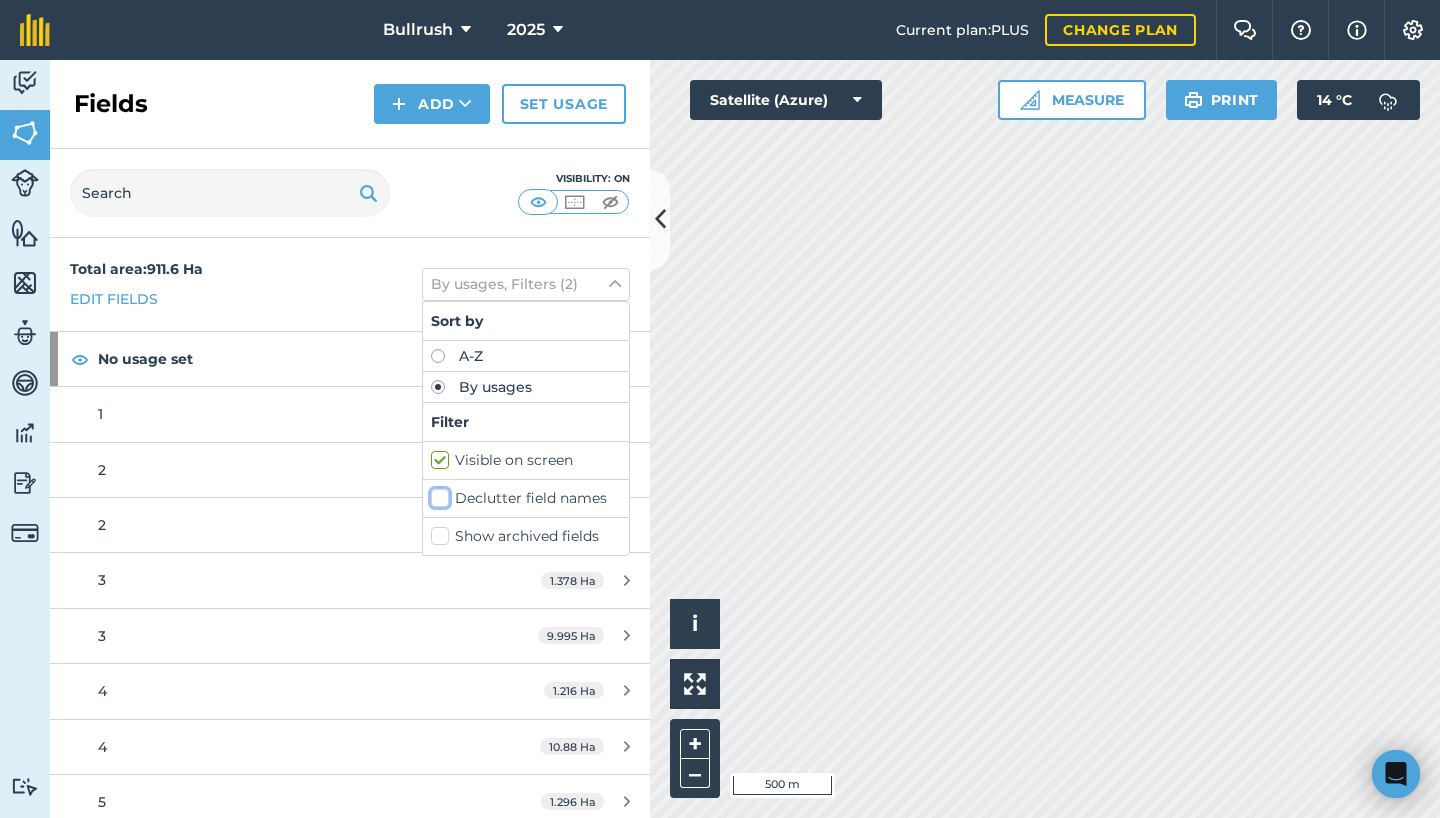 checkbox on "false" 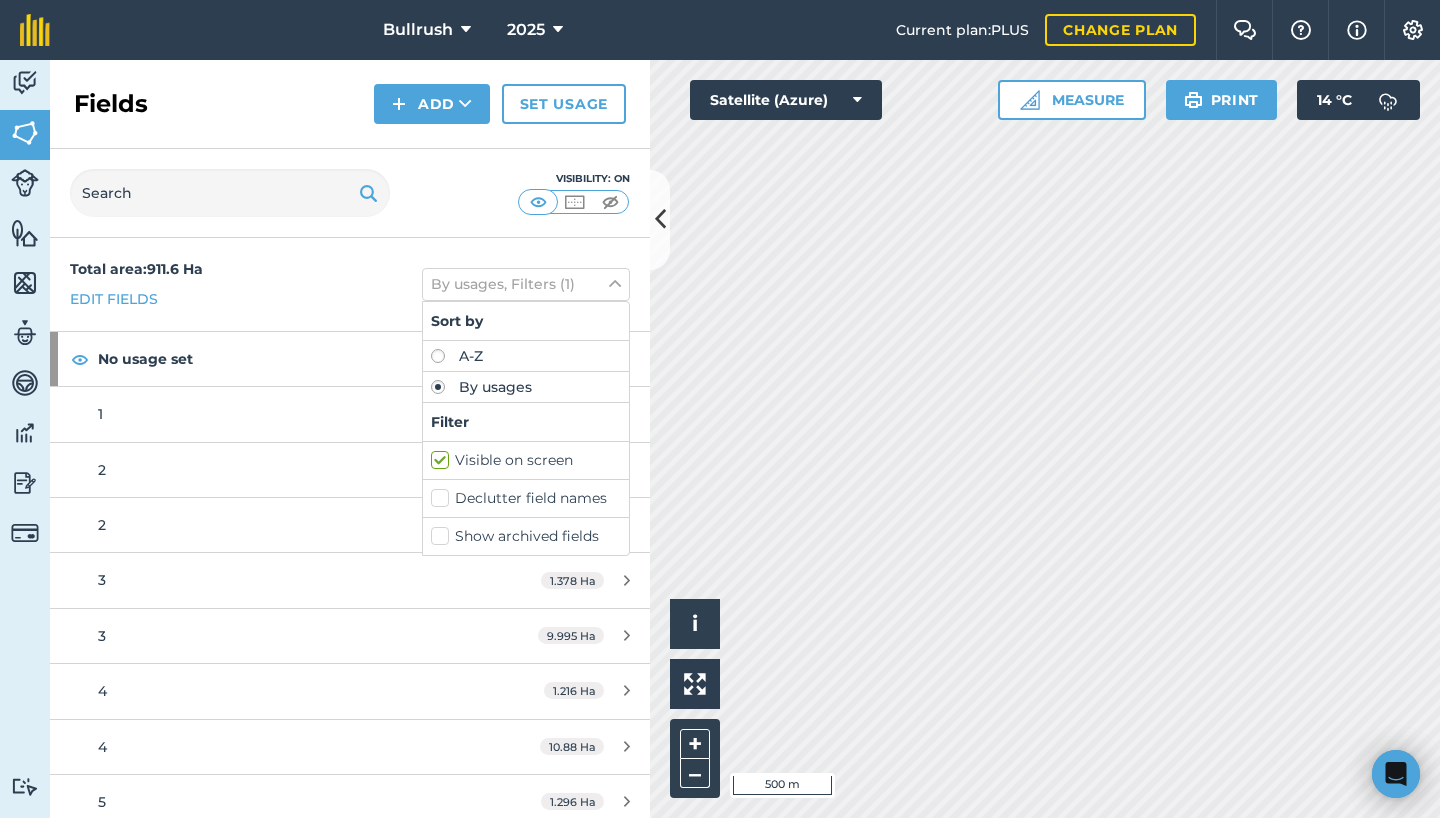 click on "Show archived fields" at bounding box center (526, 536) 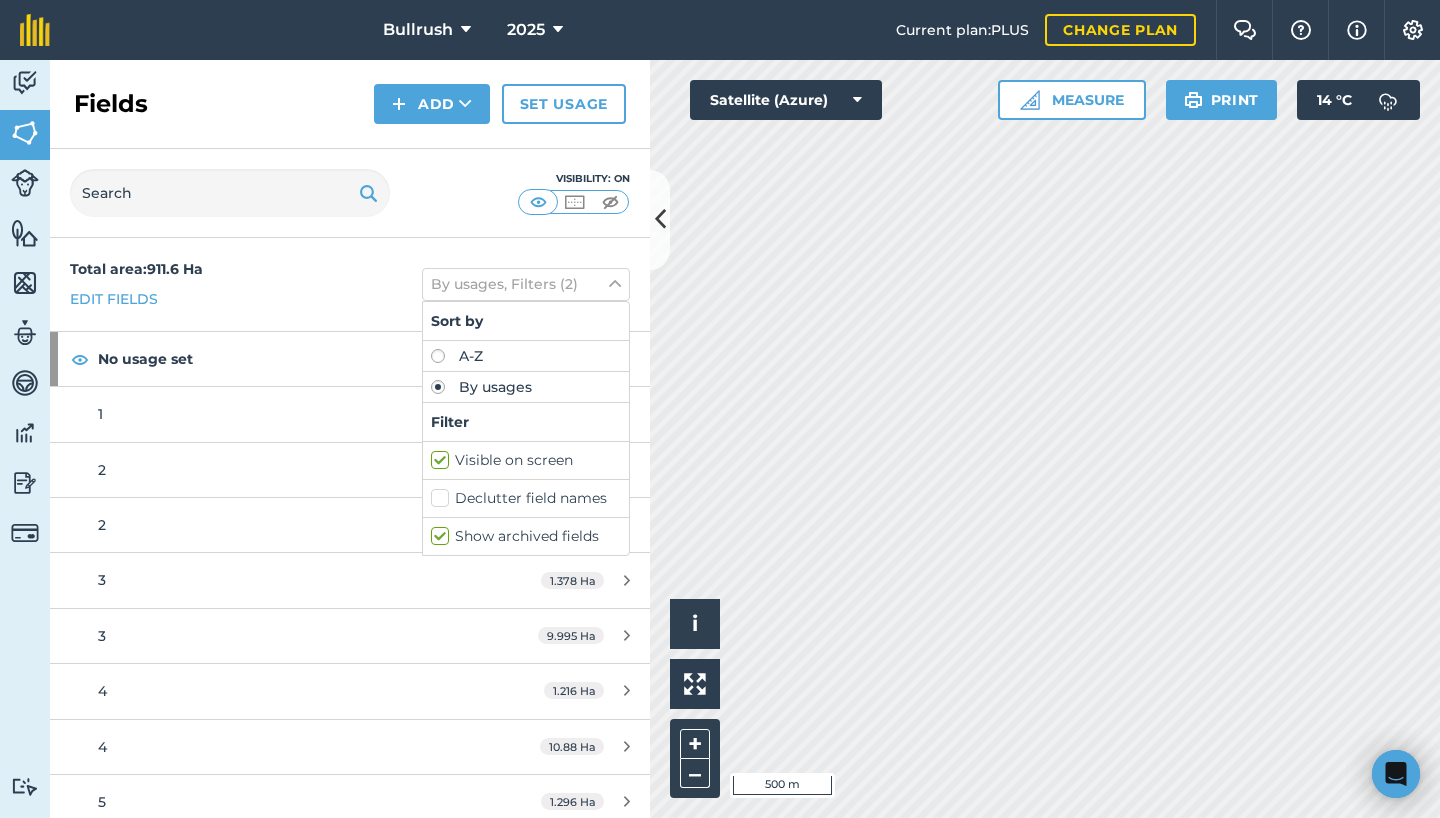 click on "Show archived fields" at bounding box center (526, 536) 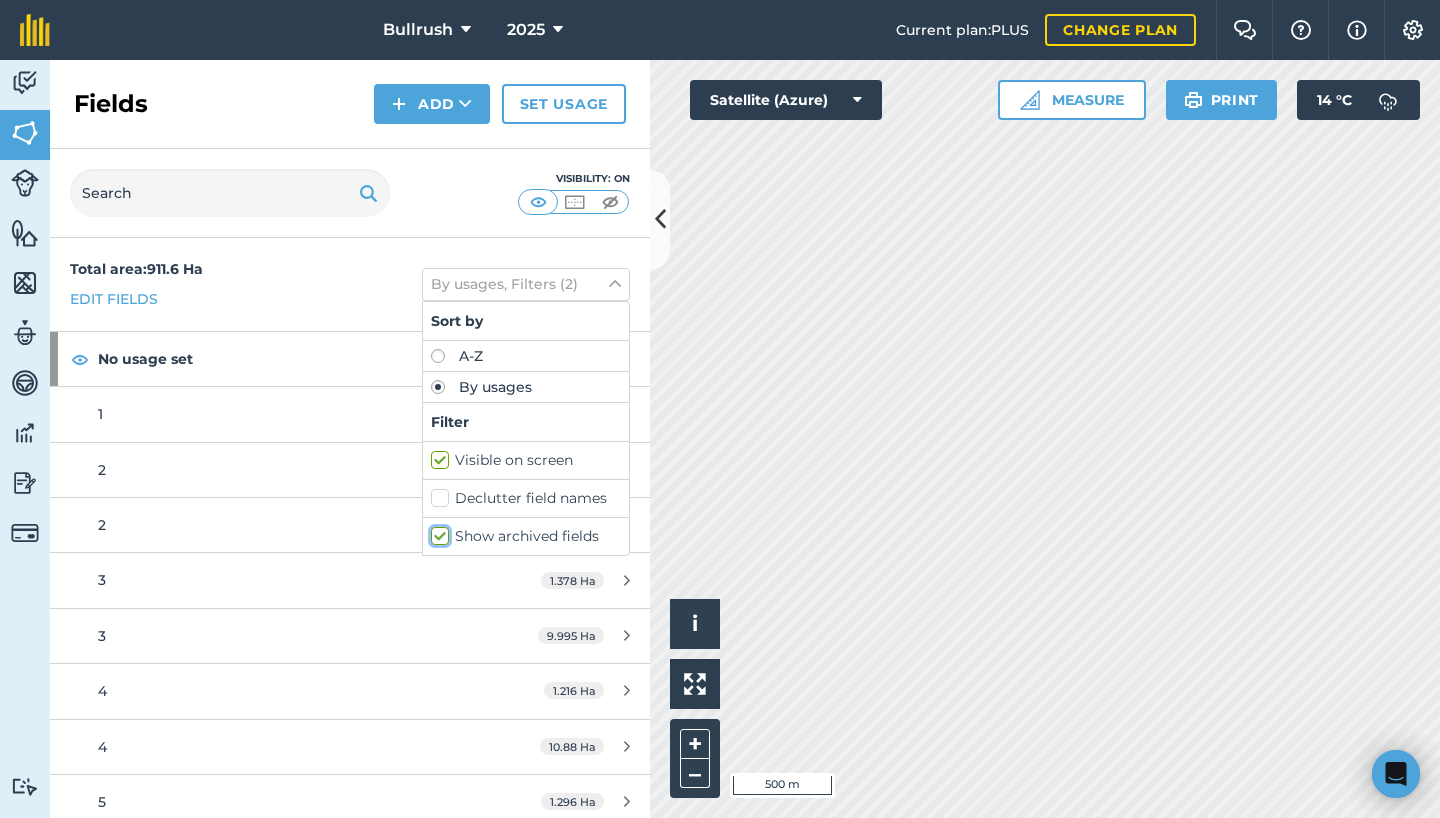 click on "Show archived fields" at bounding box center [437, 532] 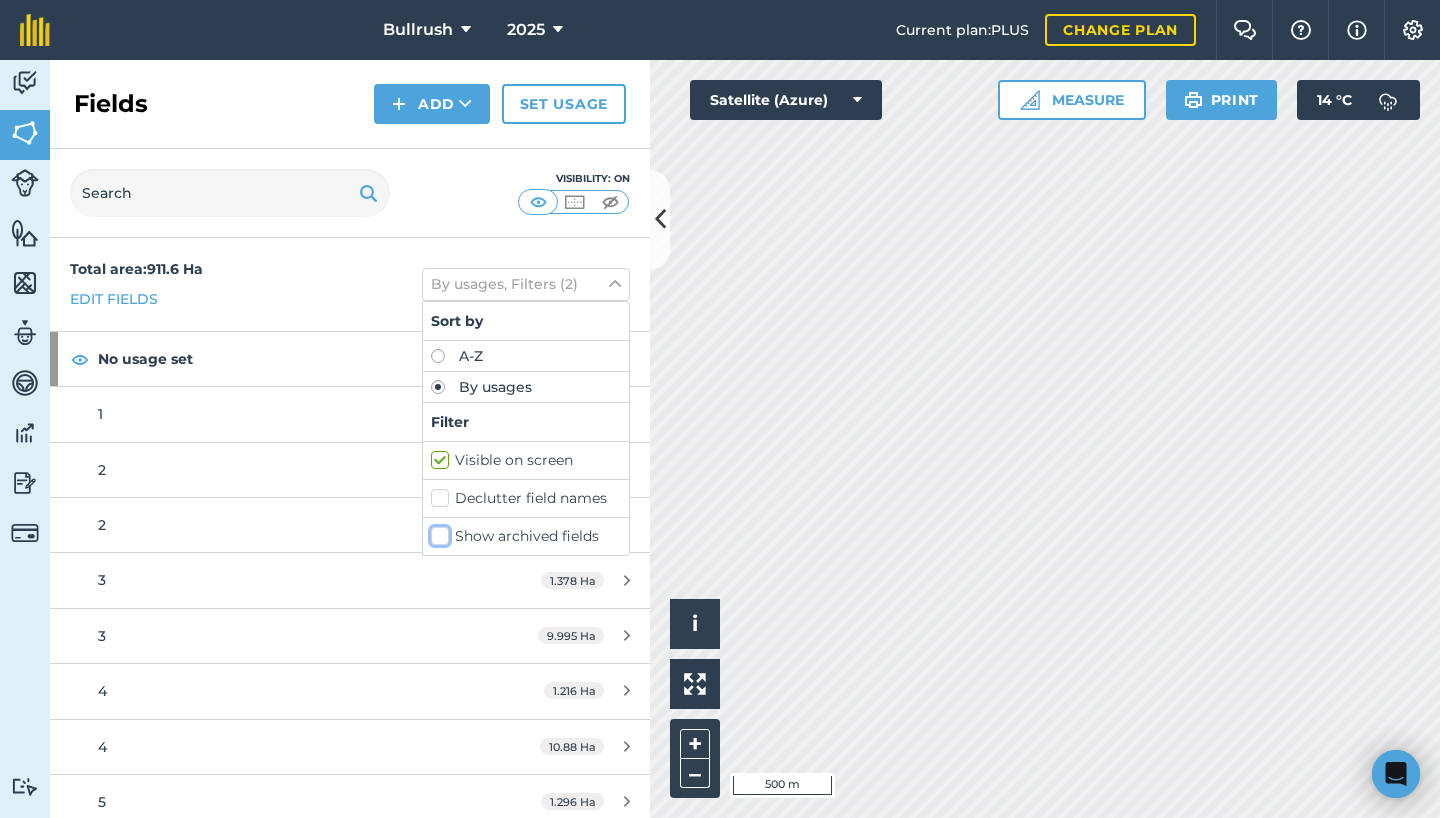checkbox on "false" 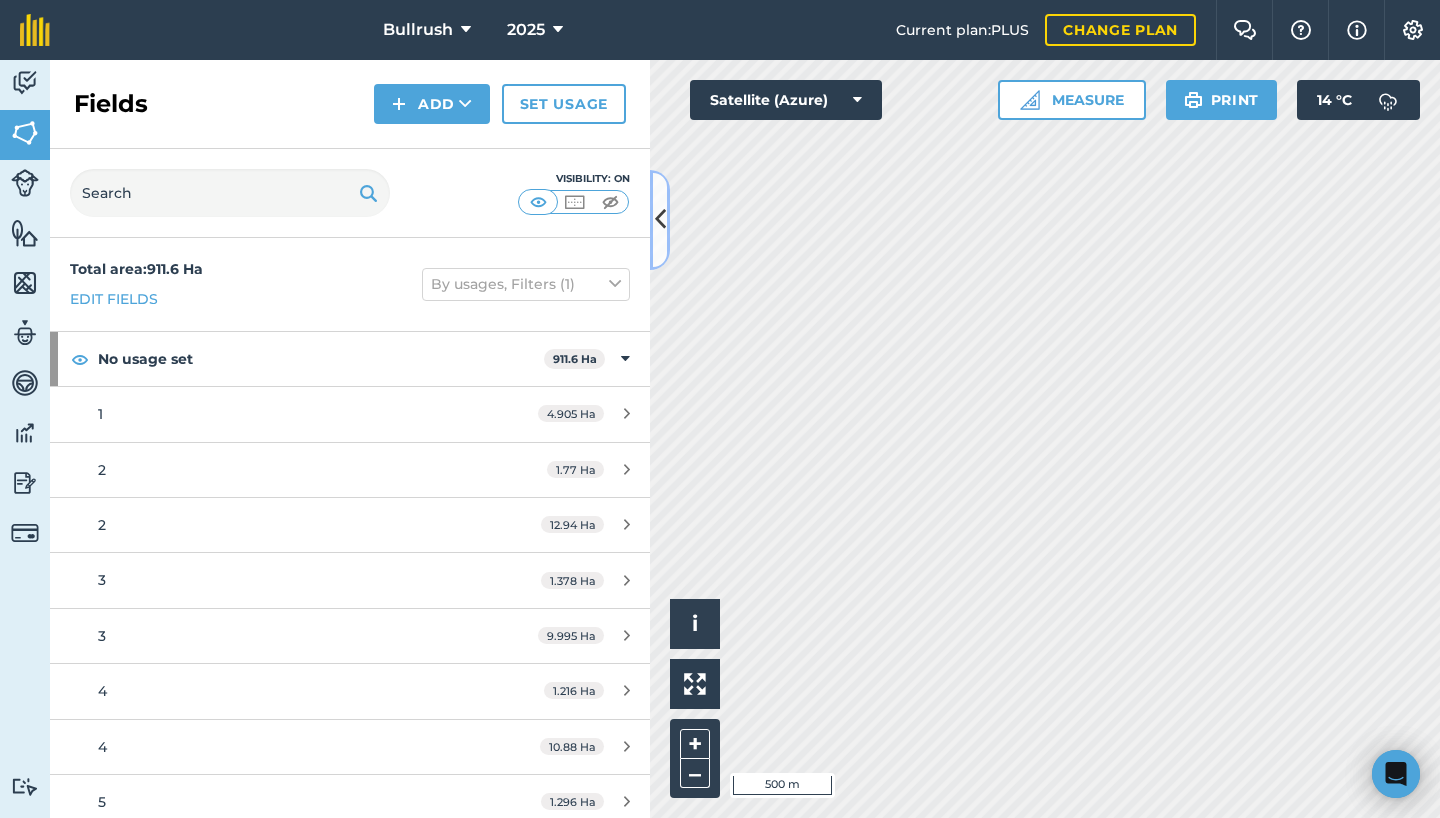 click at bounding box center (660, 219) 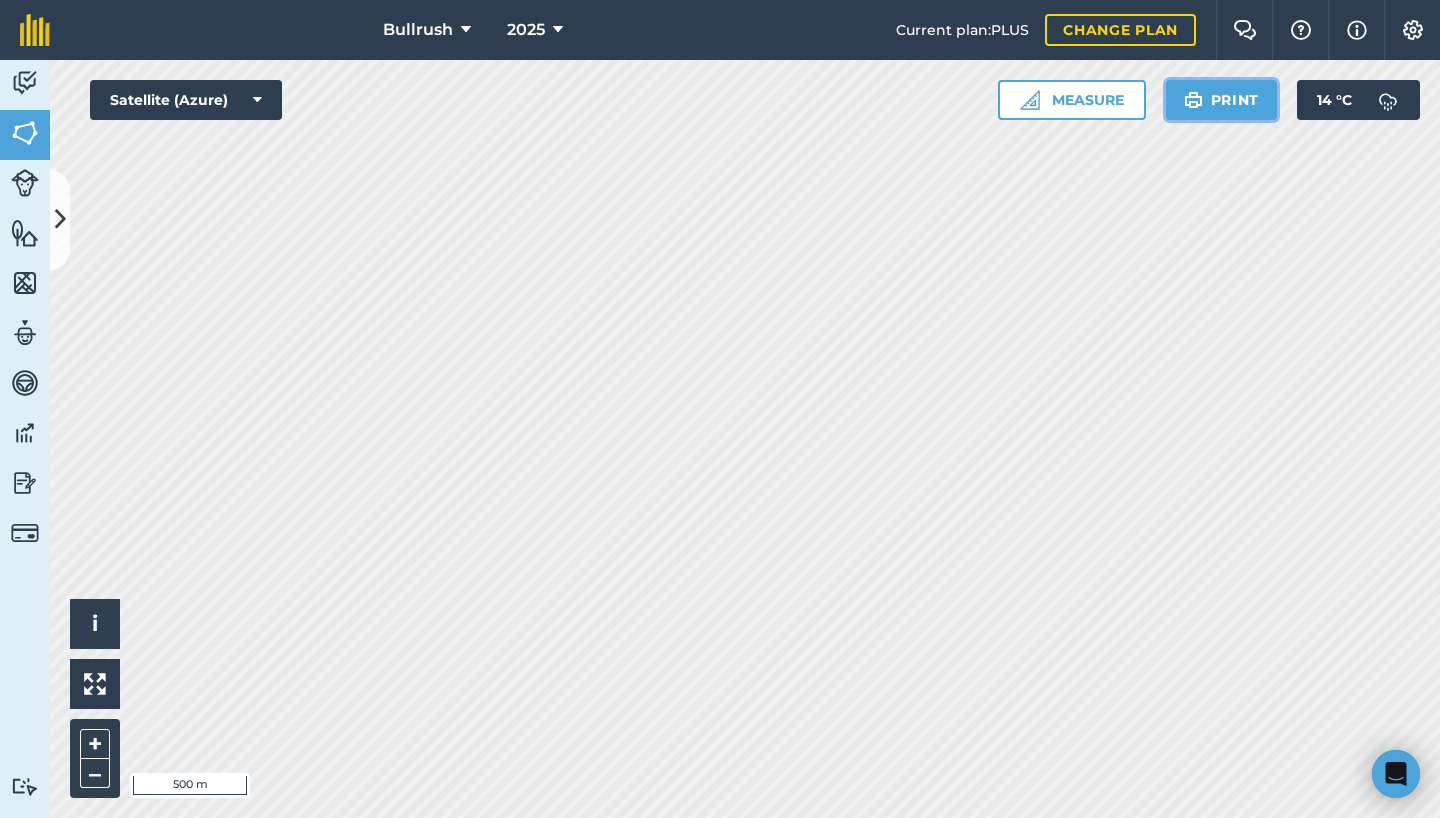 click on "Print" at bounding box center (1222, 100) 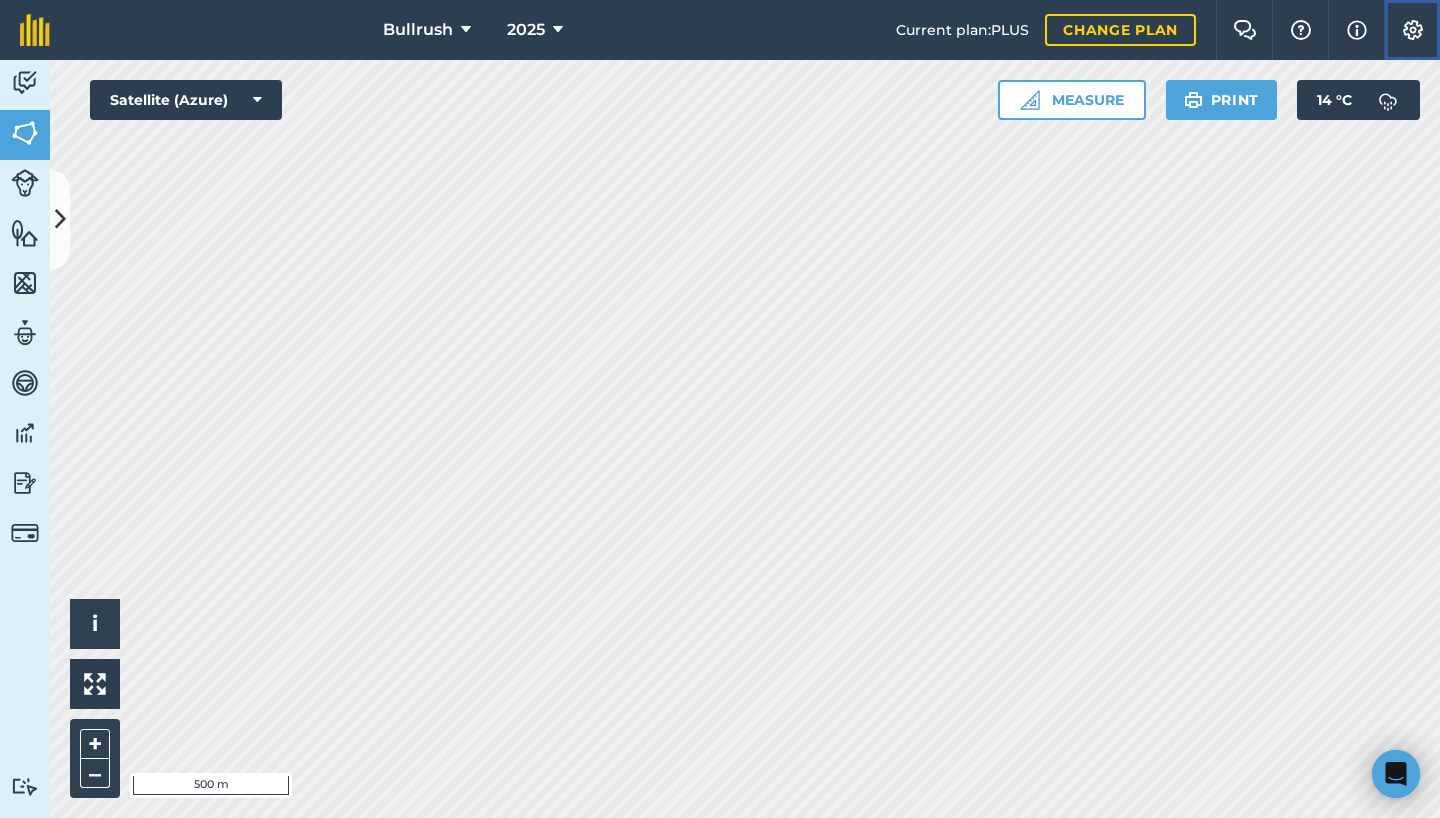 click at bounding box center (1413, 30) 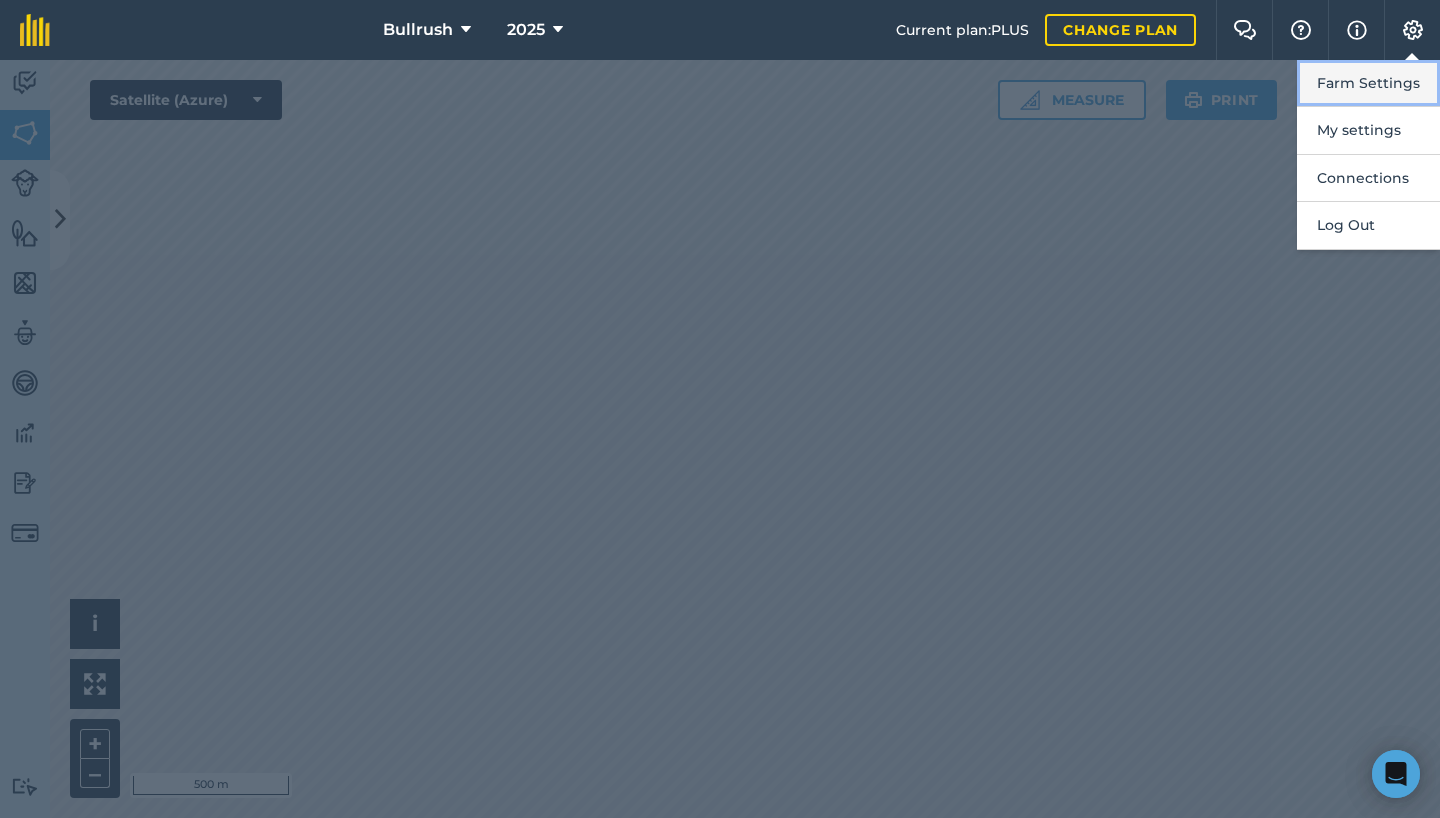 click on "Farm Settings" at bounding box center [1368, 83] 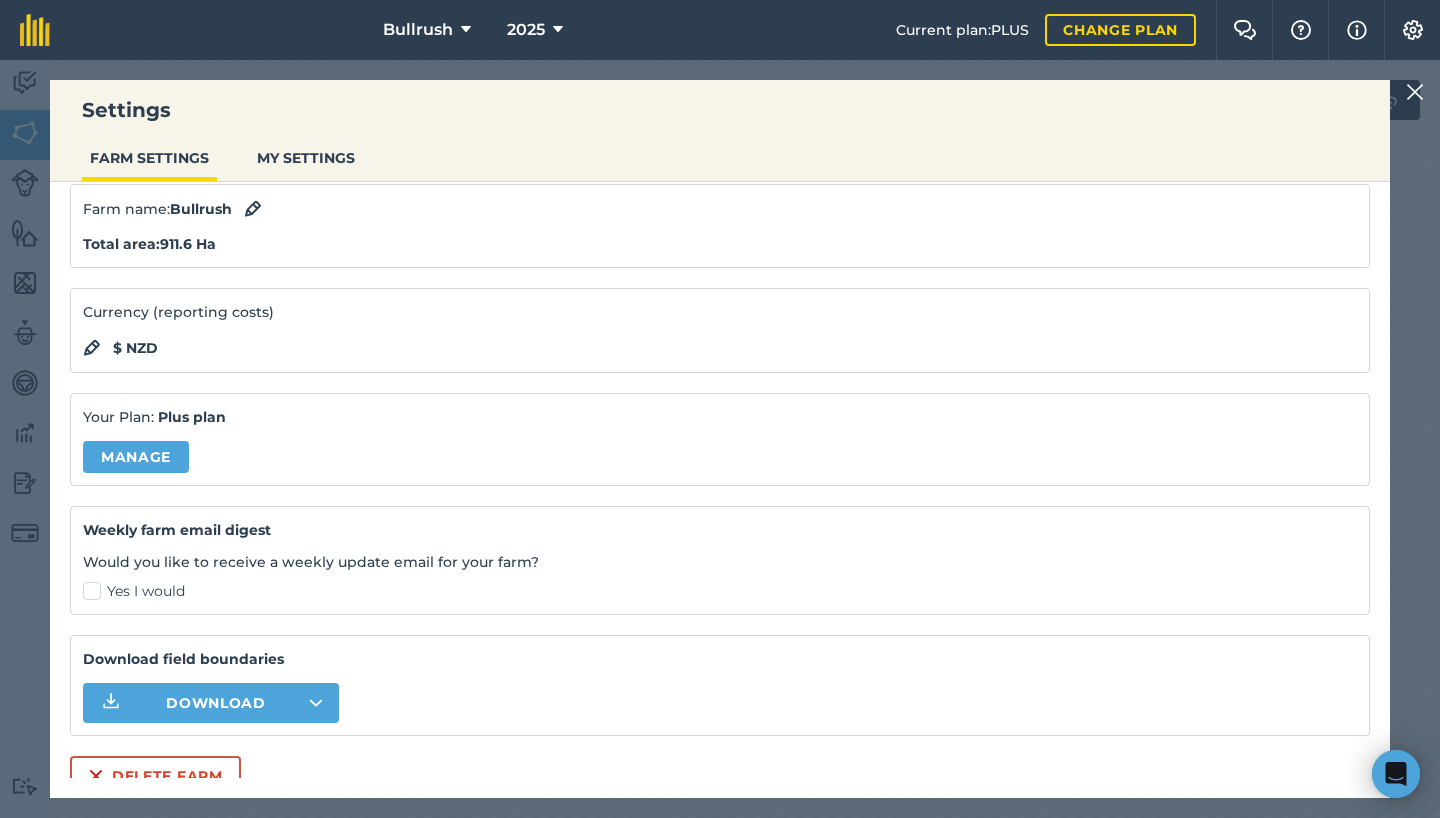 scroll, scrollTop: 90, scrollLeft: 0, axis: vertical 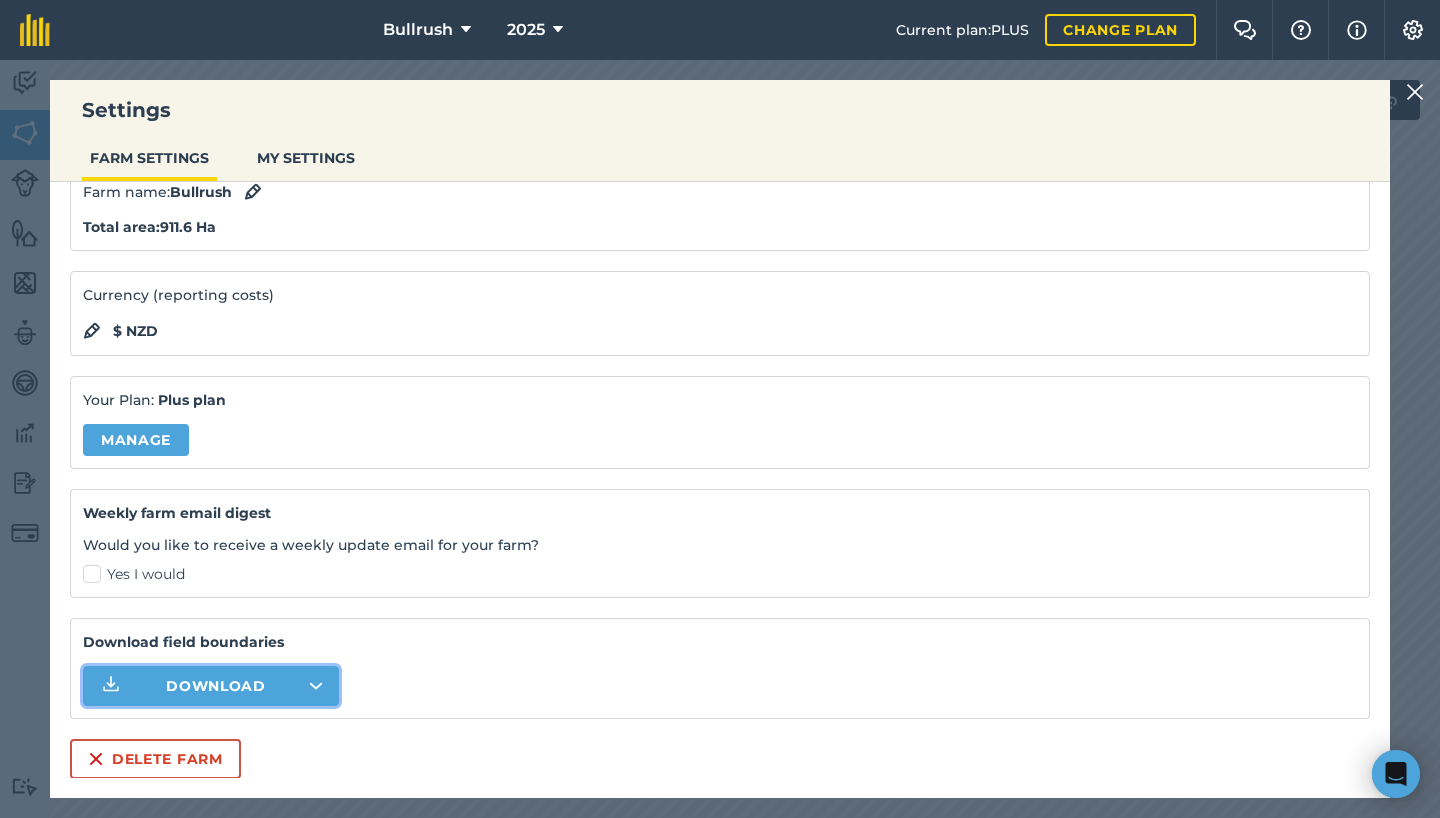 click 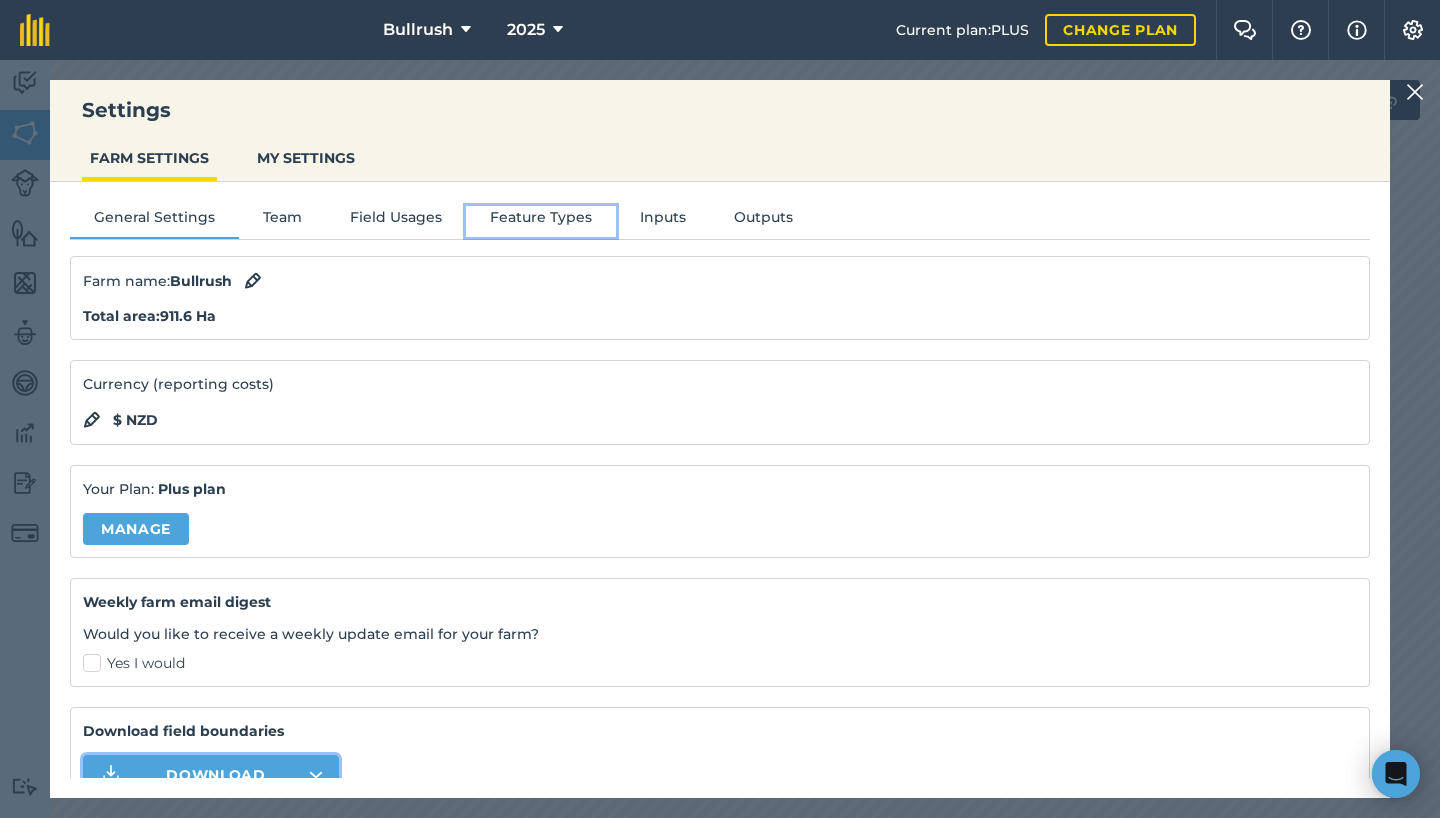 click on "Feature Types" at bounding box center [541, 221] 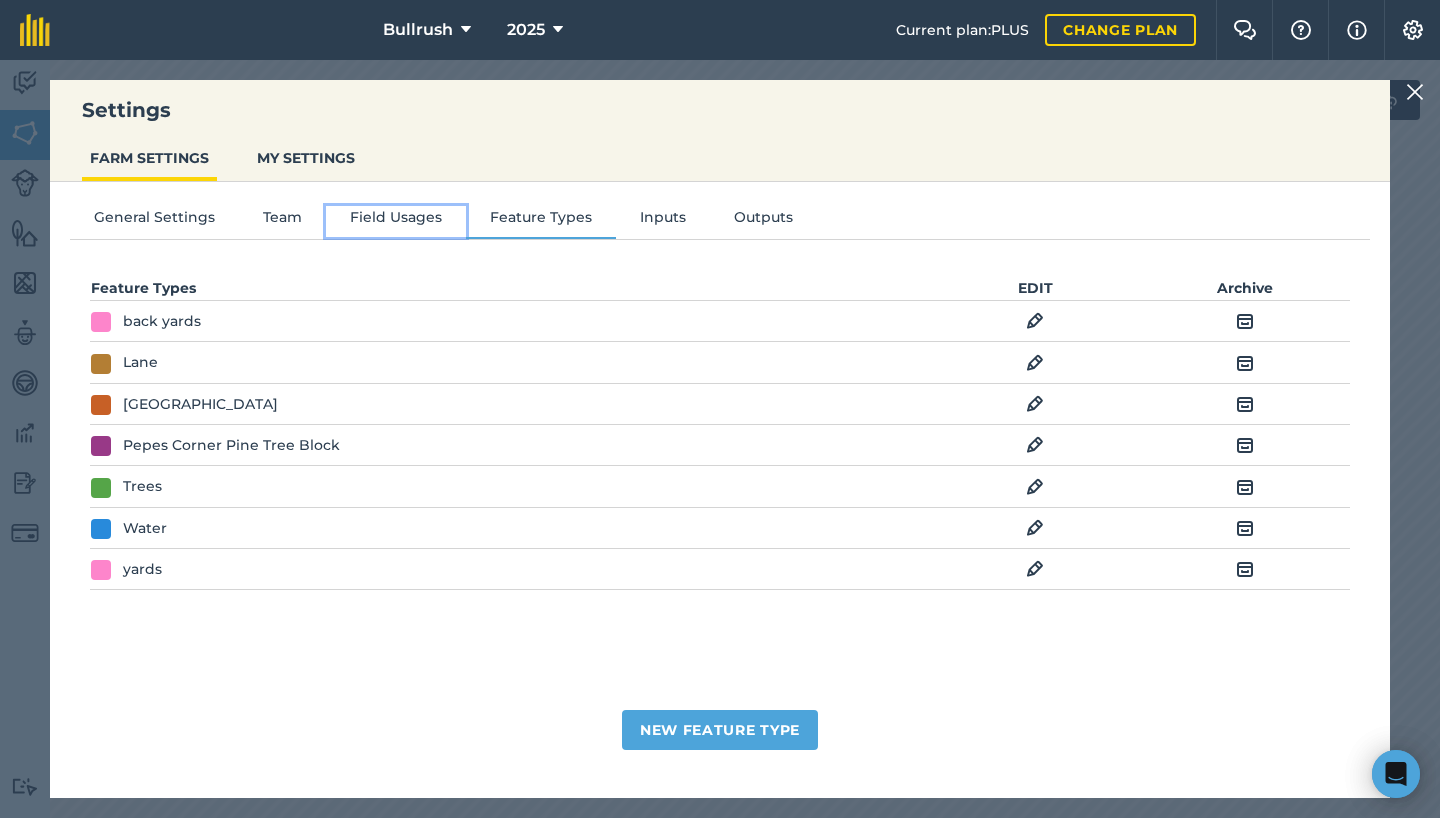 click on "Field Usages" at bounding box center [396, 221] 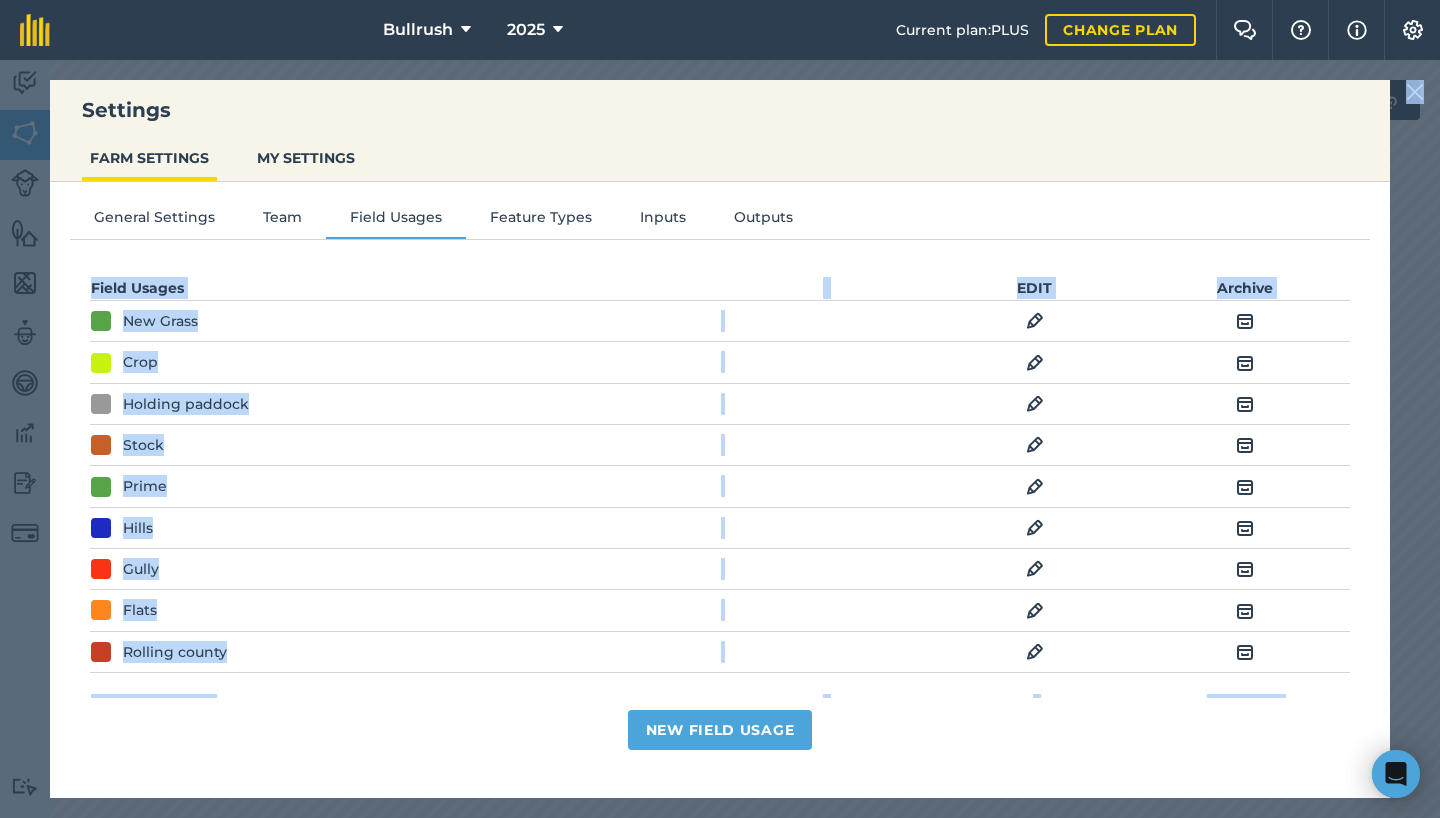 scroll, scrollTop: 2, scrollLeft: 0, axis: vertical 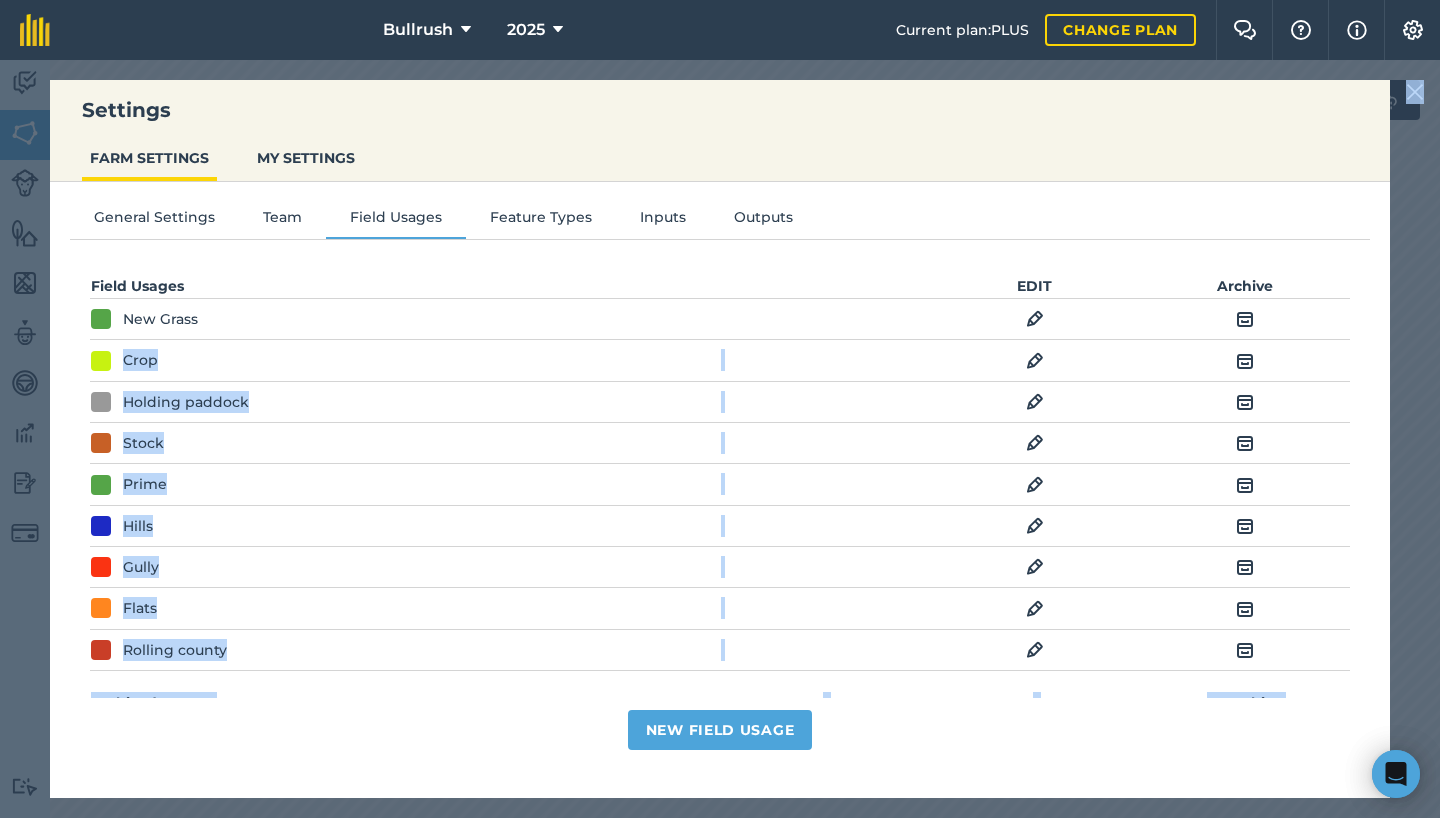 drag, startPoint x: 1053, startPoint y: 708, endPoint x: 1057, endPoint y: 315, distance: 393.02036 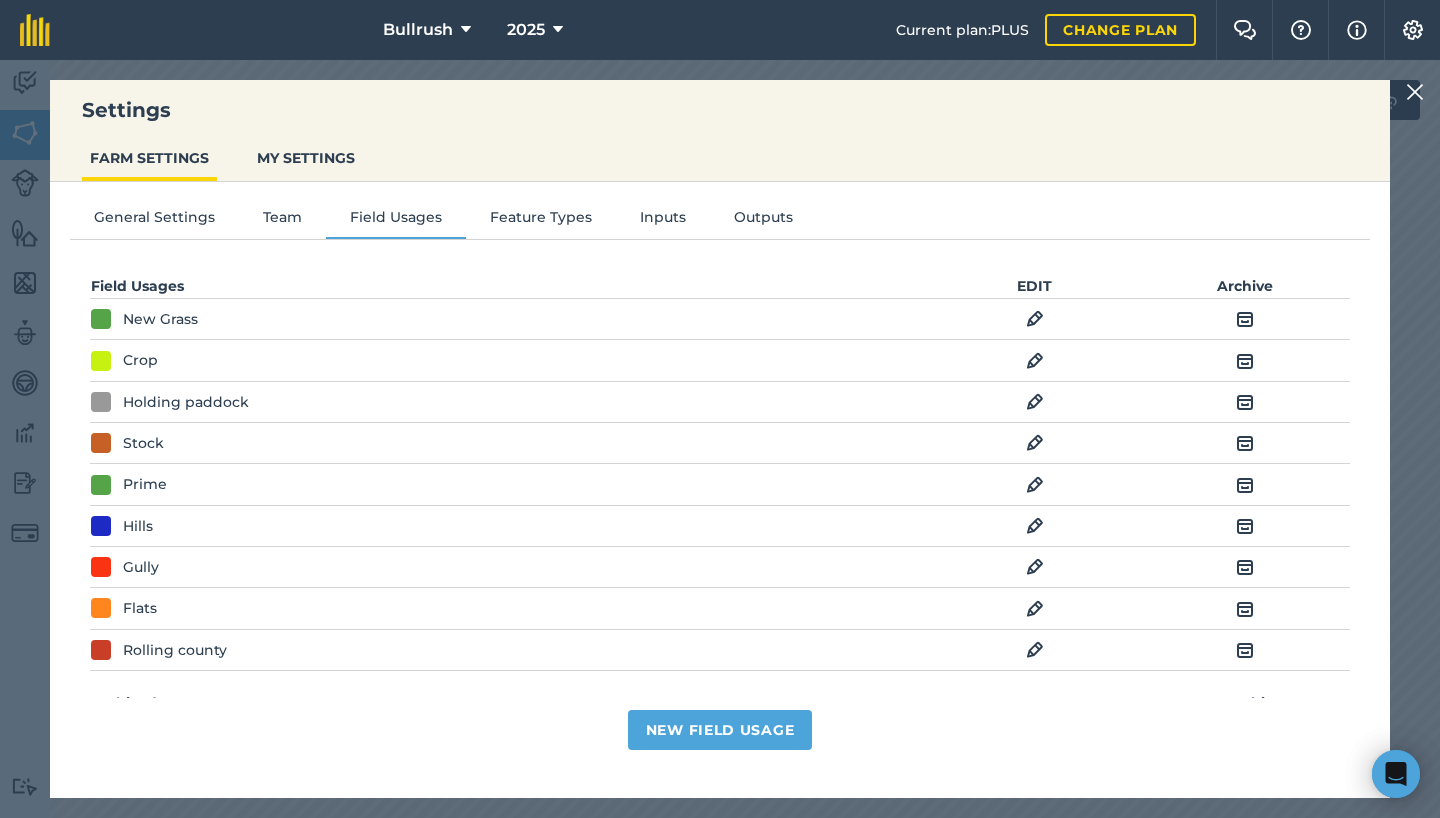 click on "Archive" at bounding box center (1245, 286) 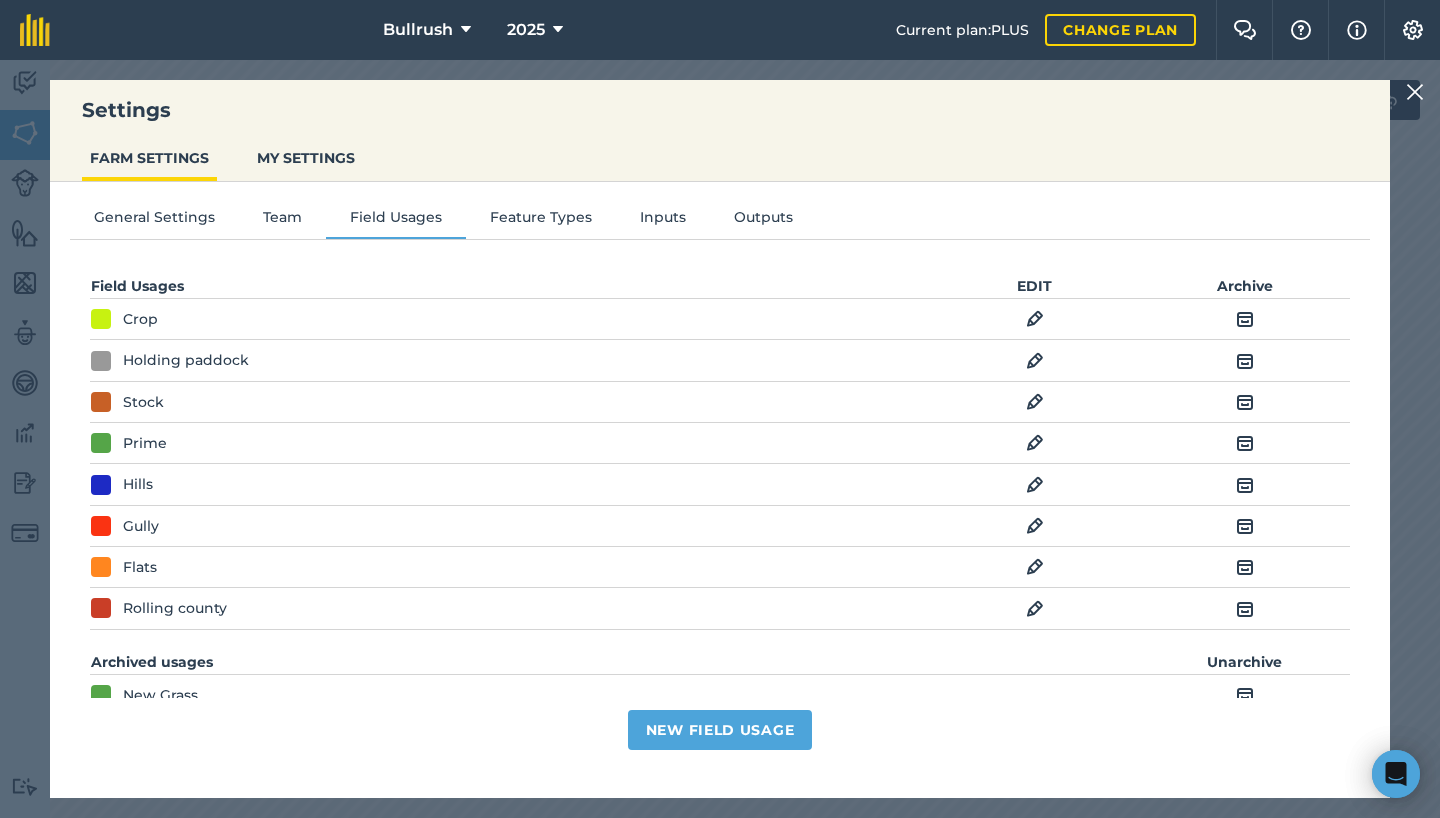 click at bounding box center (1245, 319) 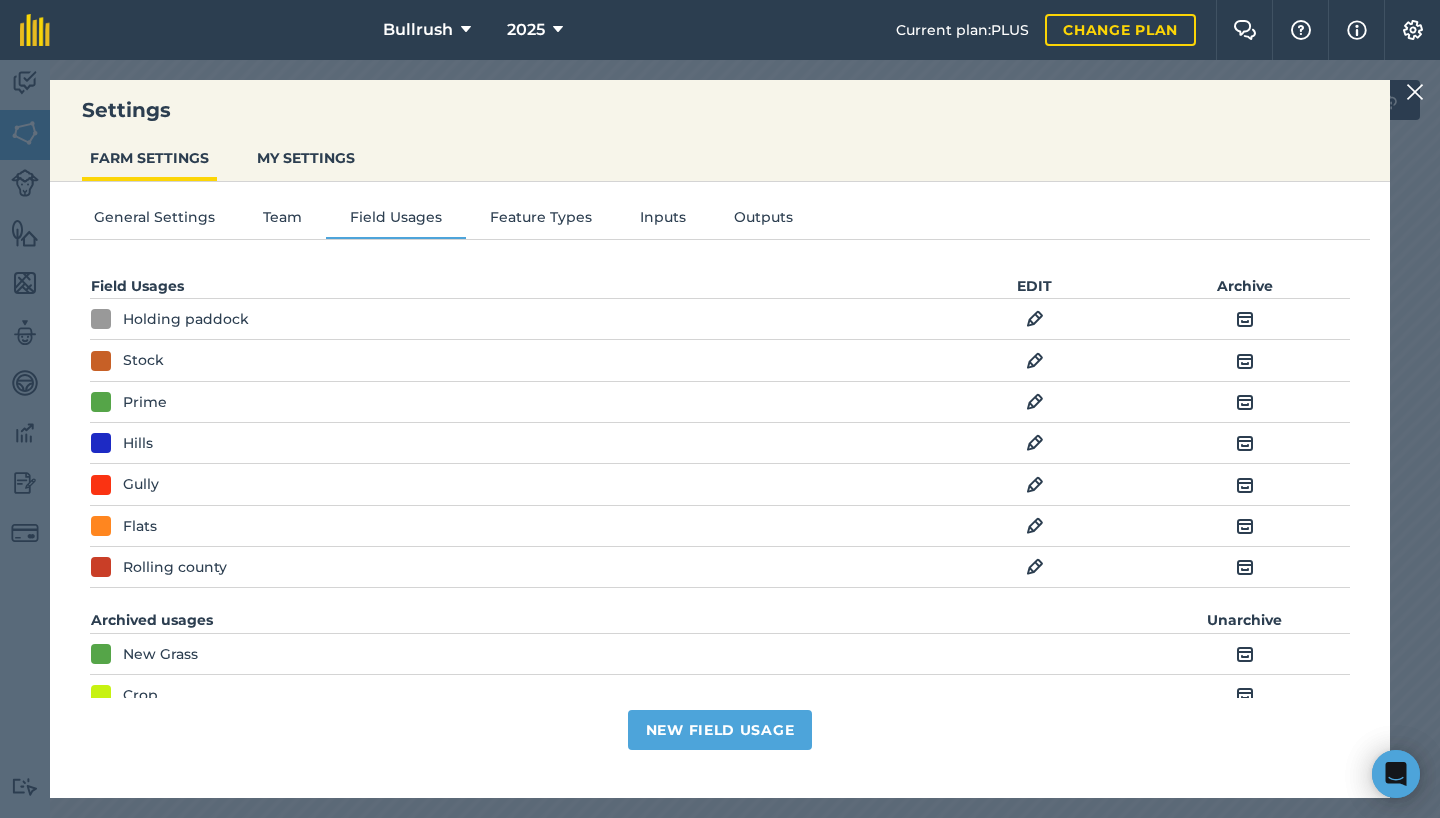 click at bounding box center [1245, 319] 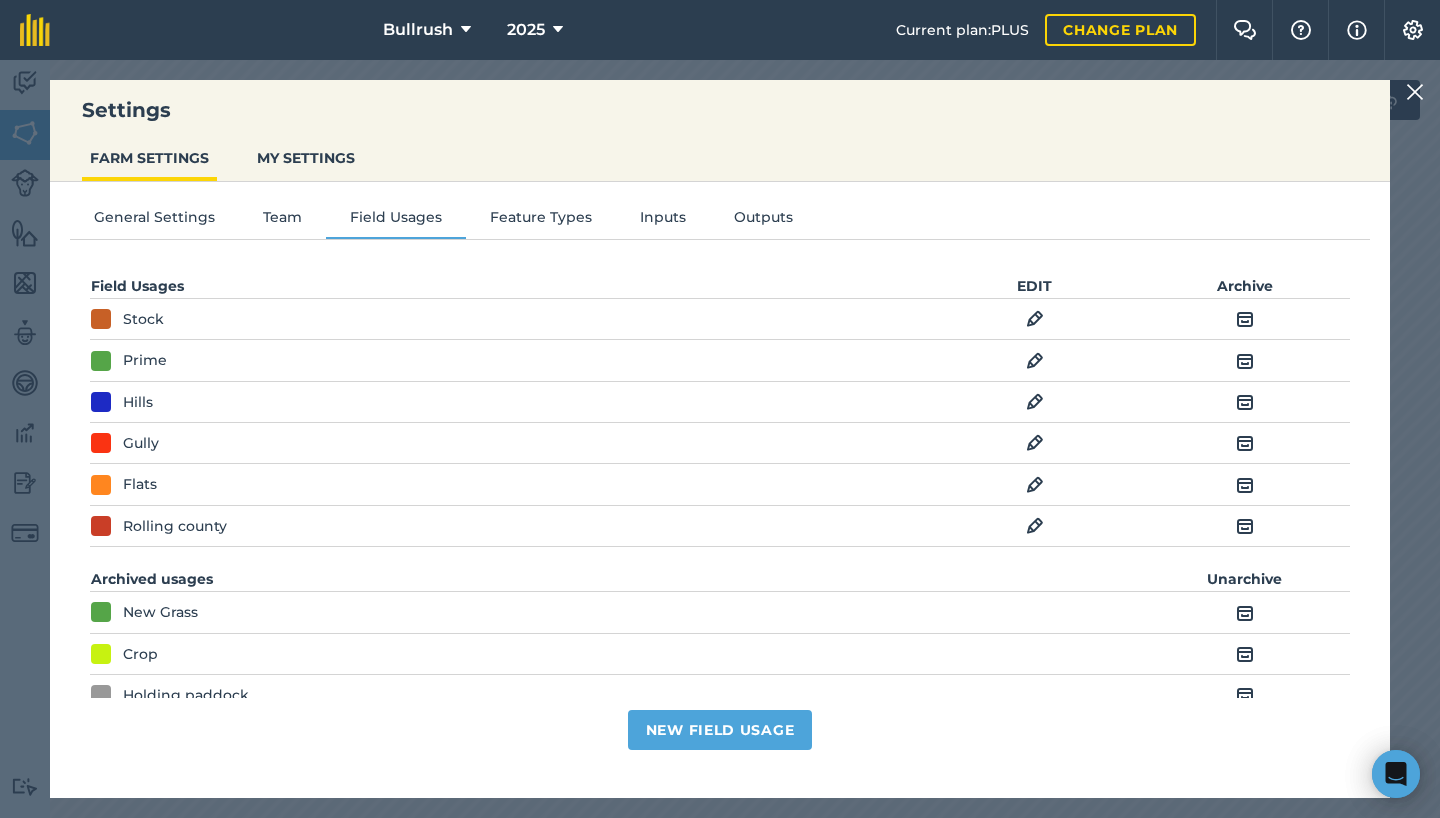 click at bounding box center (1245, 319) 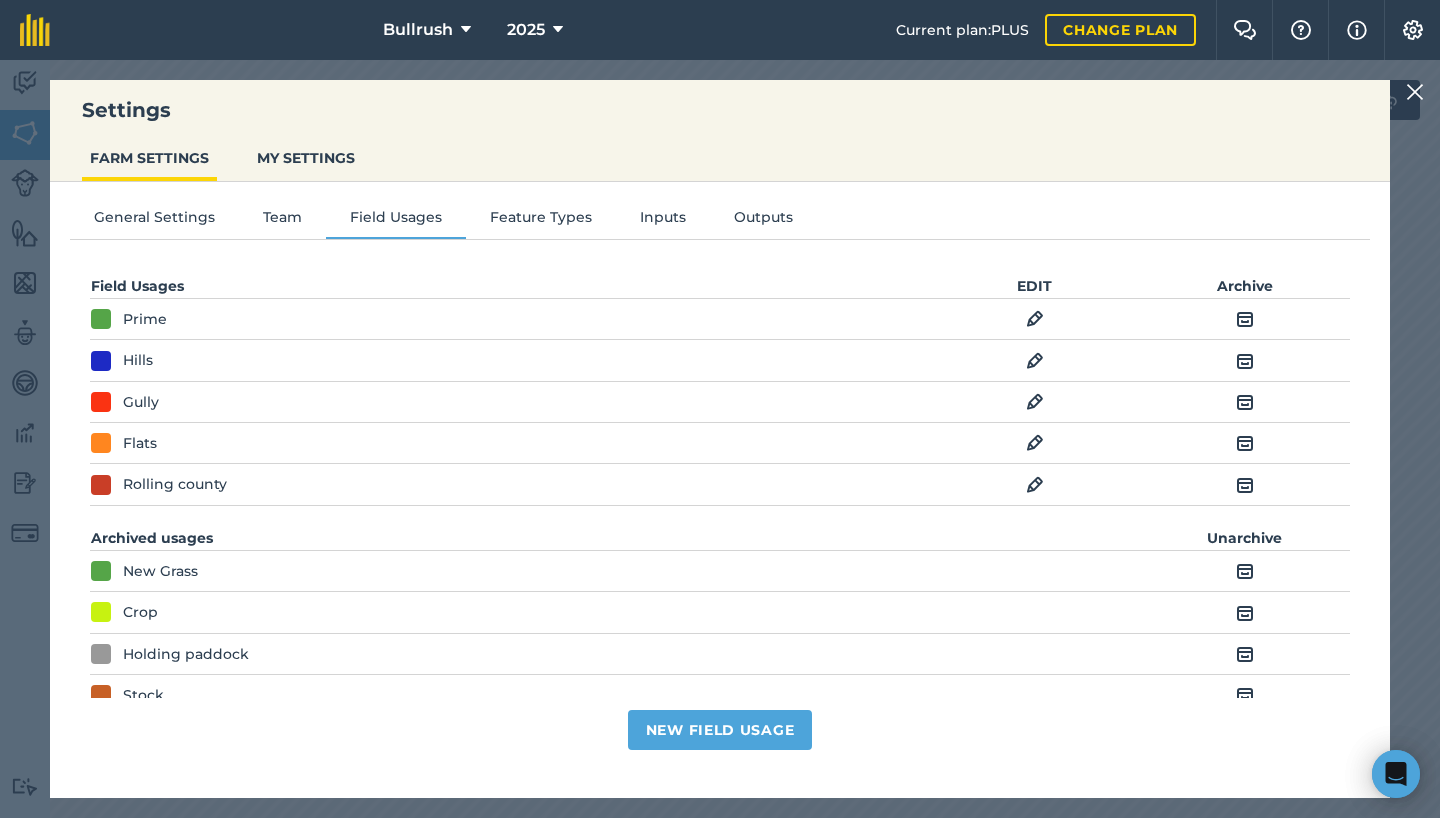 click at bounding box center (1245, 319) 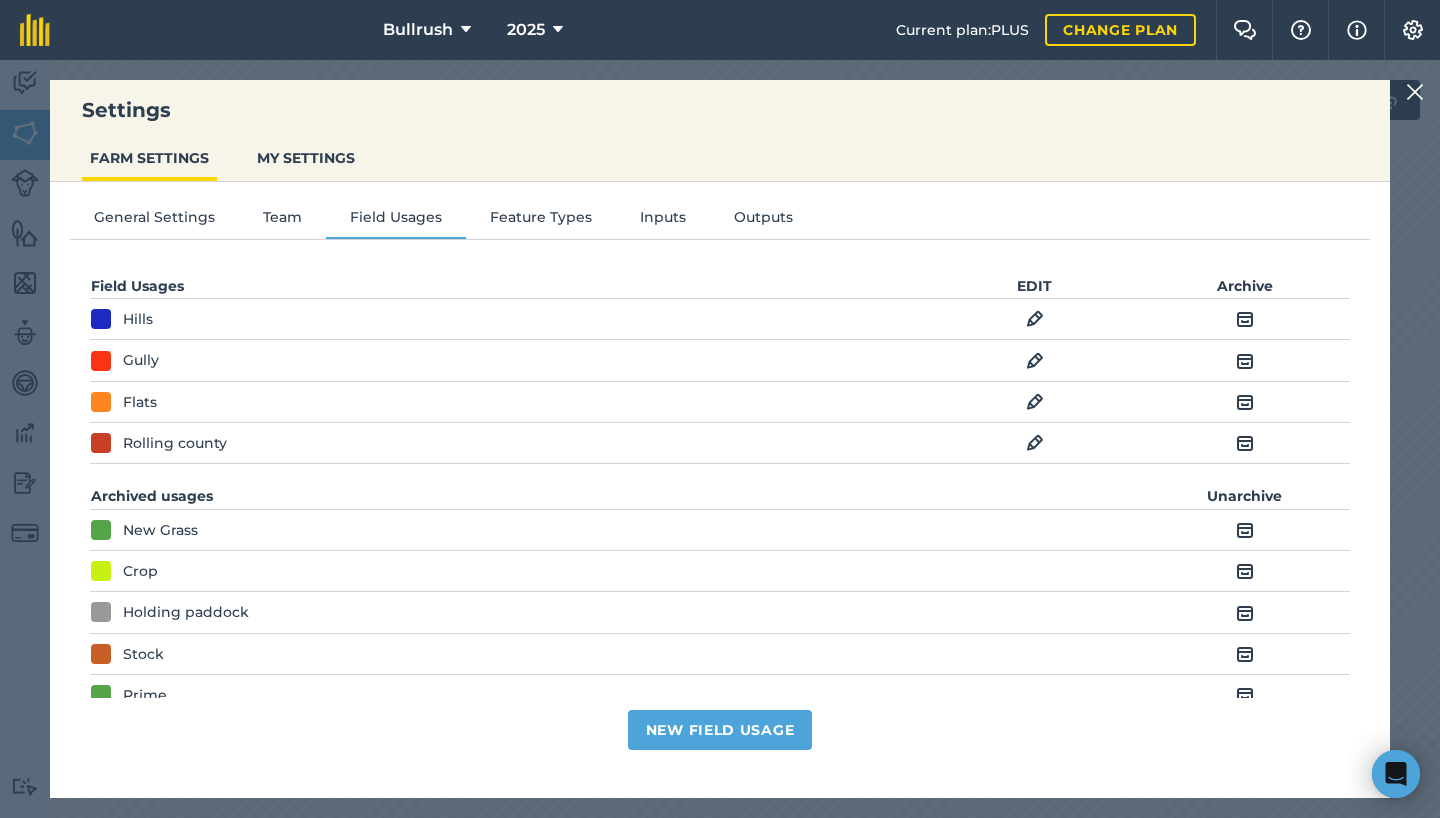 click at bounding box center (1245, 319) 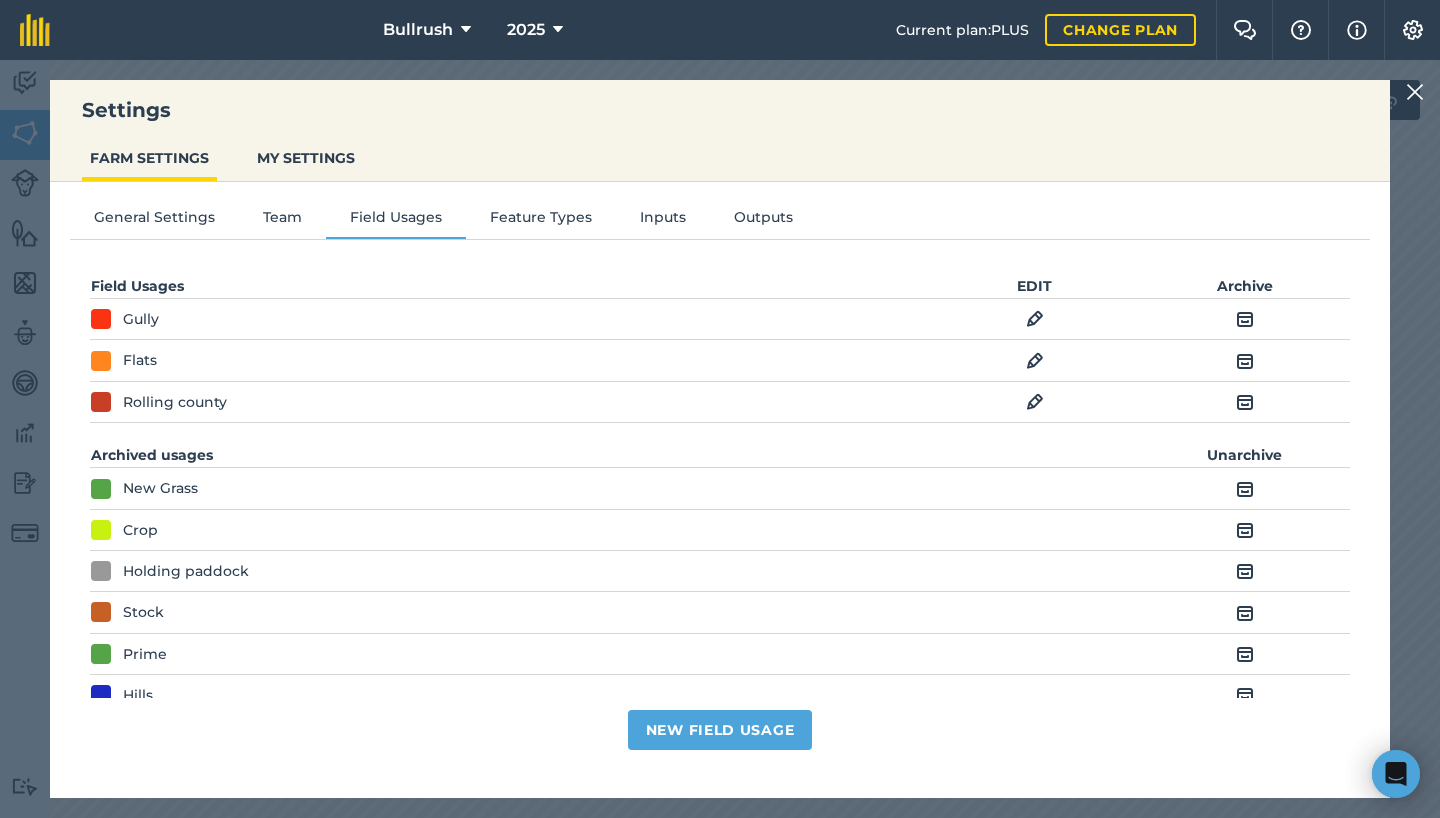 click at bounding box center [1245, 319] 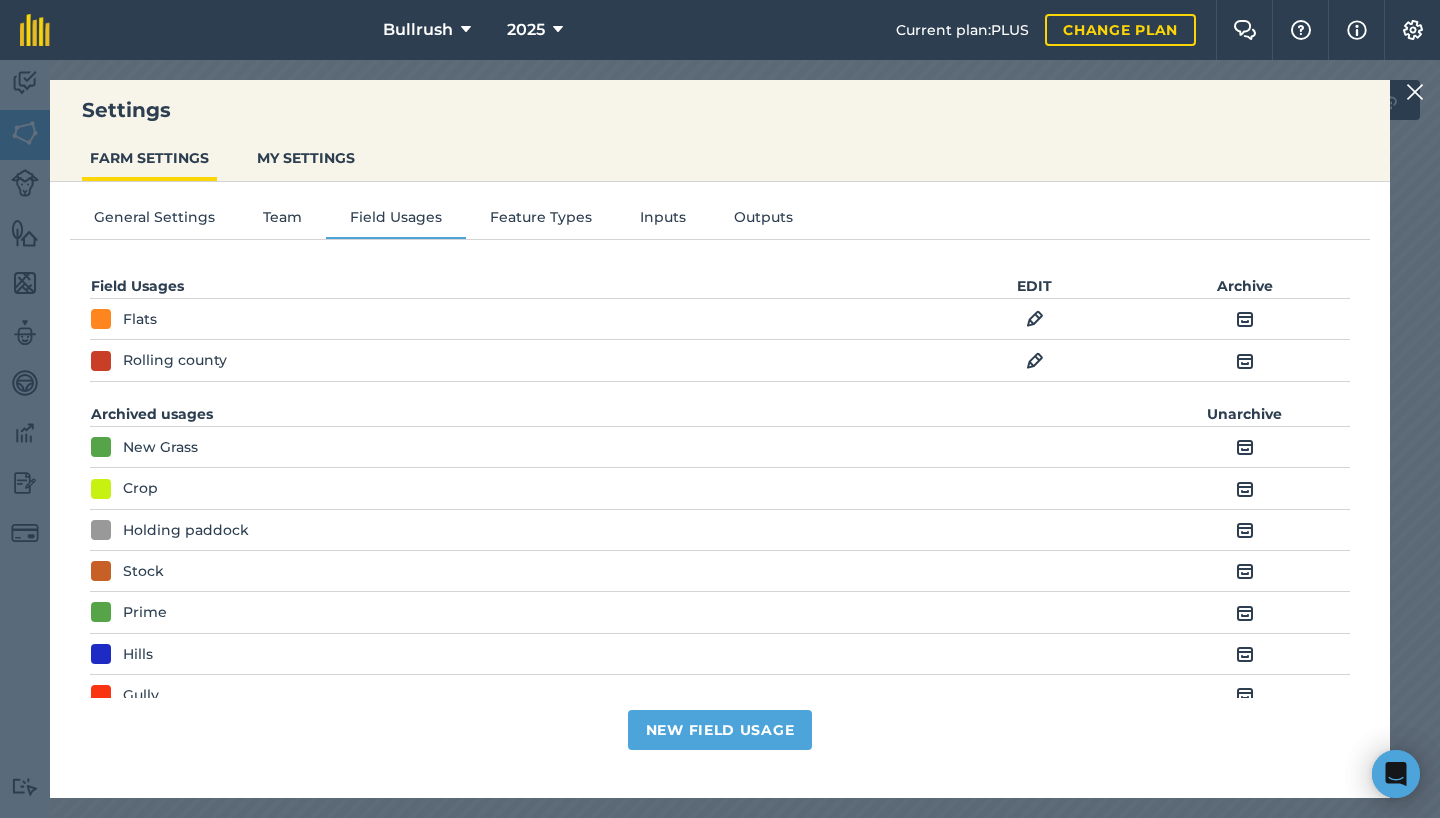 click at bounding box center (1245, 319) 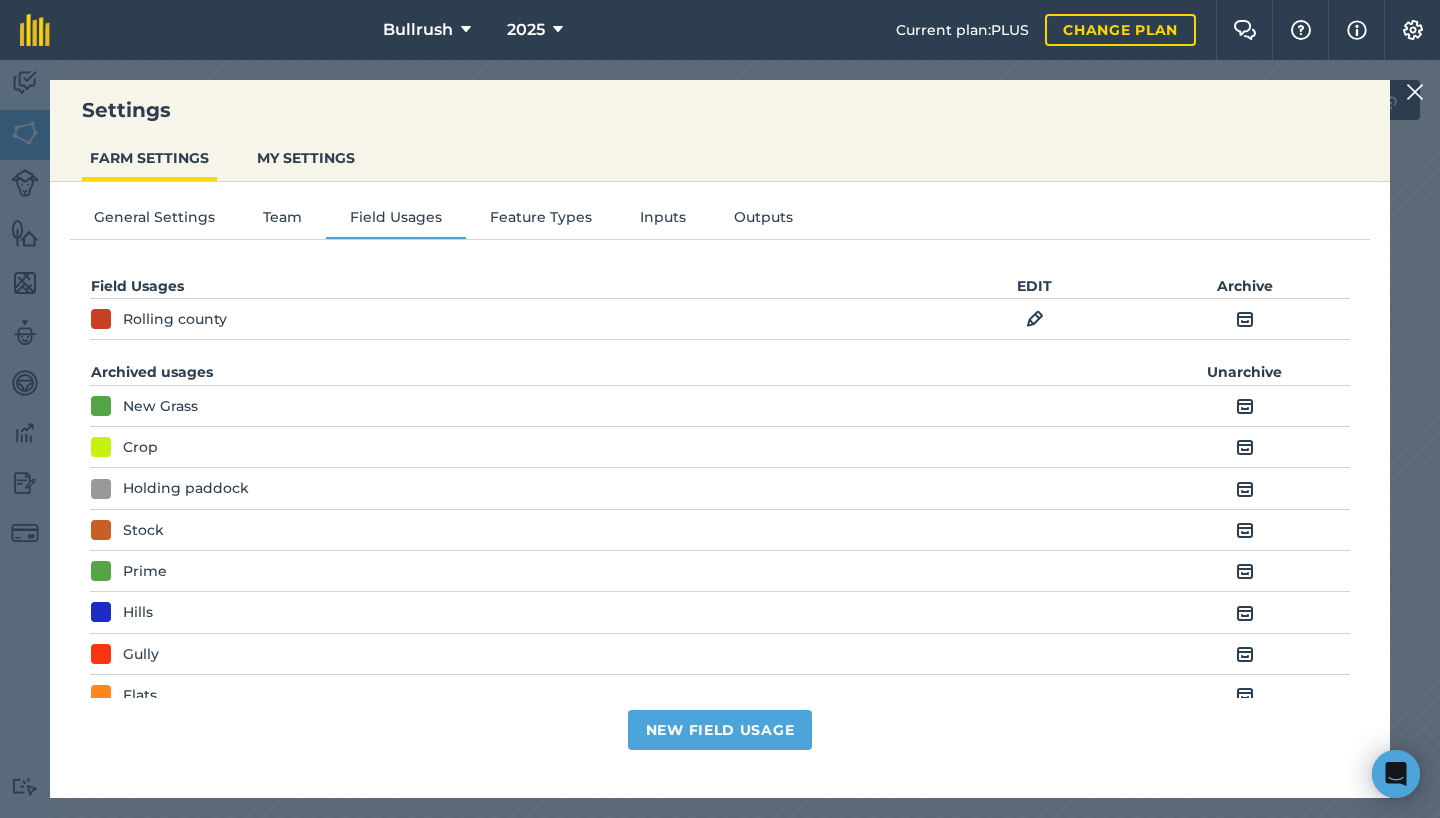 click at bounding box center (1245, 319) 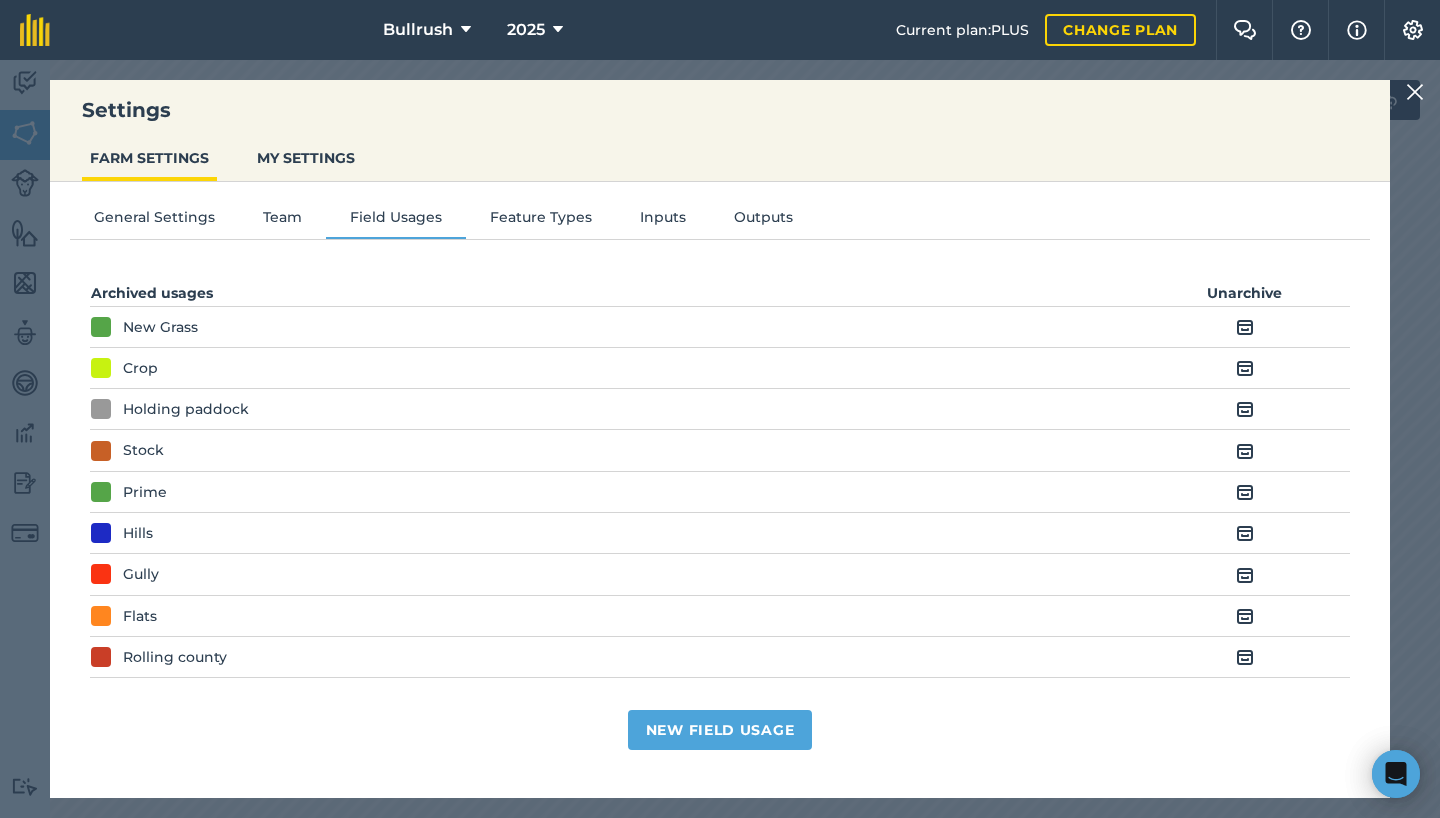 scroll, scrollTop: 0, scrollLeft: 0, axis: both 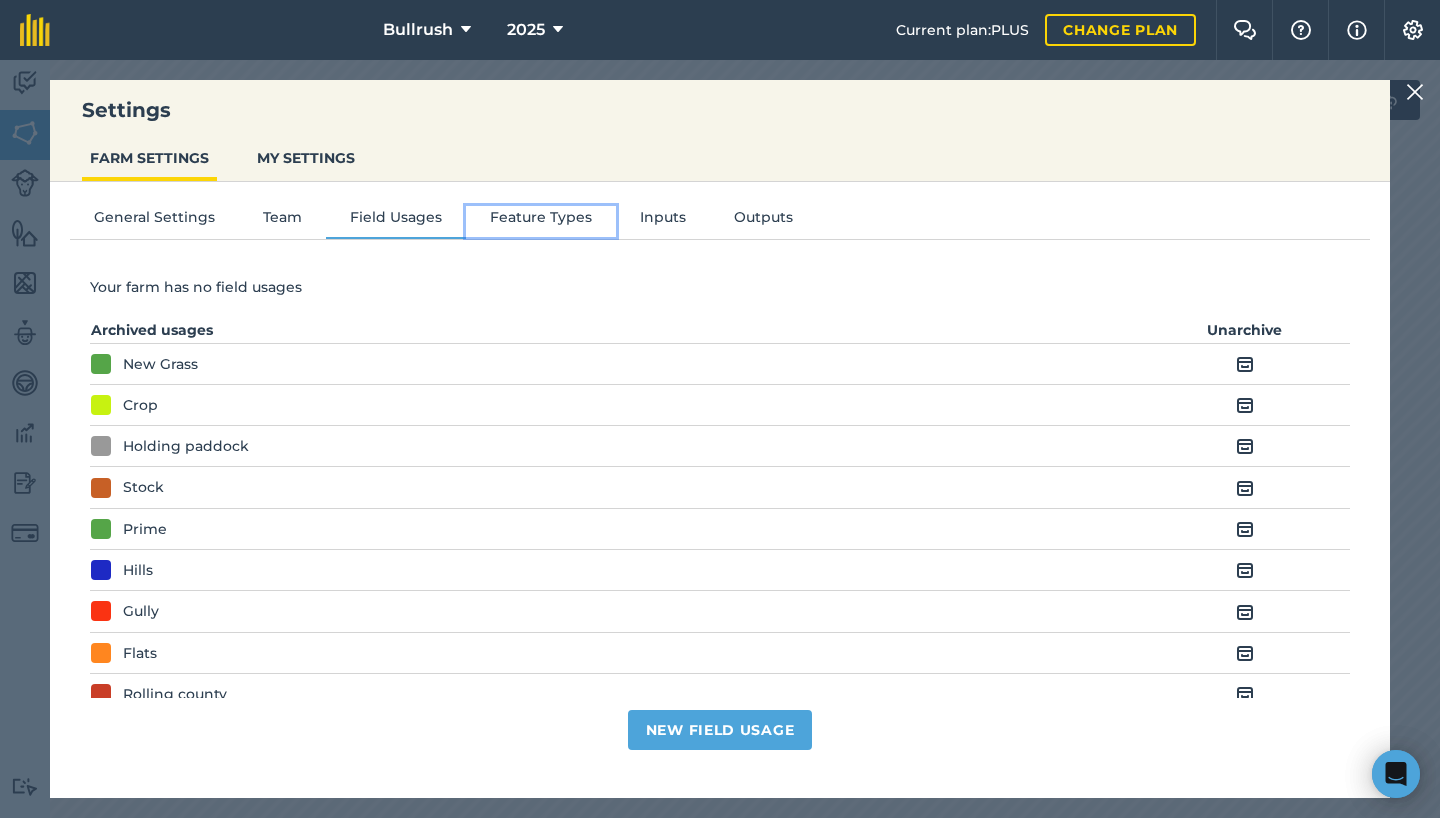 click on "Feature Types" at bounding box center [541, 221] 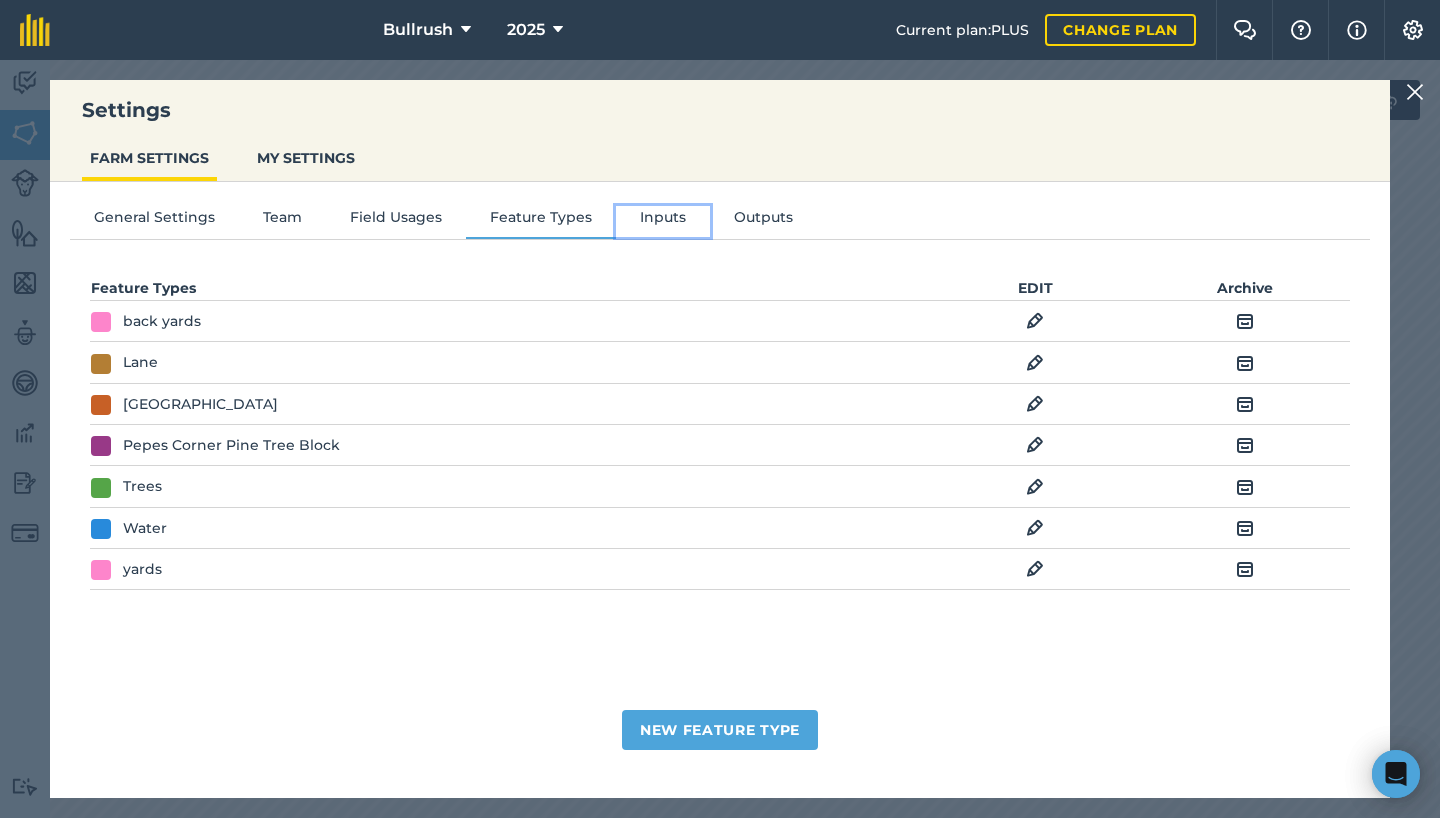 click on "Inputs" at bounding box center (663, 221) 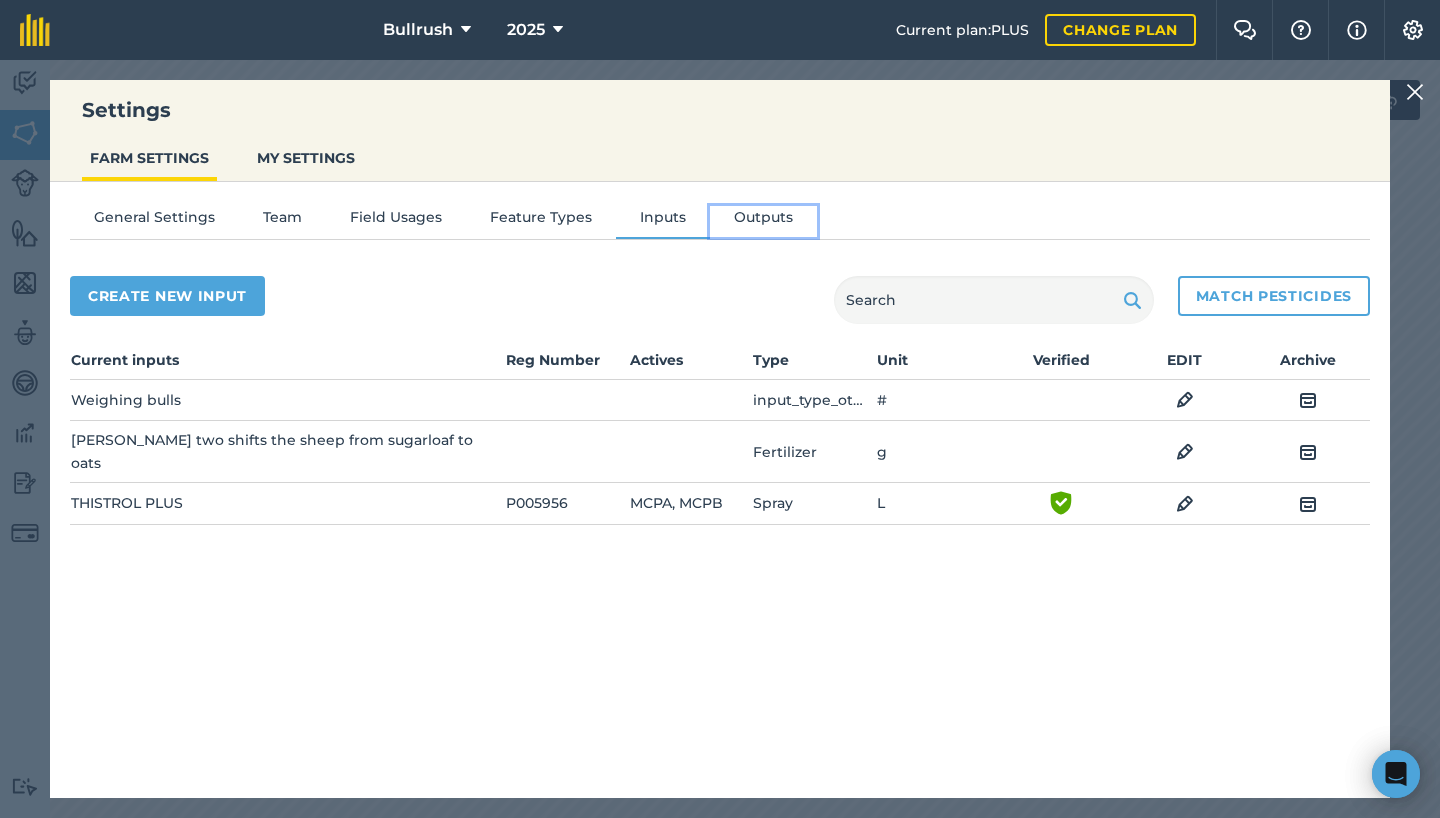 click on "Outputs" at bounding box center [763, 221] 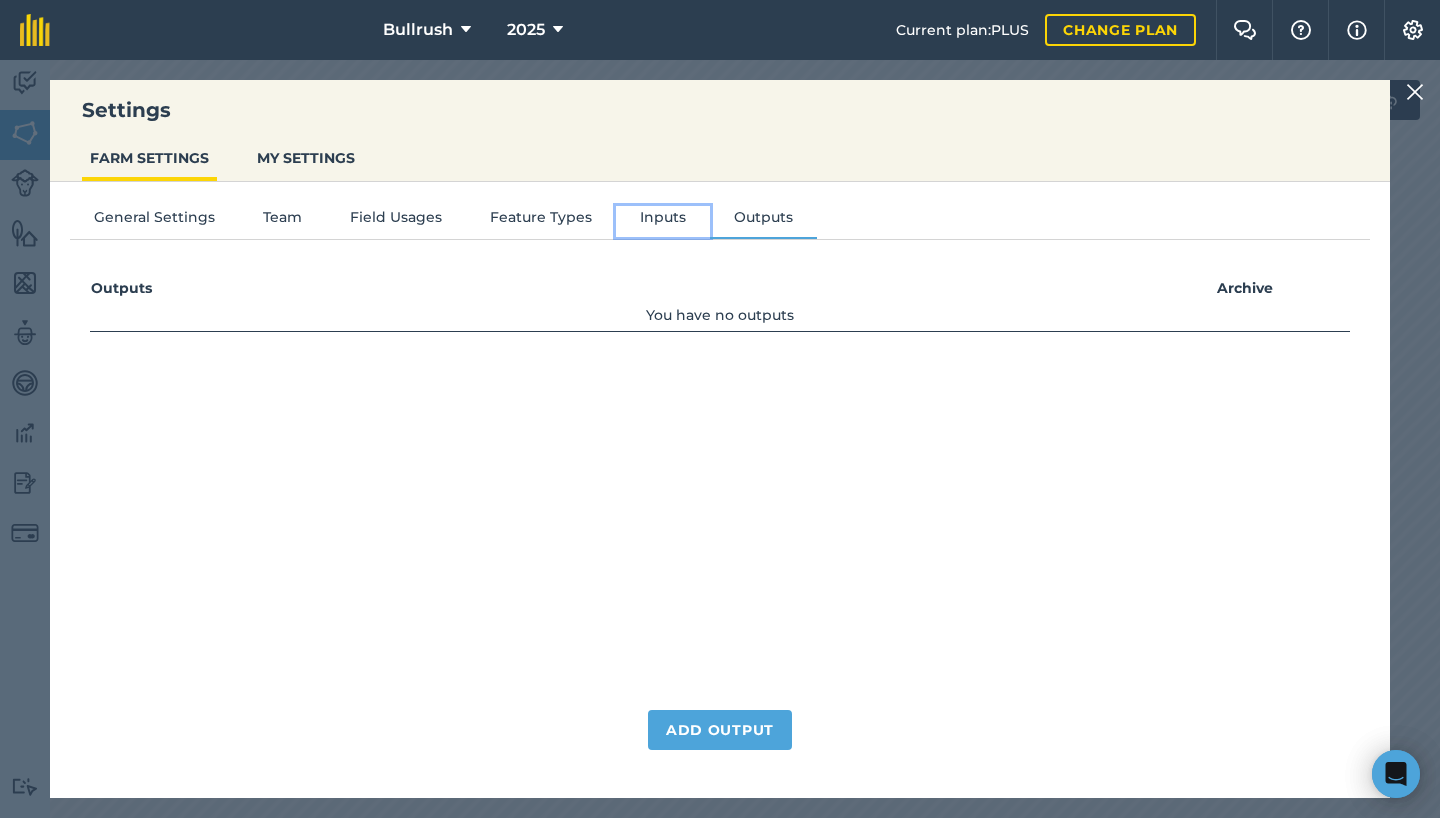 click on "Inputs" at bounding box center [663, 221] 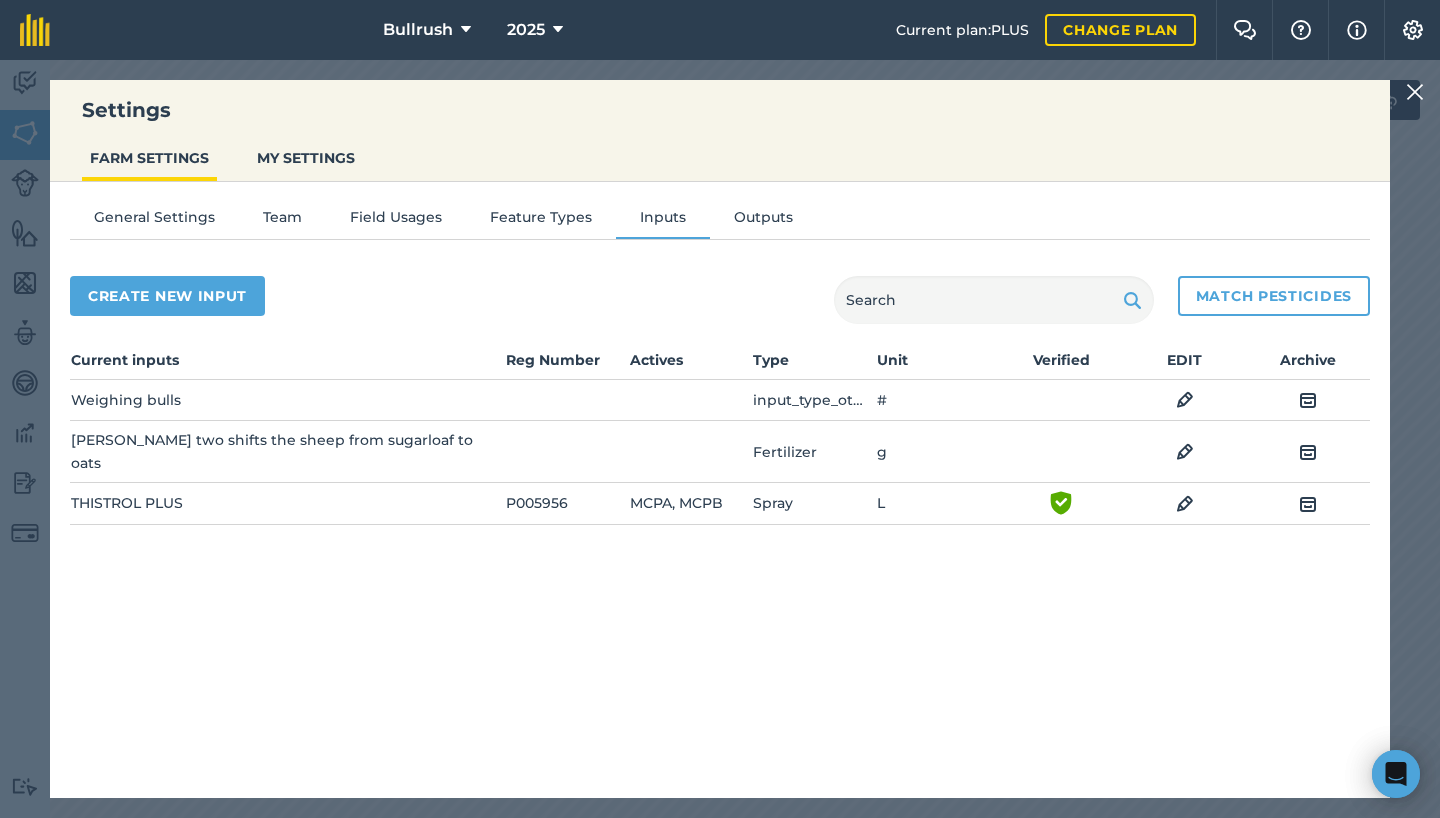 click at bounding box center [1415, 92] 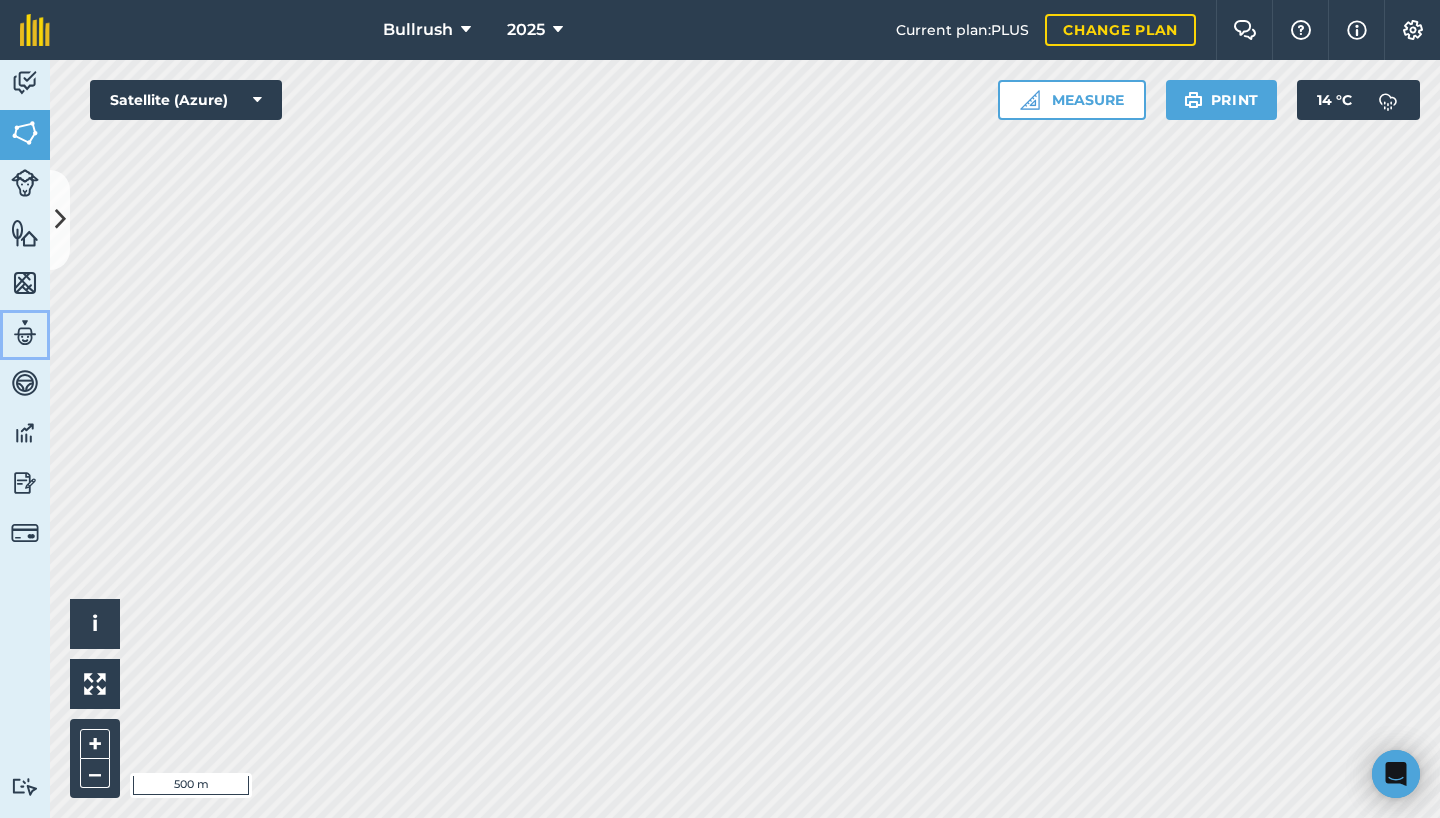 click at bounding box center [25, 333] 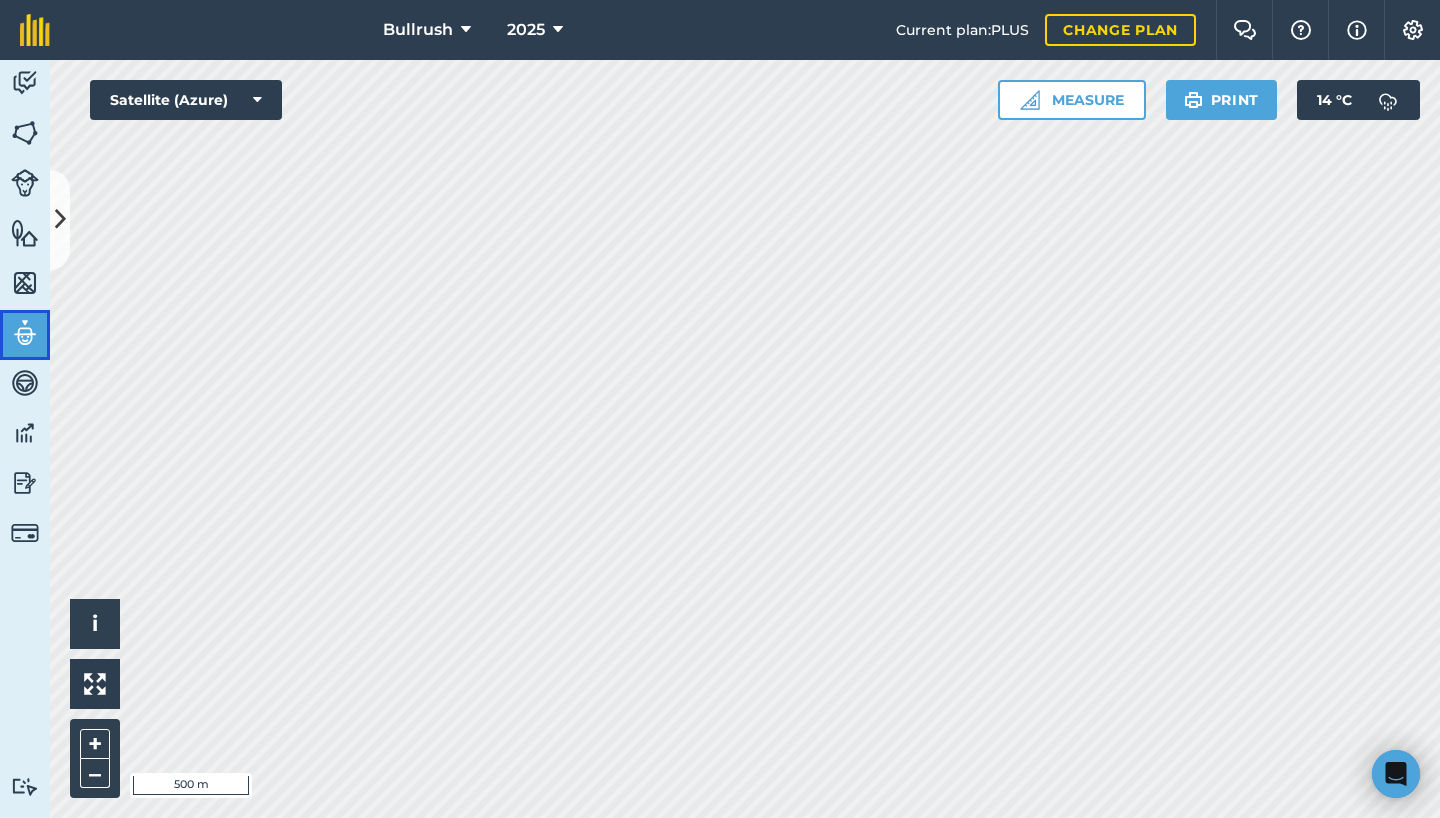 click at bounding box center [25, 333] 